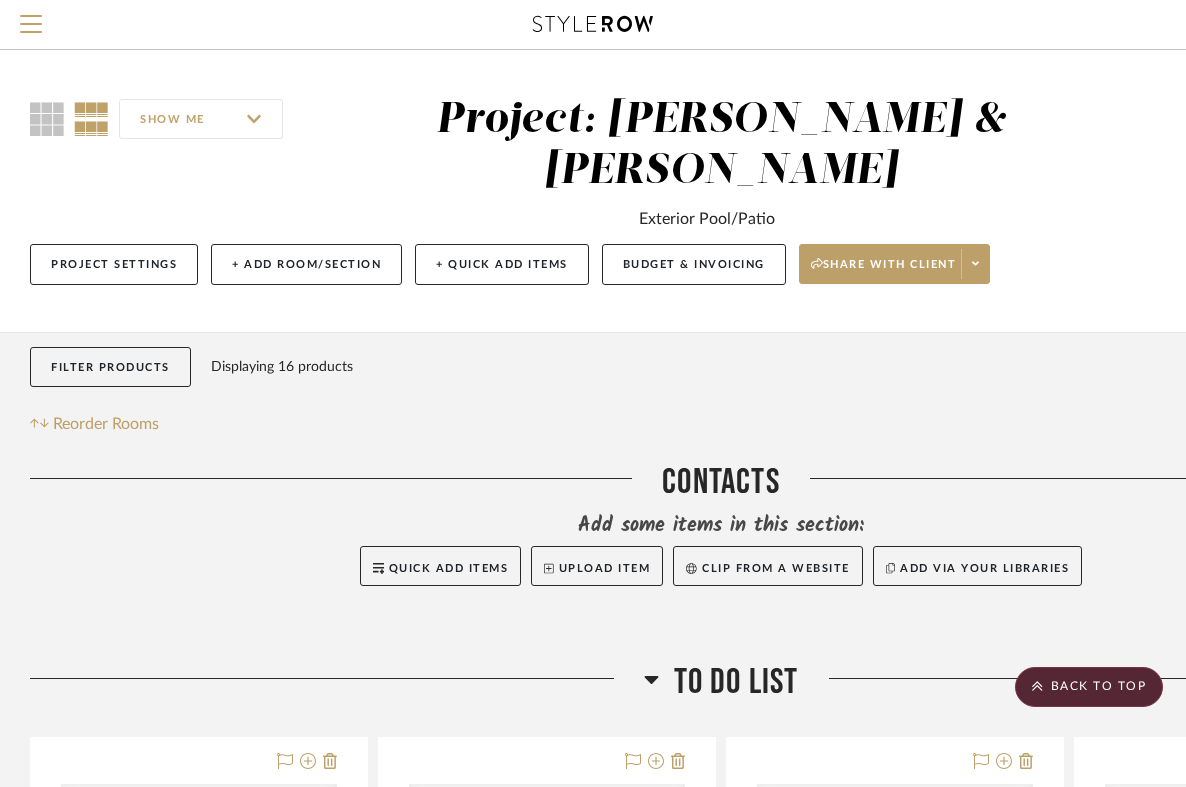 scroll, scrollTop: 3099, scrollLeft: 0, axis: vertical 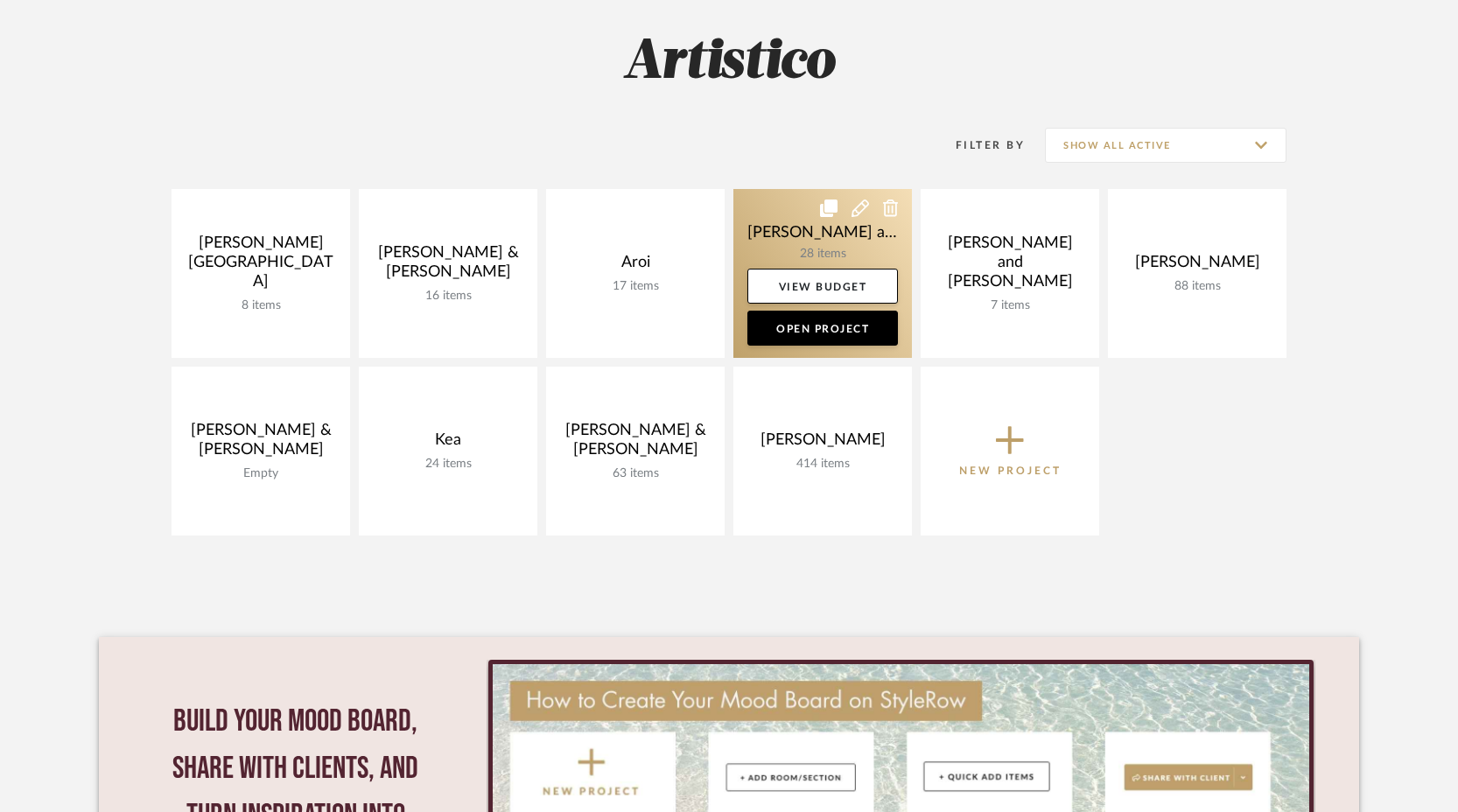 click 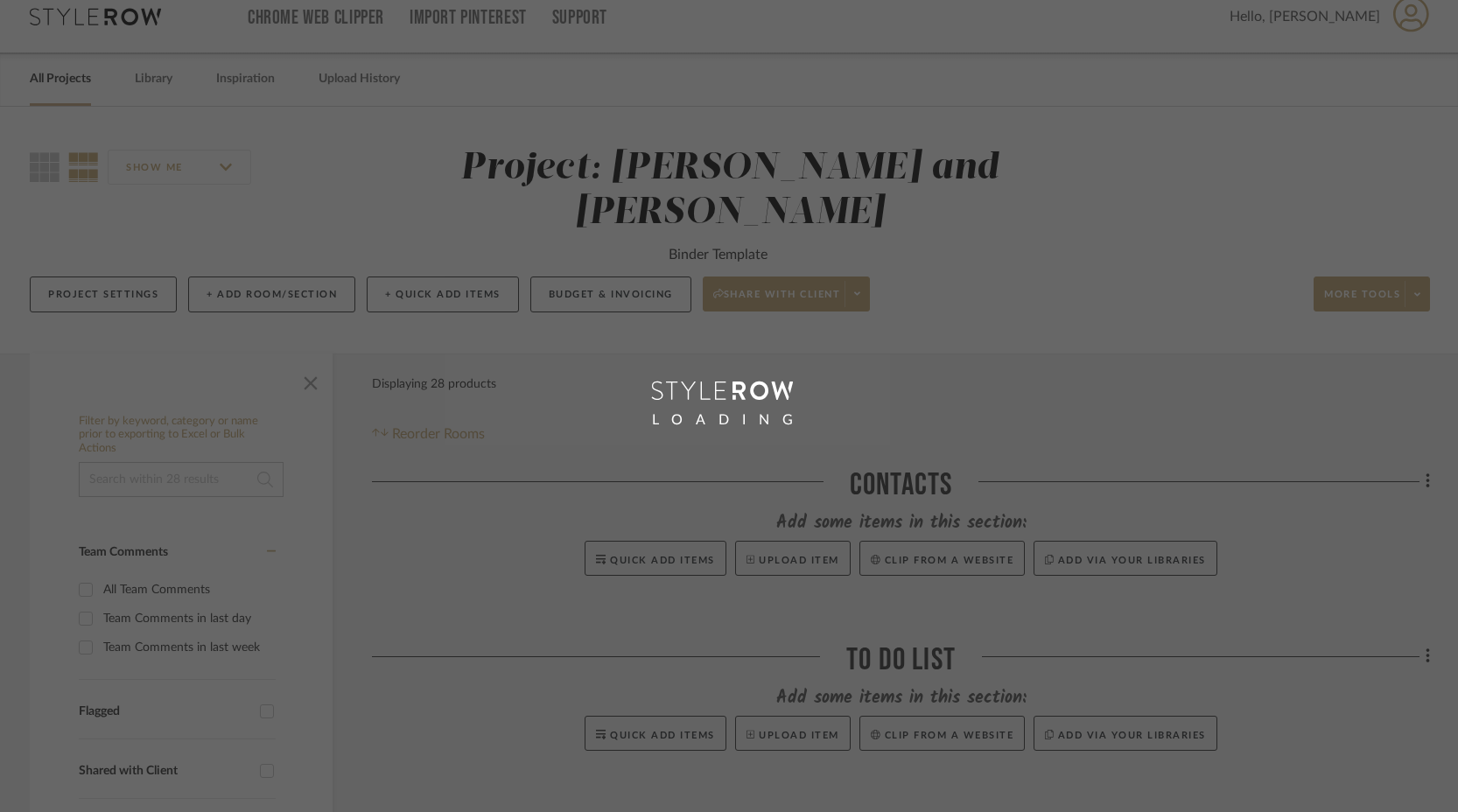 scroll, scrollTop: 0, scrollLeft: 0, axis: both 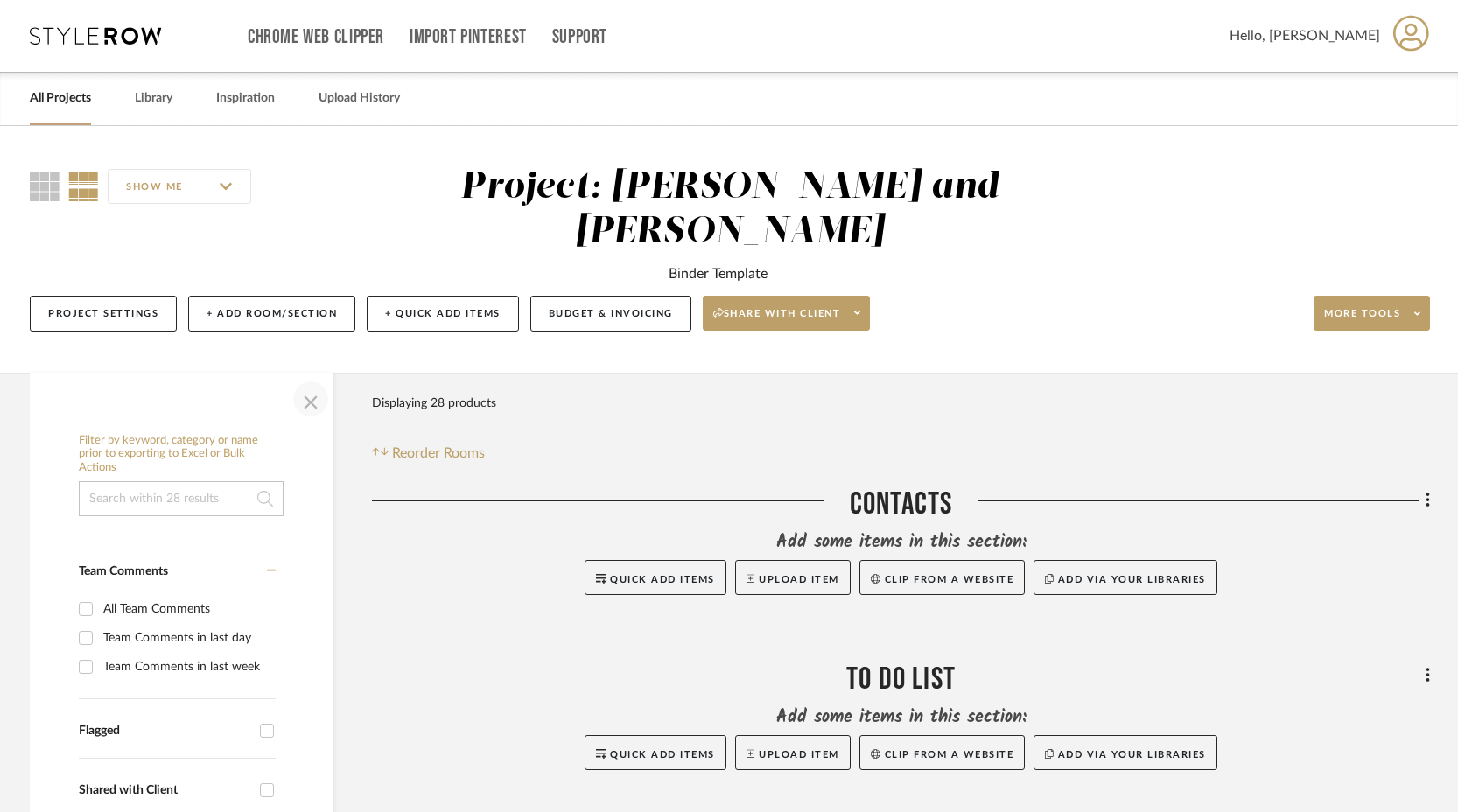 click 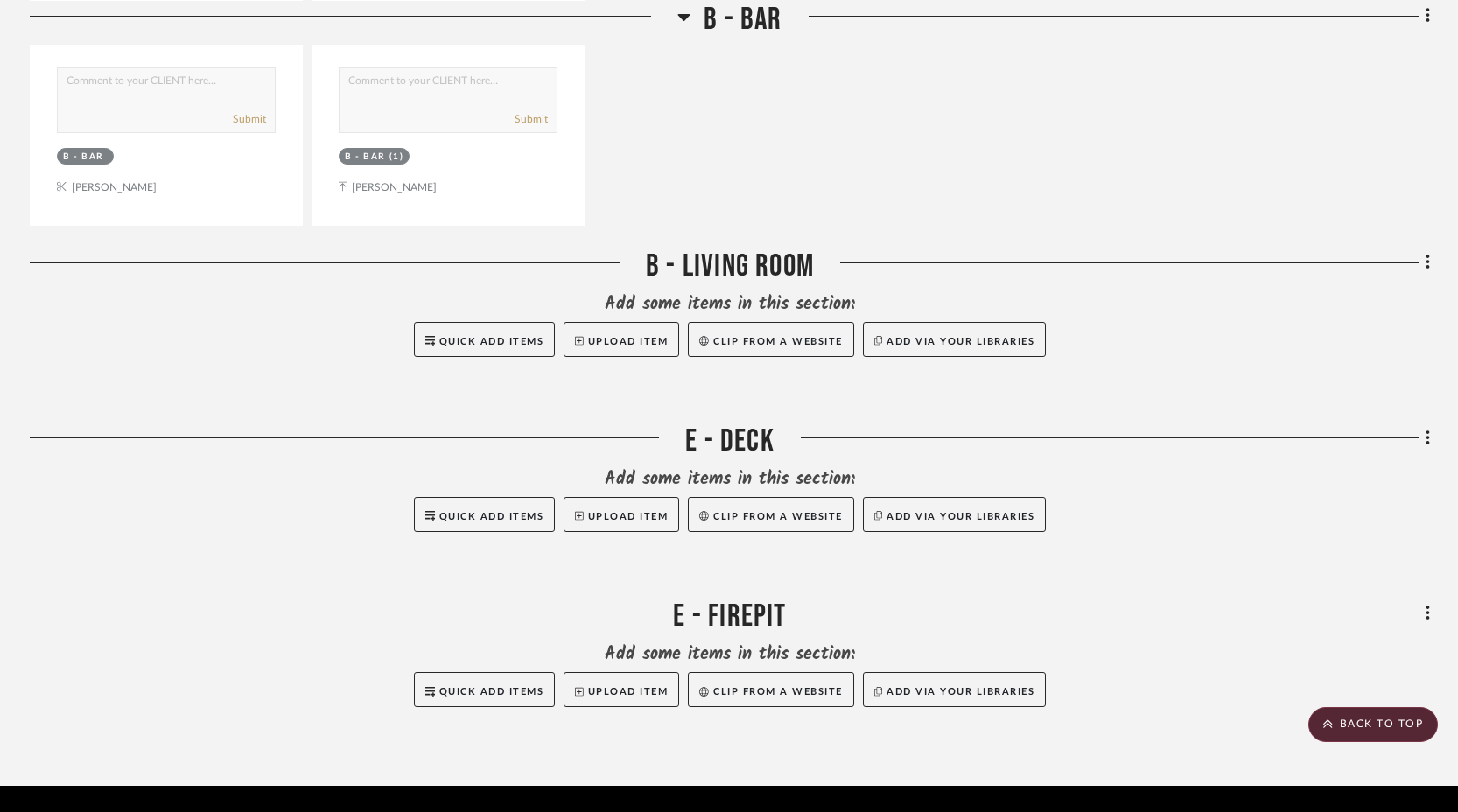 scroll, scrollTop: 11674, scrollLeft: 0, axis: vertical 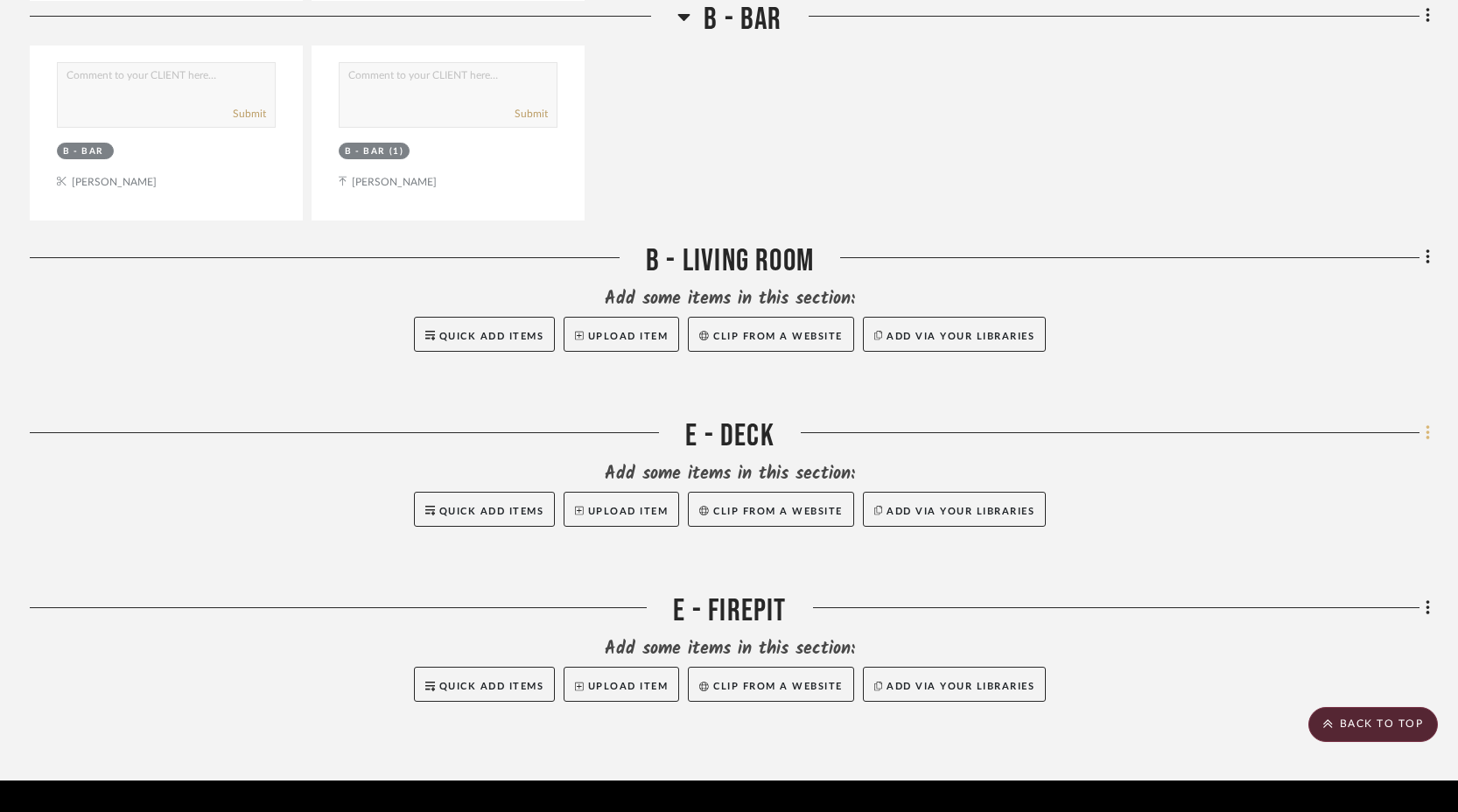 click 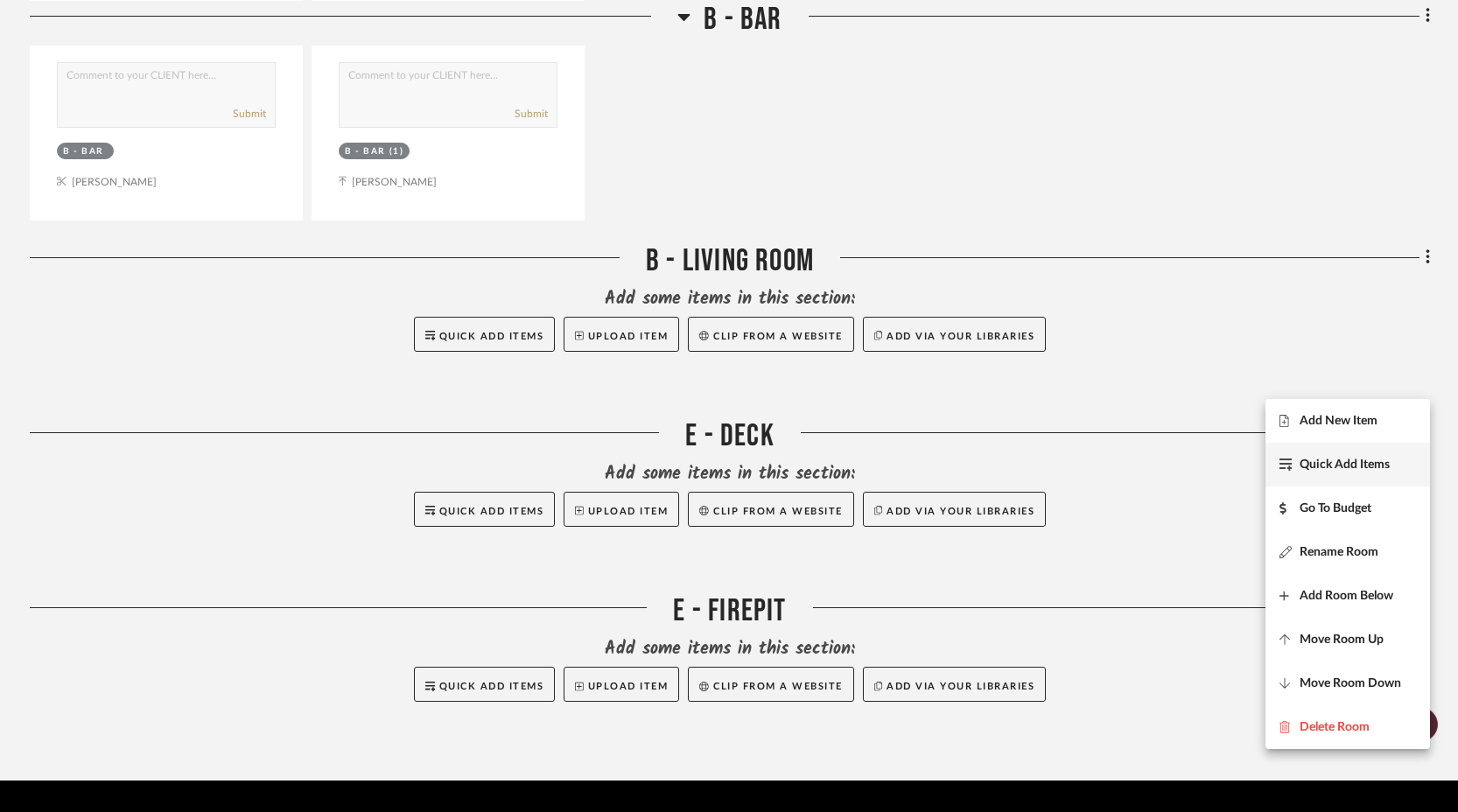 click on "Quick Add Items" at bounding box center [1344, 465] 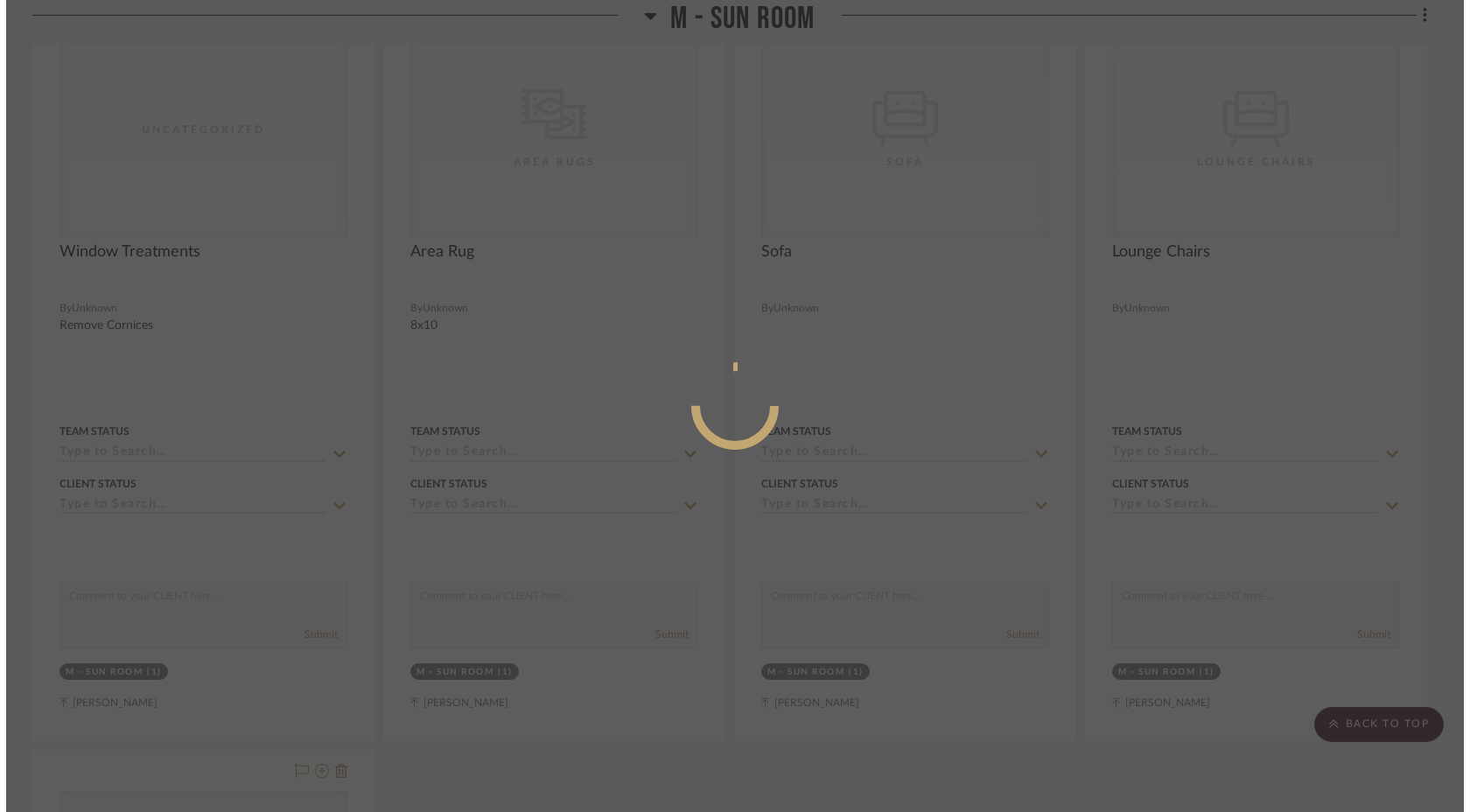 scroll, scrollTop: 0, scrollLeft: 0, axis: both 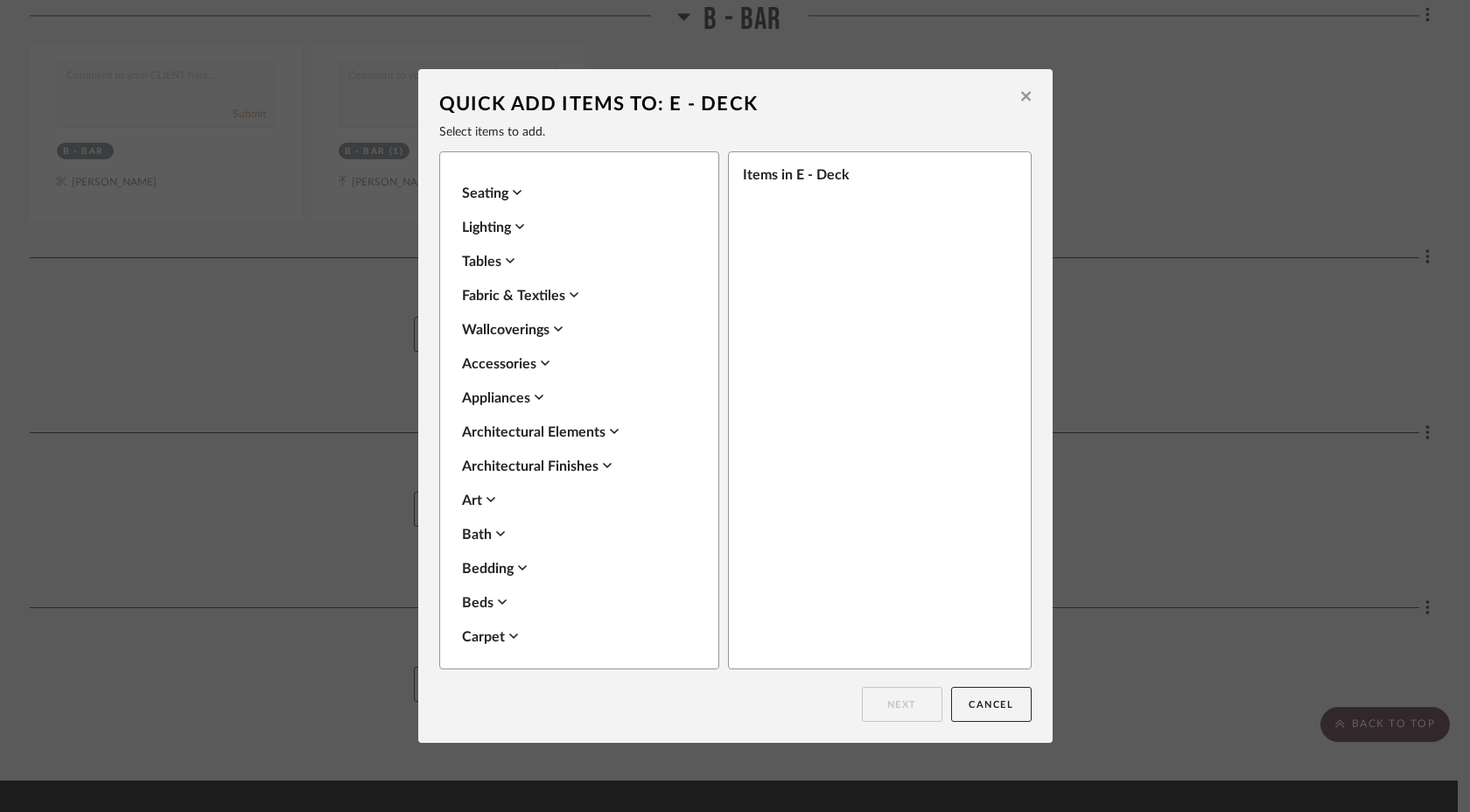 click on "Seating" at bounding box center [575, 193] 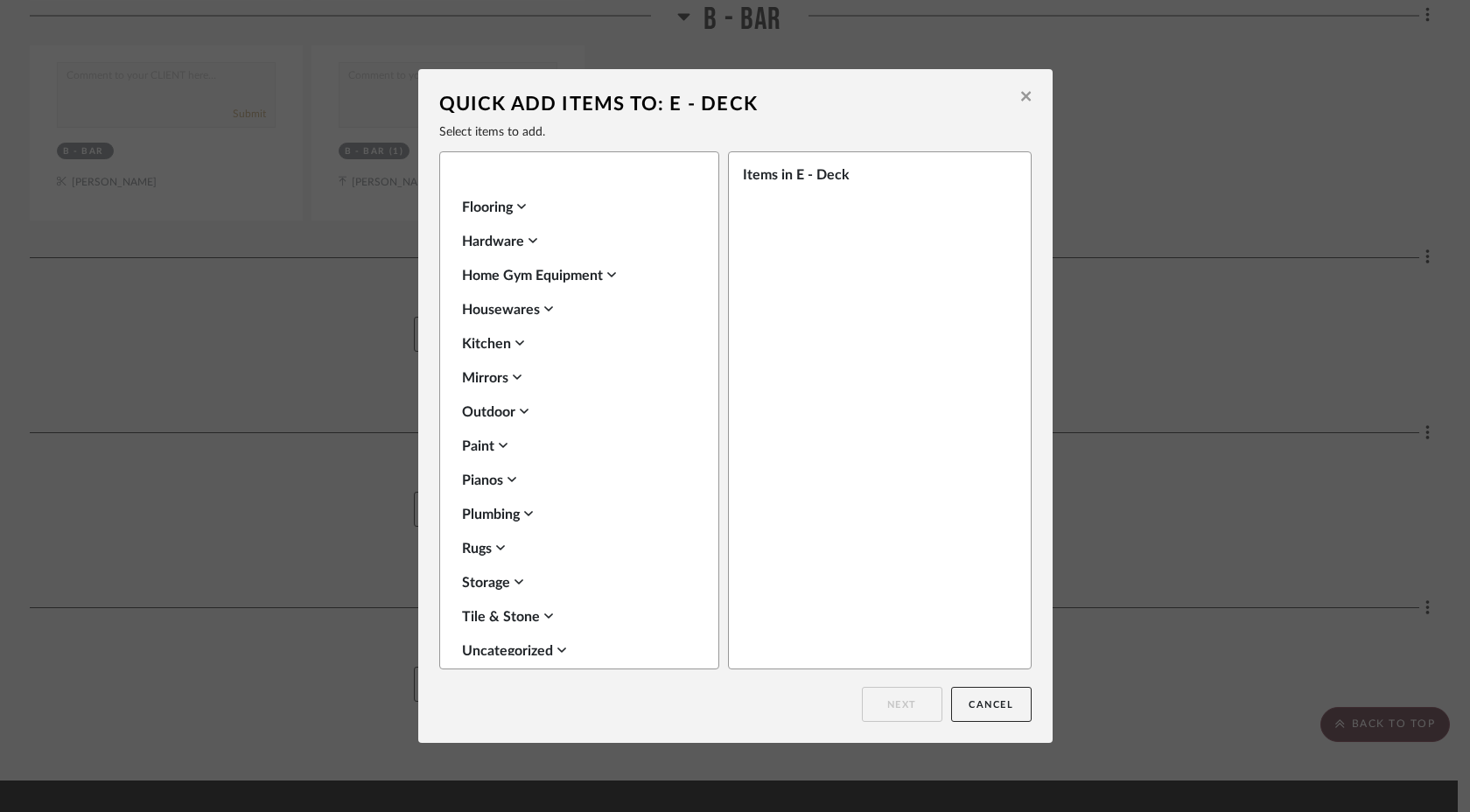 scroll, scrollTop: 1212, scrollLeft: 0, axis: vertical 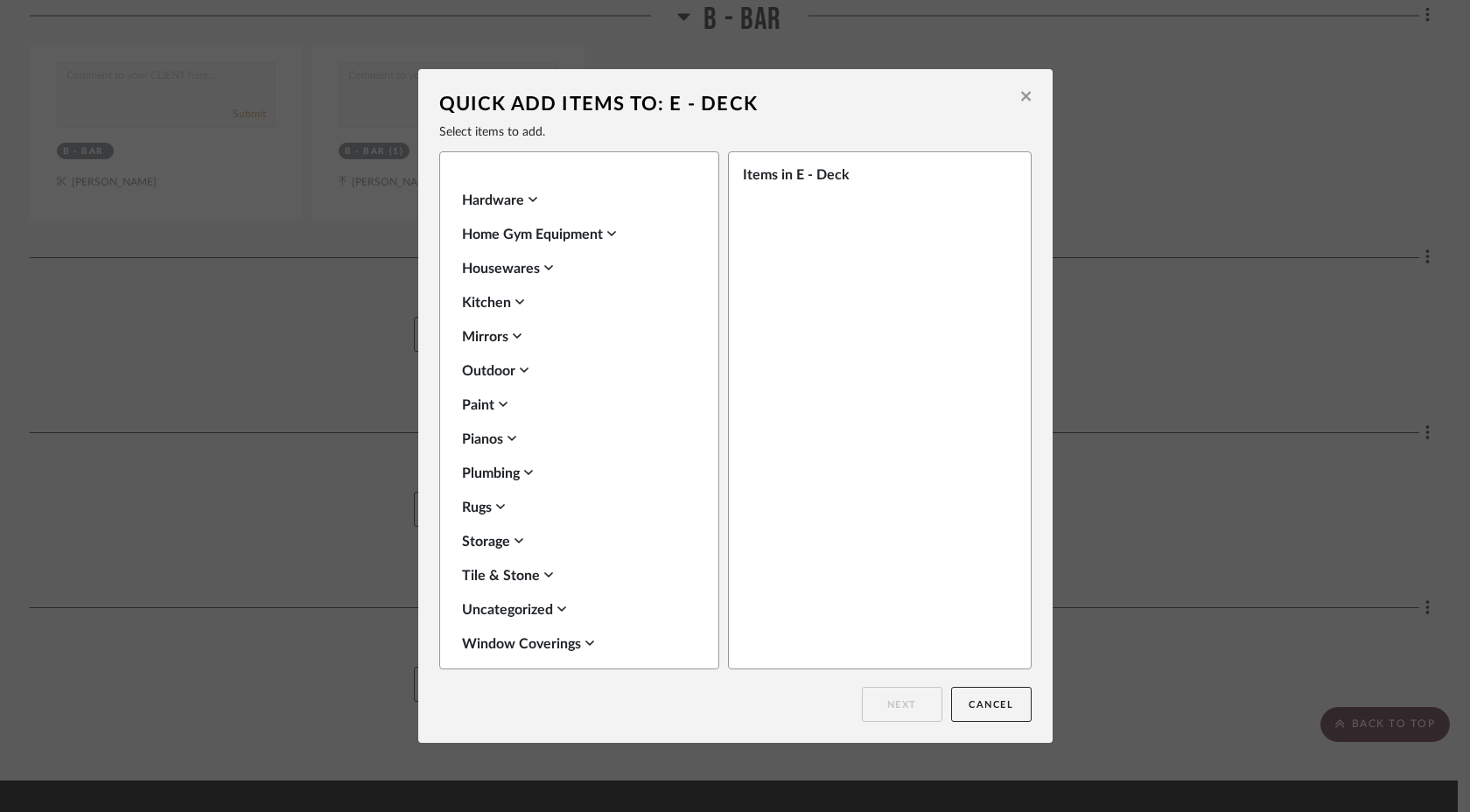 click on "Uncategorized" at bounding box center (575, 610) 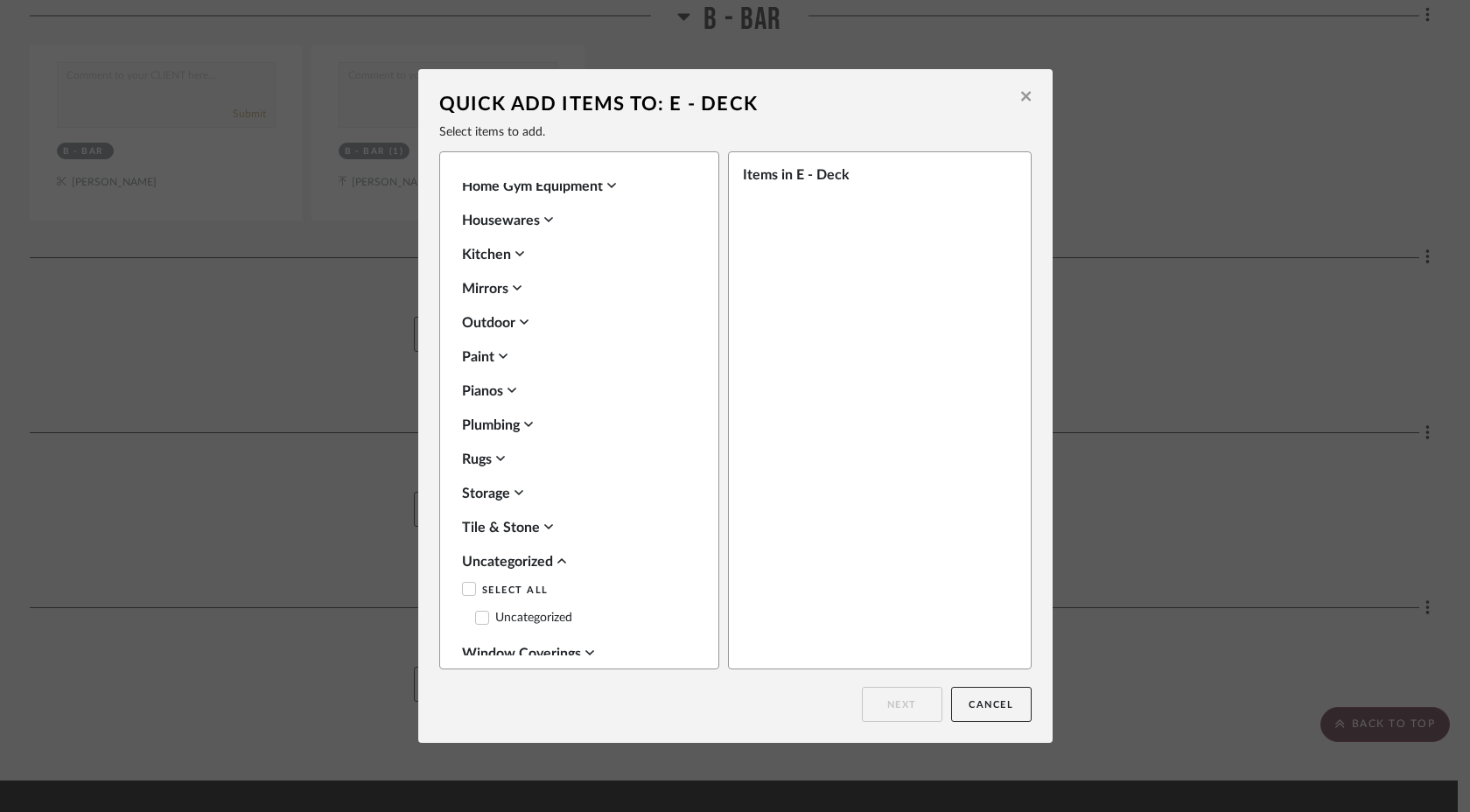 scroll, scrollTop: 1269, scrollLeft: 0, axis: vertical 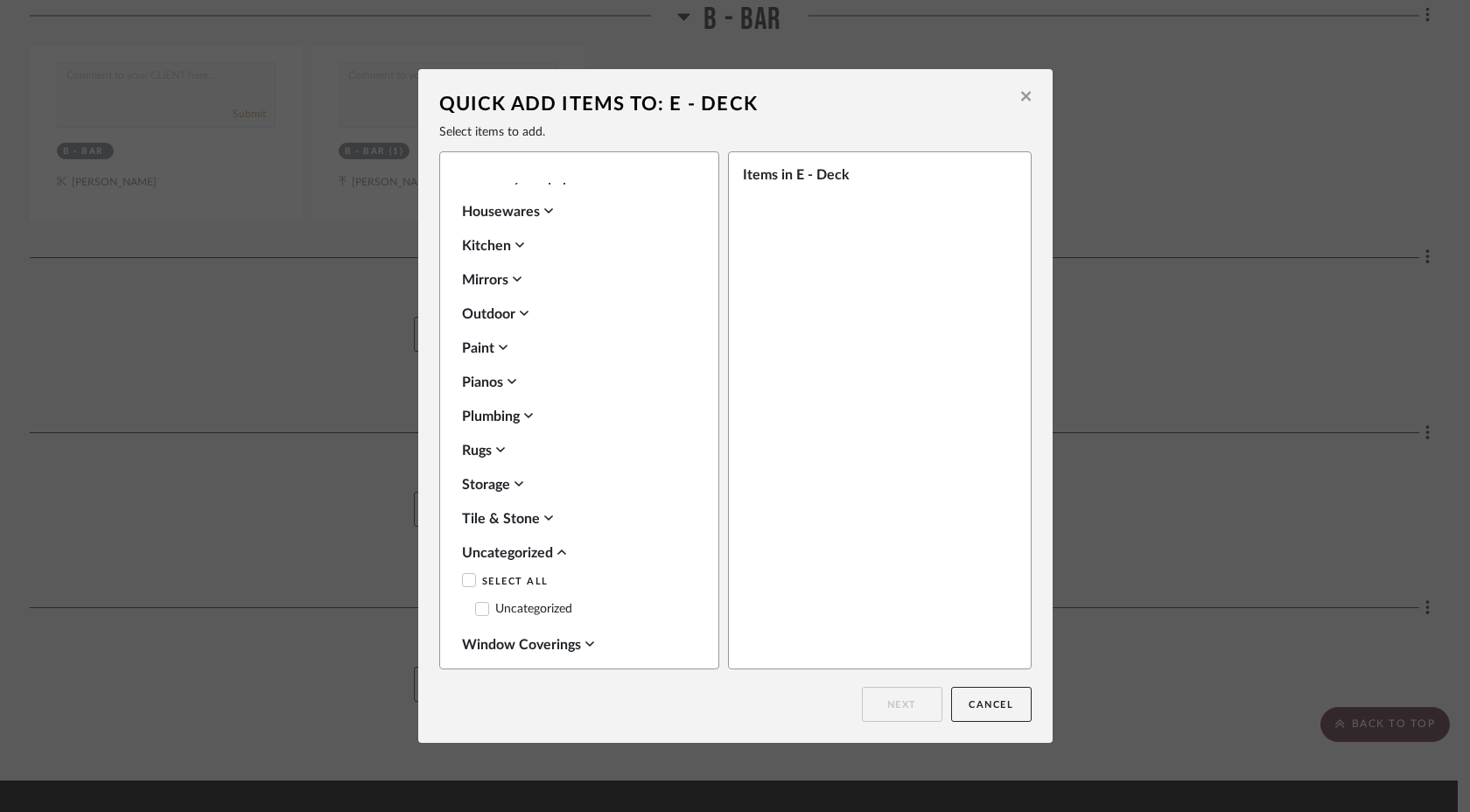 click 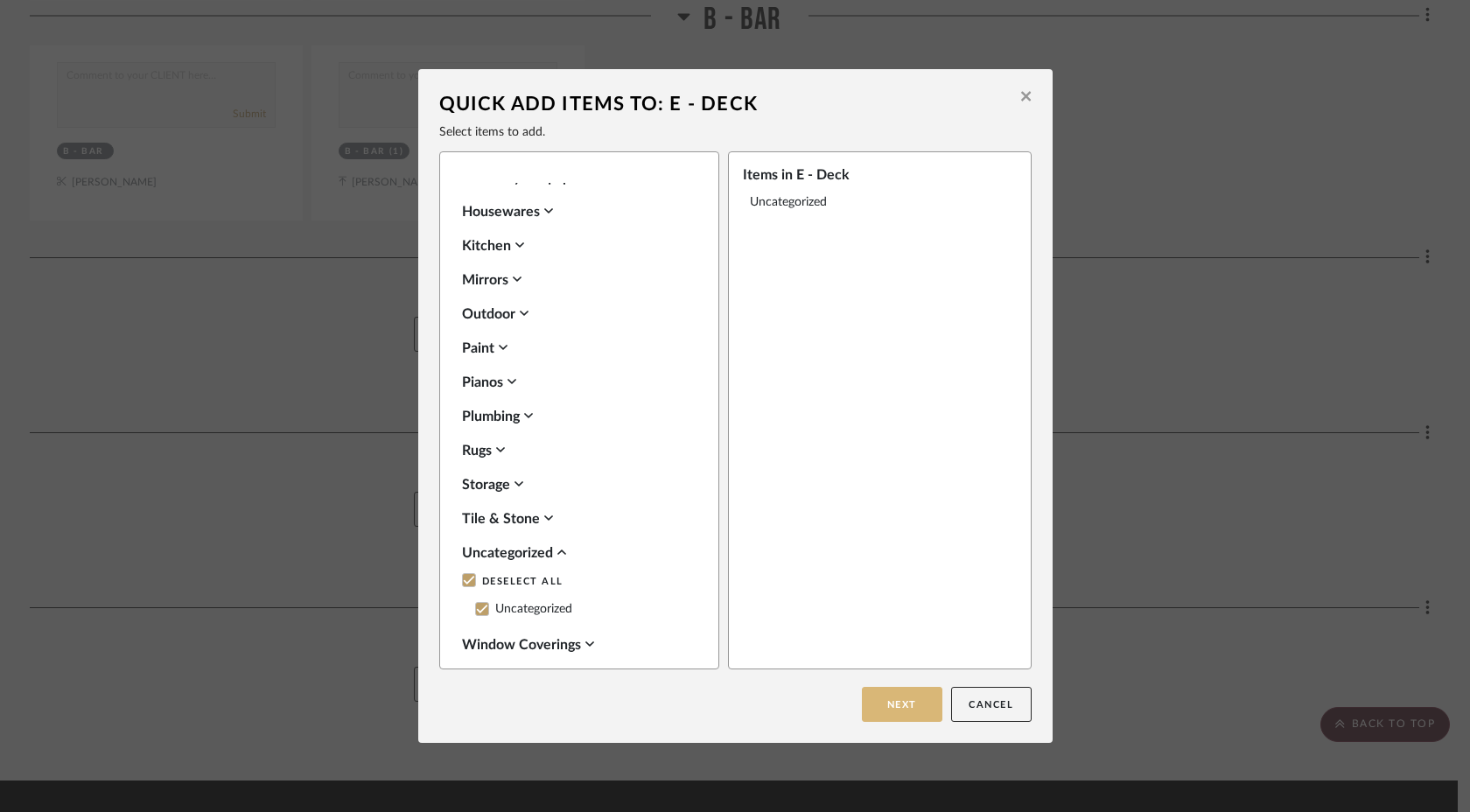 click on "Next" at bounding box center [902, 704] 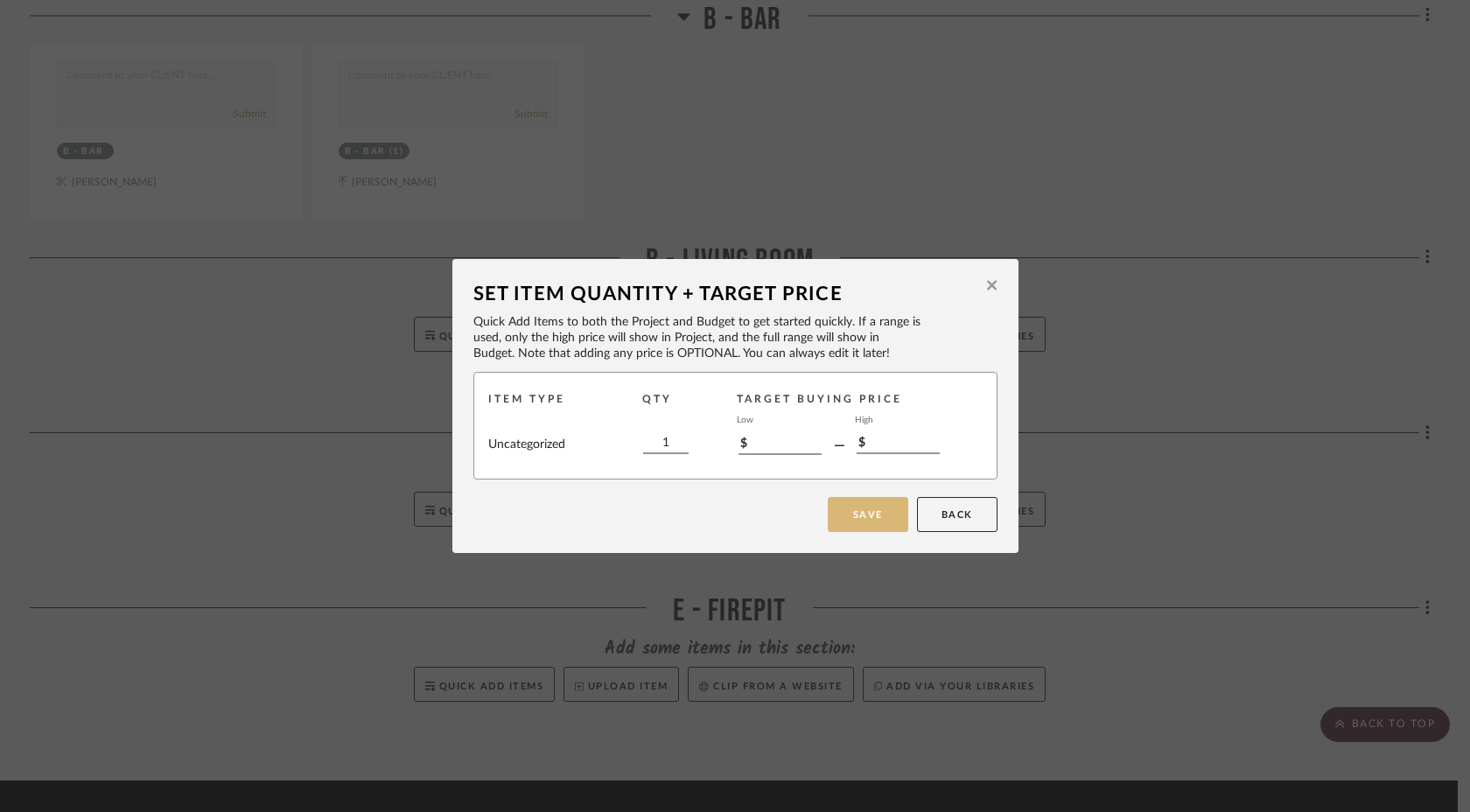 click on "Save" at bounding box center [868, 514] 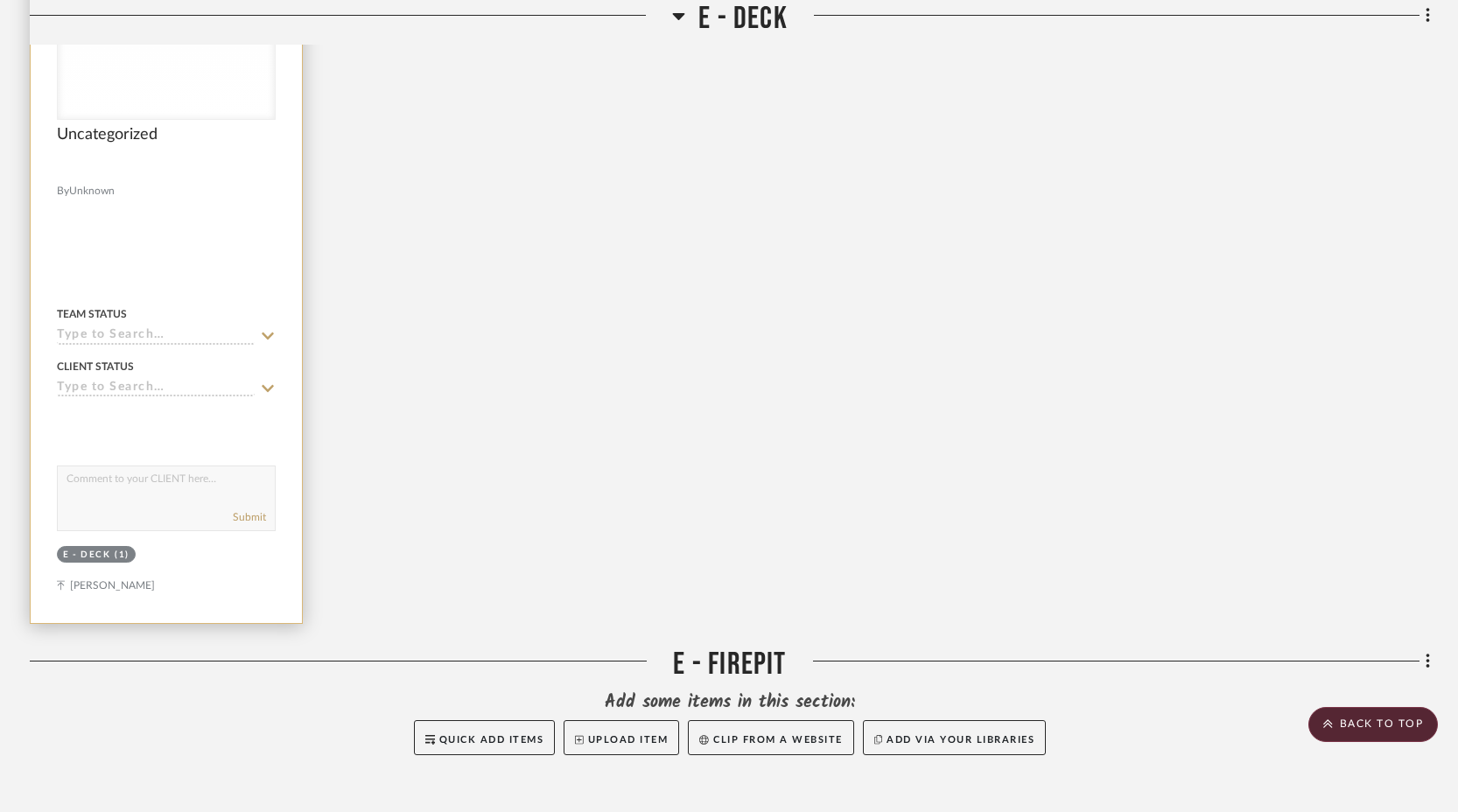 scroll, scrollTop: 12182, scrollLeft: 0, axis: vertical 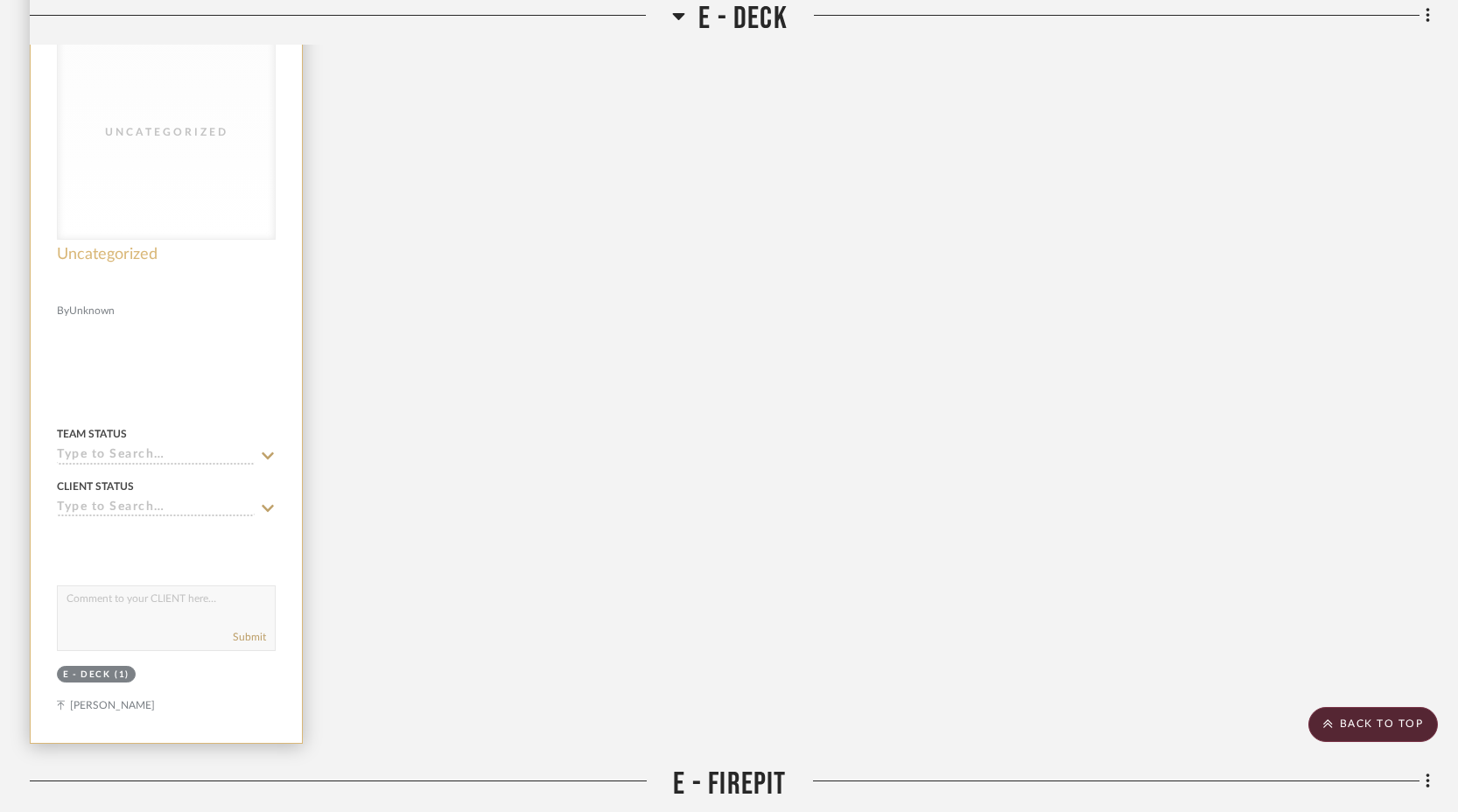 click on "Uncategorized" at bounding box center [107, 255] 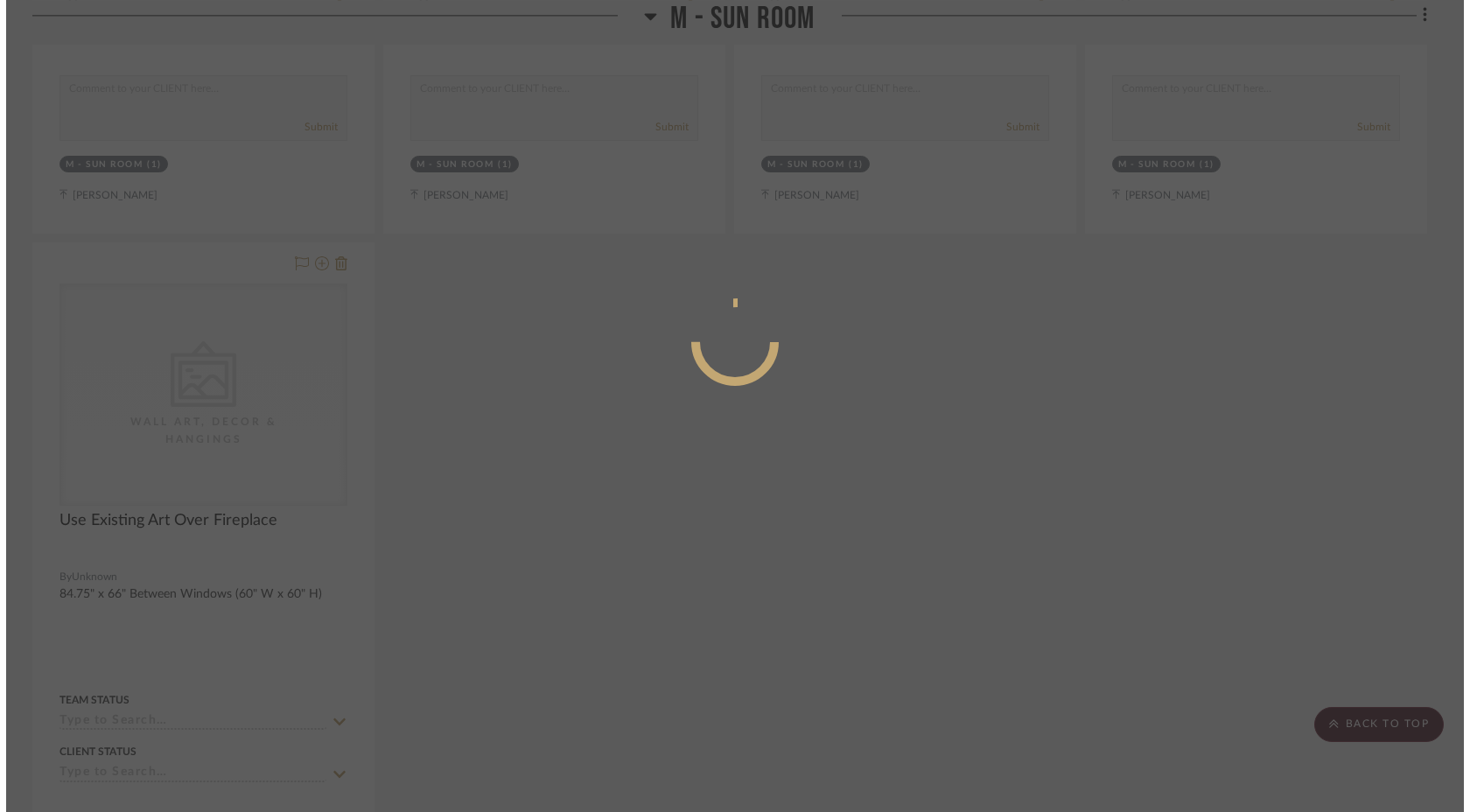 scroll, scrollTop: 0, scrollLeft: 0, axis: both 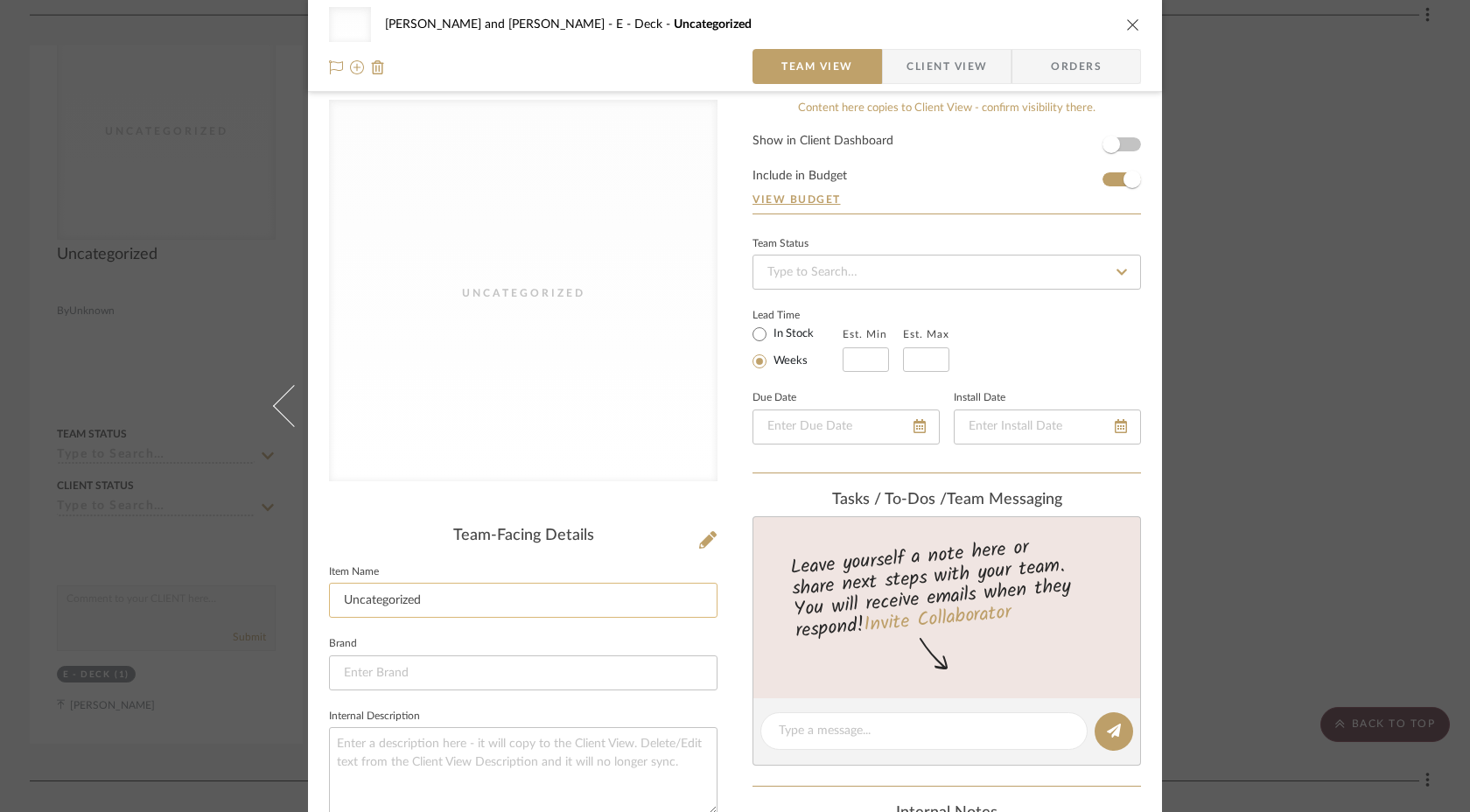 click on "Uncategorized" 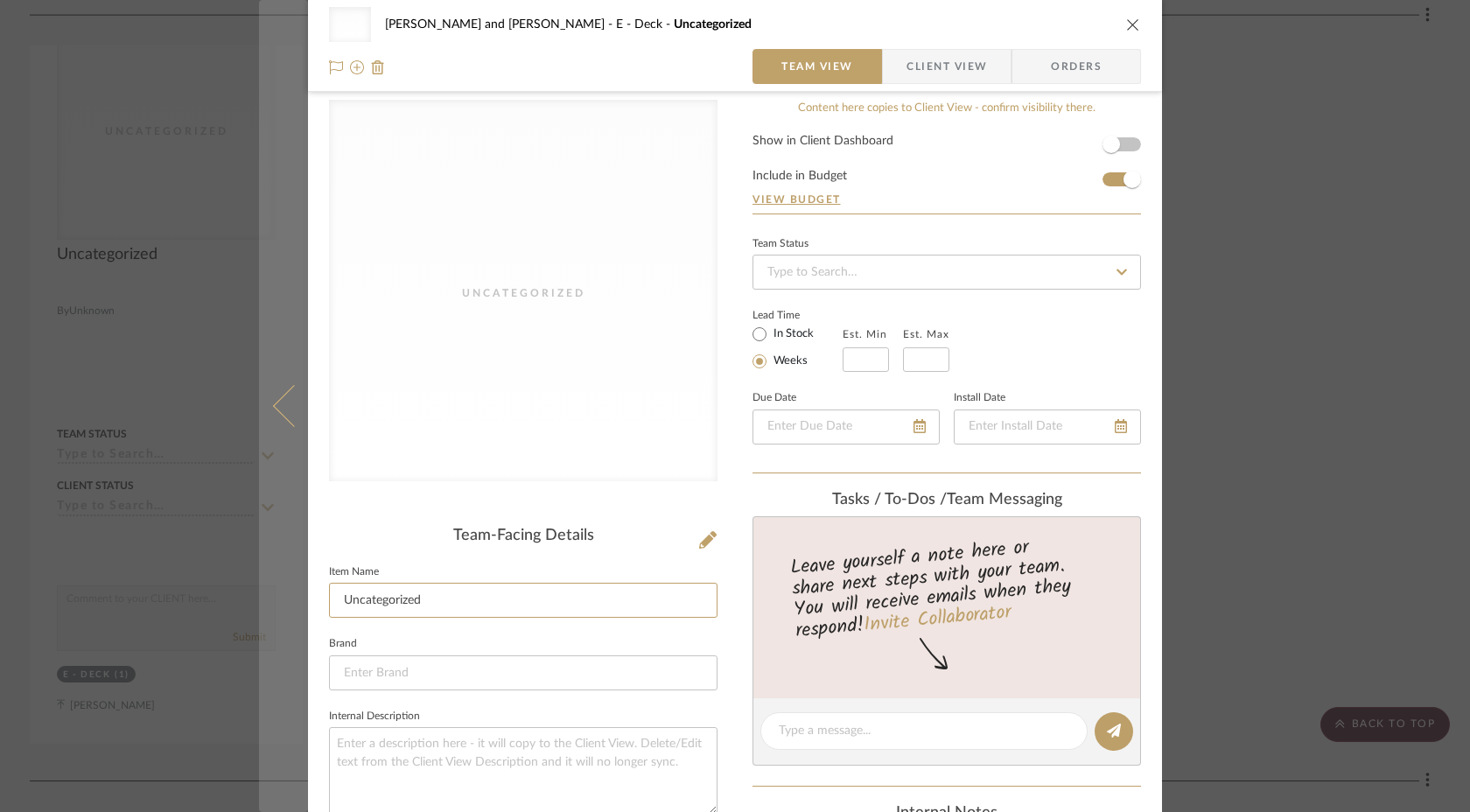 drag, startPoint x: 472, startPoint y: 603, endPoint x: 294, endPoint y: 603, distance: 178 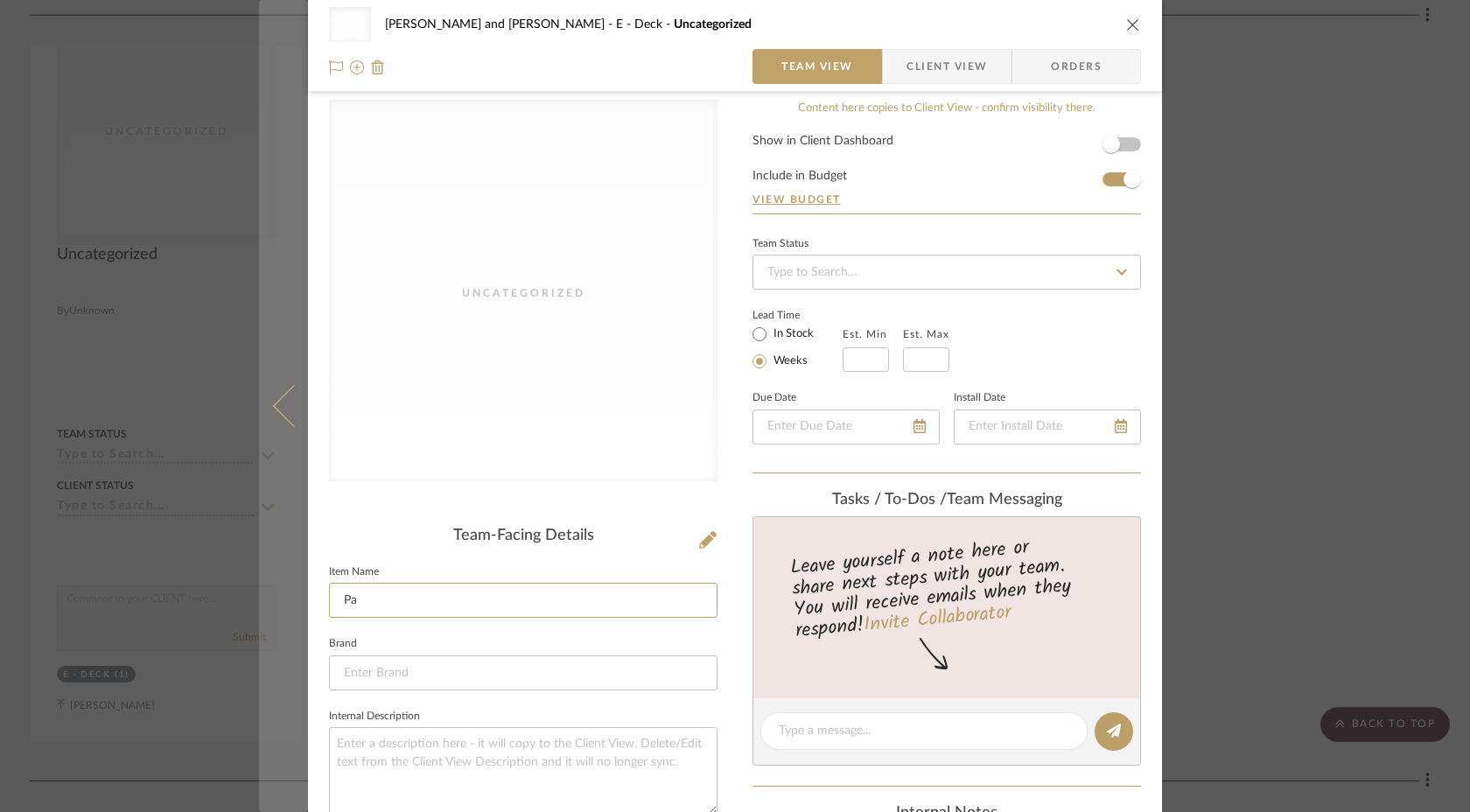type on "P" 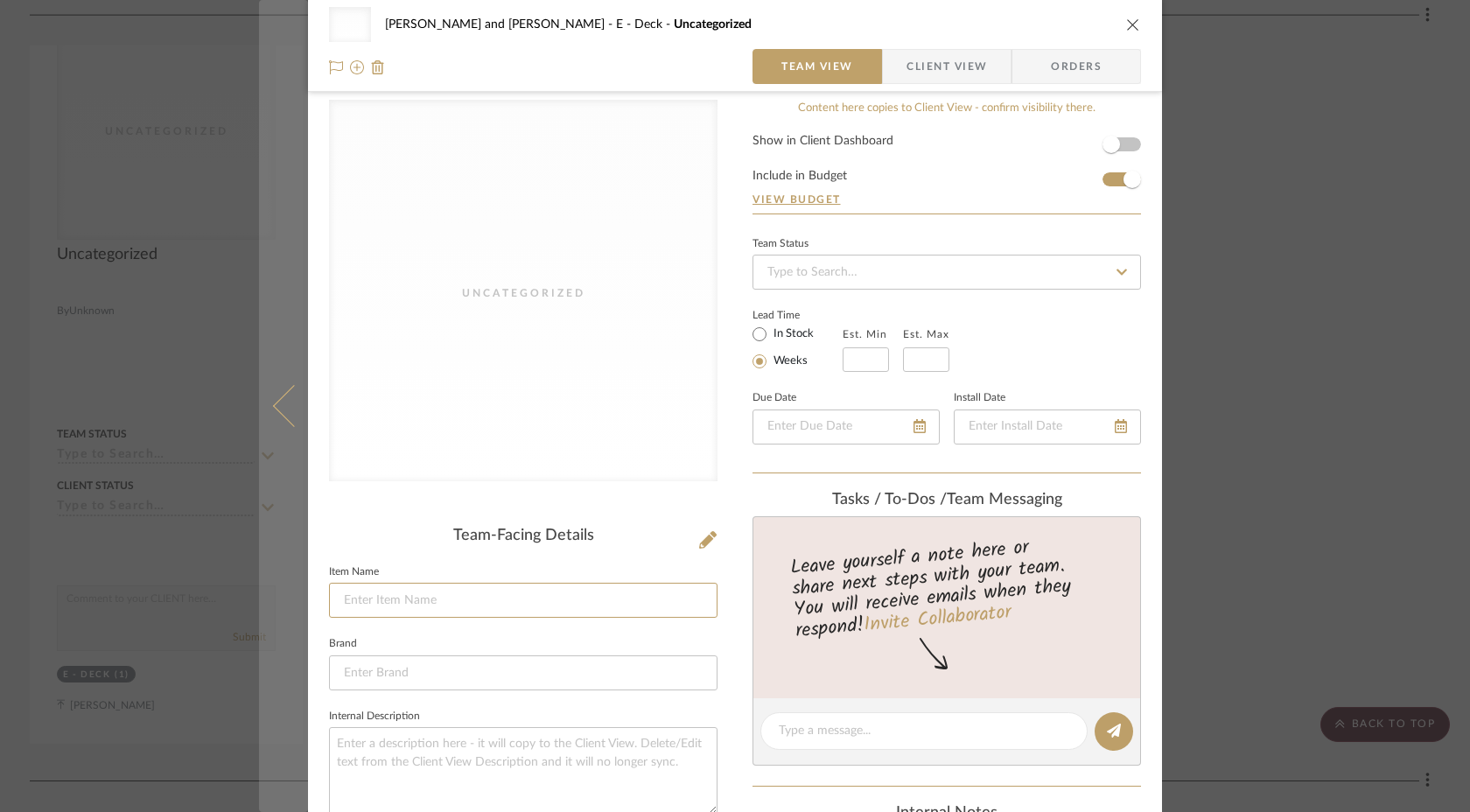 type on "F" 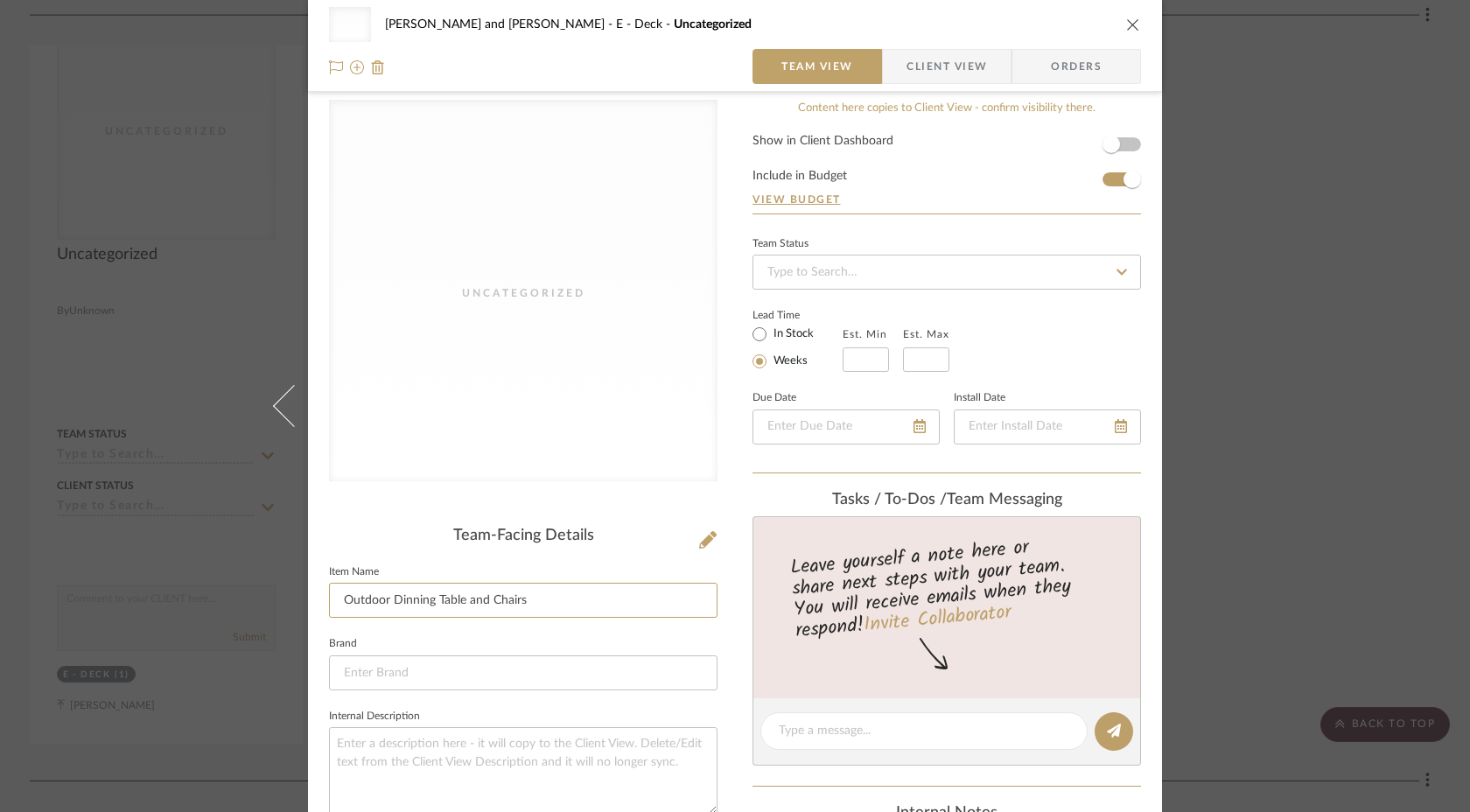 type on "Outdoor Dinning Table and Chairs" 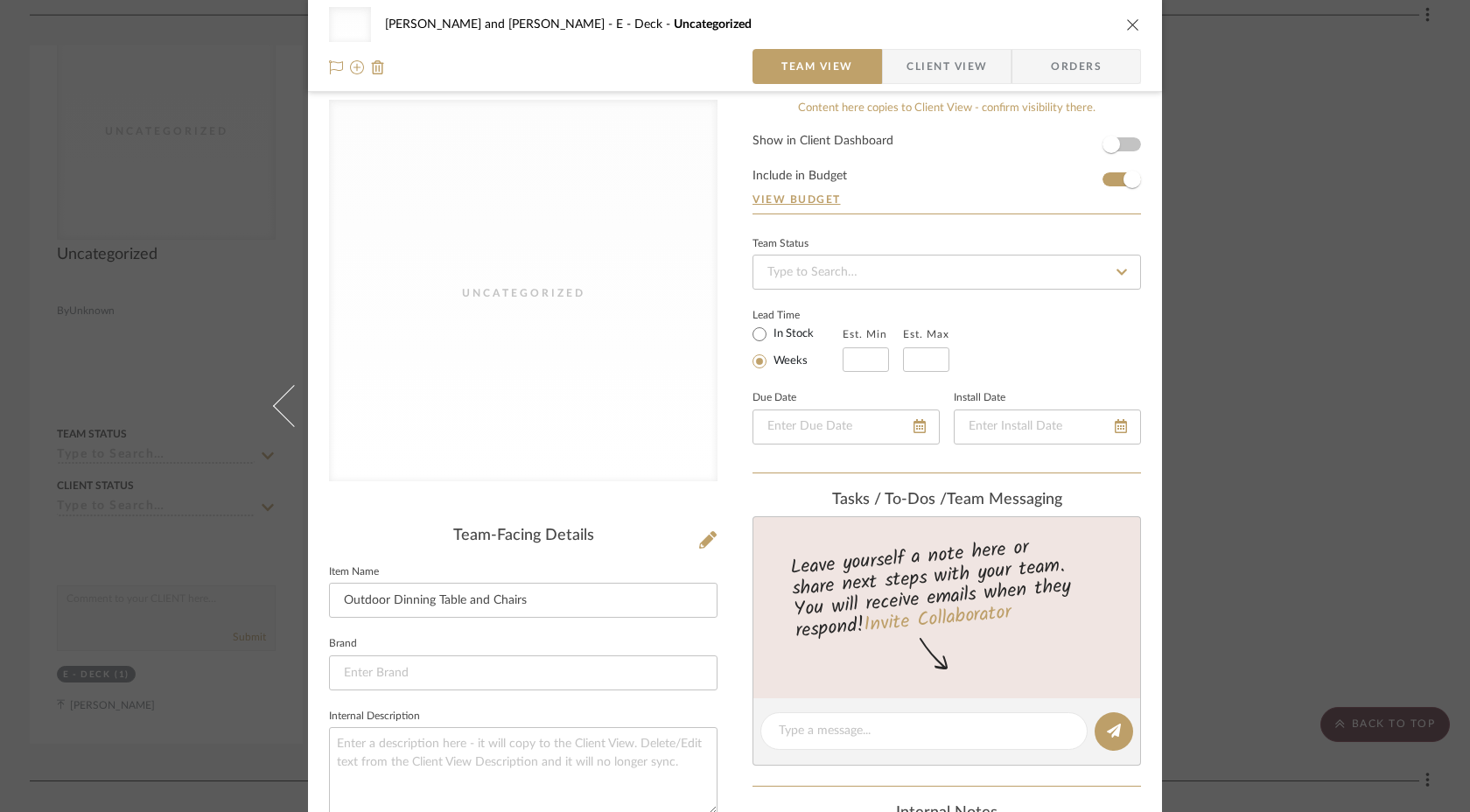 click on "Uncategorized [PERSON_NAME] and [PERSON_NAME] E - Deck Uncategorized Team View Client View Orders Uncategorized  Team-Facing Details   Item Name  Outdoor Dinning Table and Chairs  Brand   Internal Description   Dimensions   Product Specifications   Item Costs   View Budget   Markup %  30%  Unit Cost  $0.00  Cost Type  DNET  Client Unit Price   $0.00   Quantity  1  Unit Type  Each  Subtotal   $0.00   Tax %  0%  Total Tax   $0.00   Shipping Cost  $0.00  Ship. Markup %  0% Taxable  Total Shipping   $0.00  Total Client Price  $0.00  Your Cost  $0.00  Your Margin  $0.00  Content here copies to Client View - confirm visibility there.  Show in Client Dashboard   Include in Budget   View Budget  Team Status  Lead Time  In Stock Weeks  Est. Min   Est. Max   Due Date   Install Date  Tasks / To-Dos /  team Messaging  Leave yourself a note here or share next steps with your team. You will receive emails when they
respond!  Invite Collaborator Internal Notes  Documents  Choose a file  or drag it here.  E - Deck  (1)" at bounding box center [735, 406] 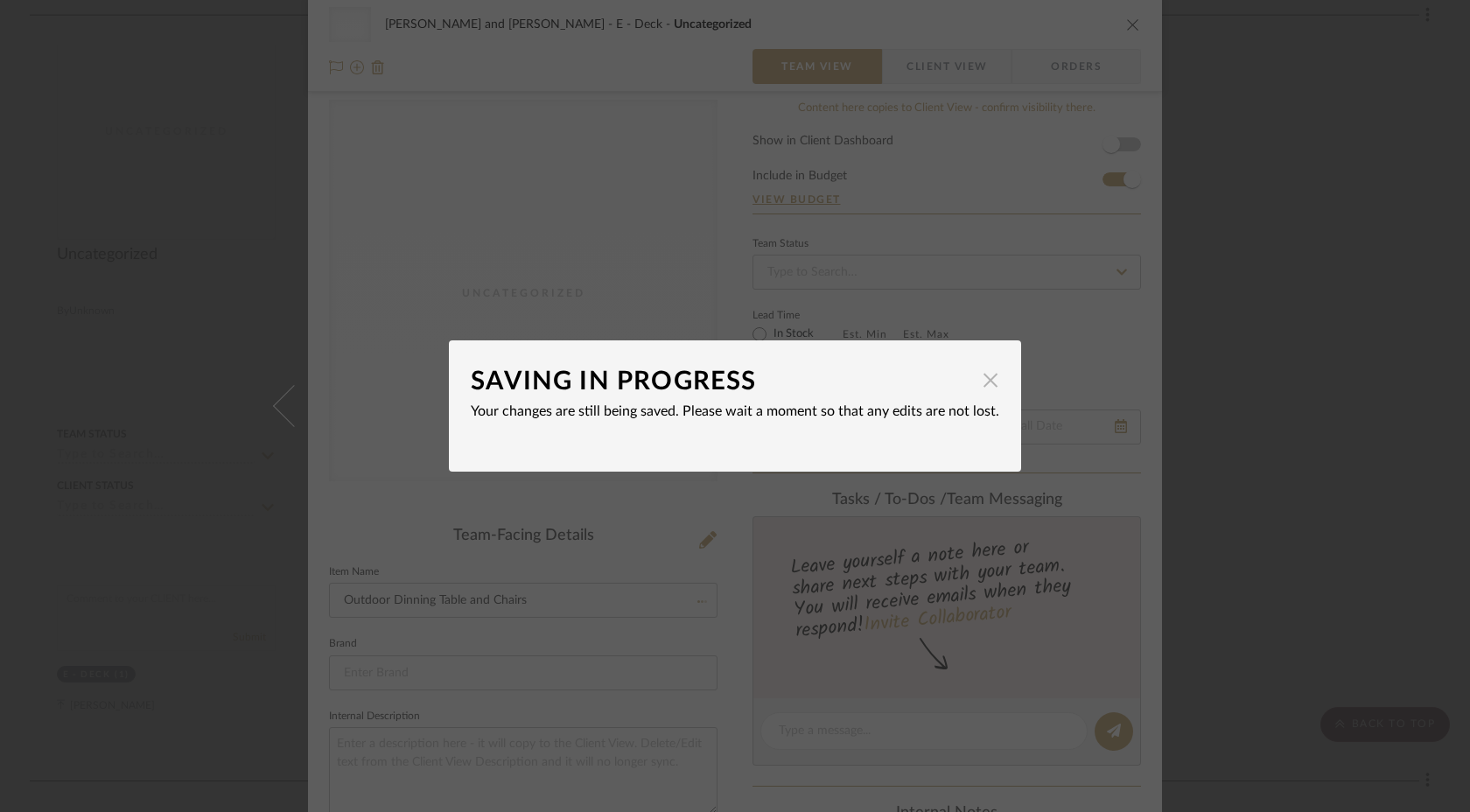 click at bounding box center (990, 380) 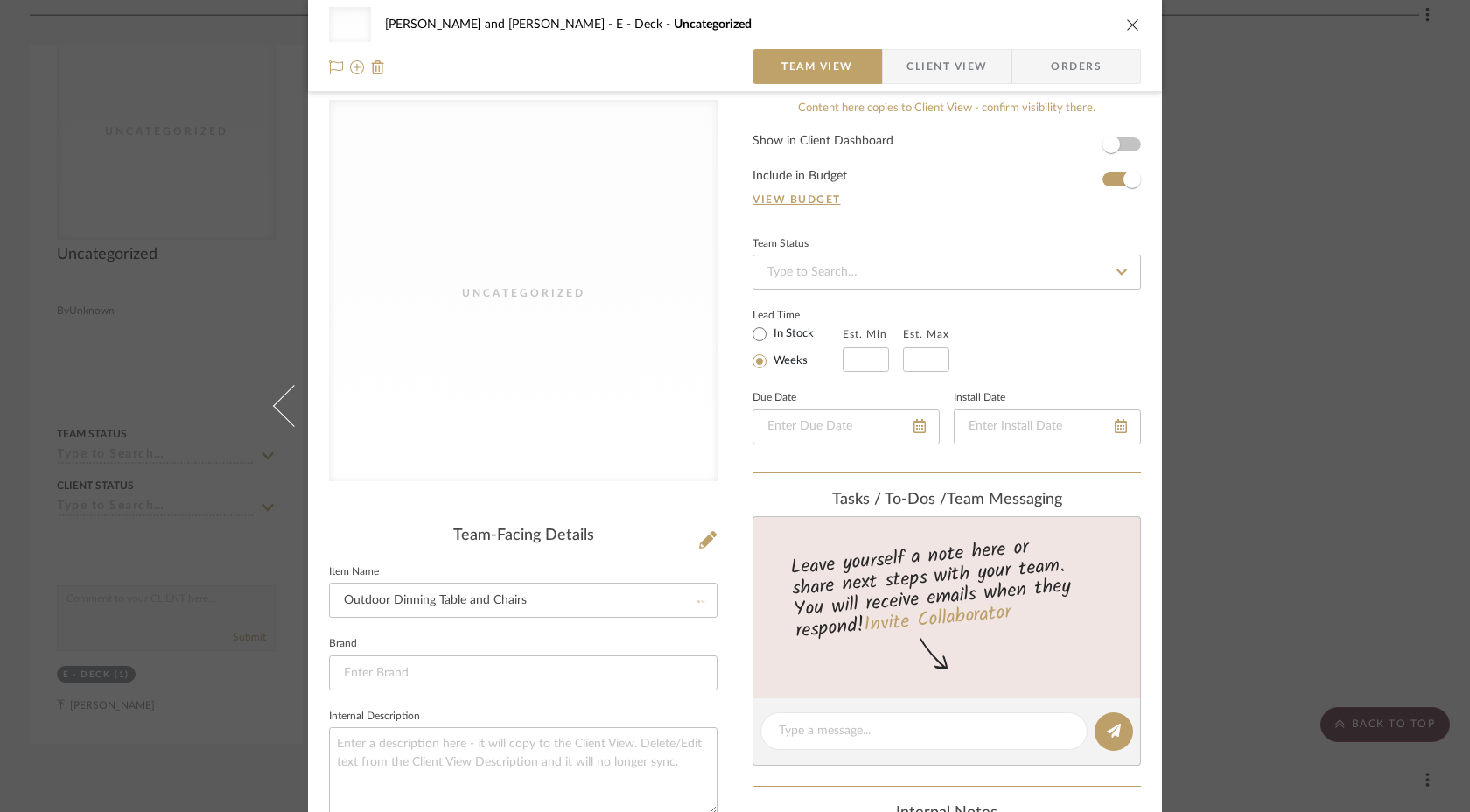 type 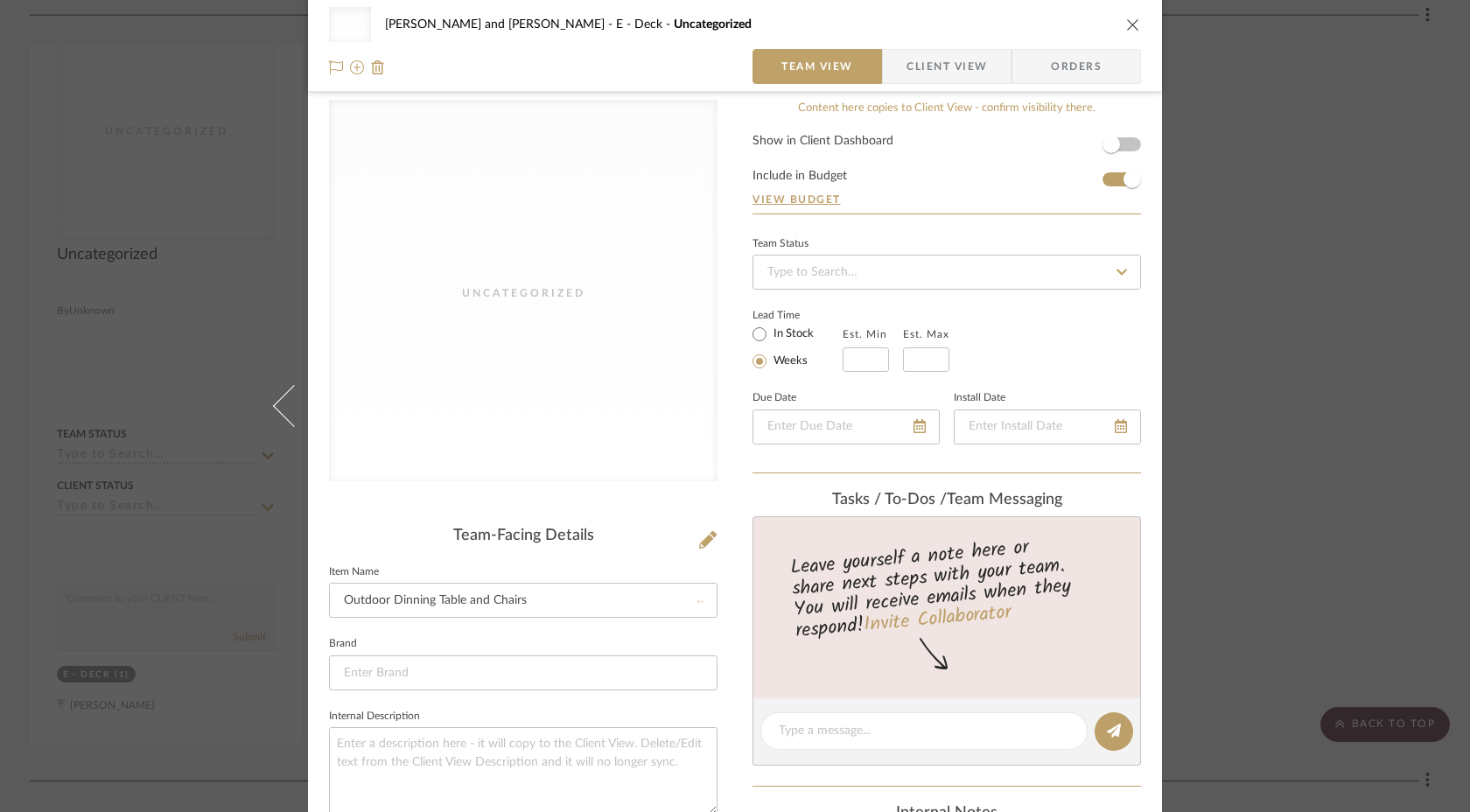 type 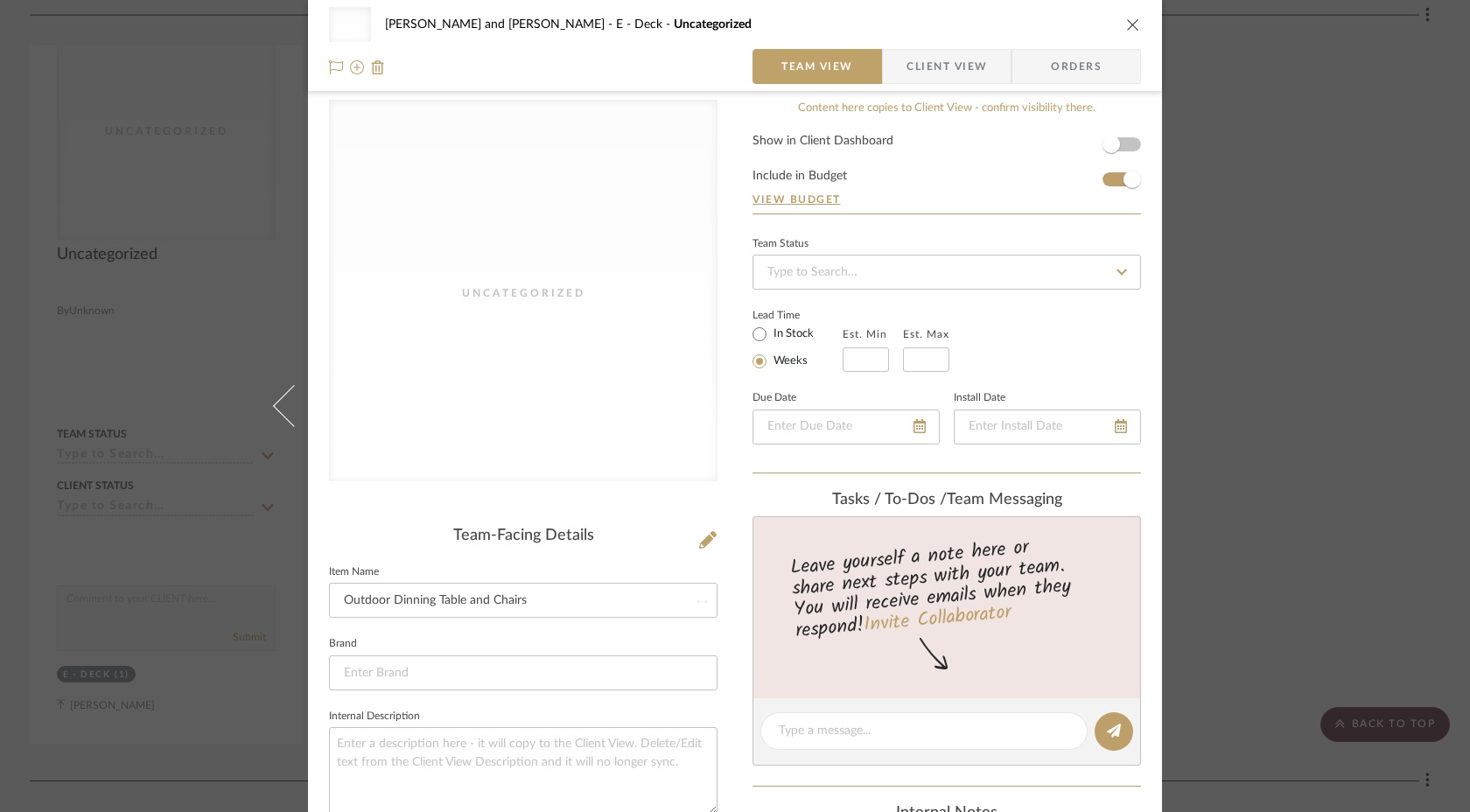 type 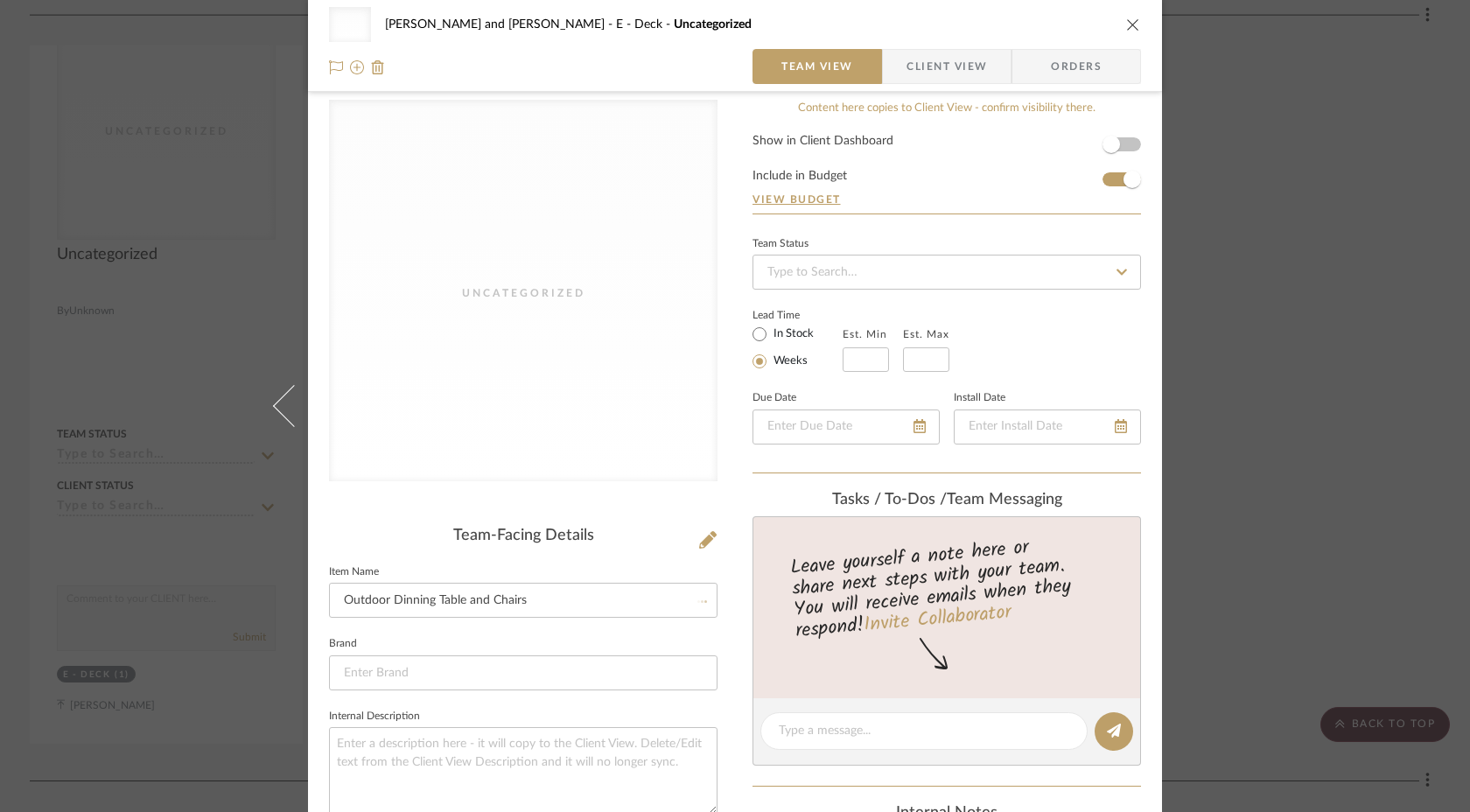 type 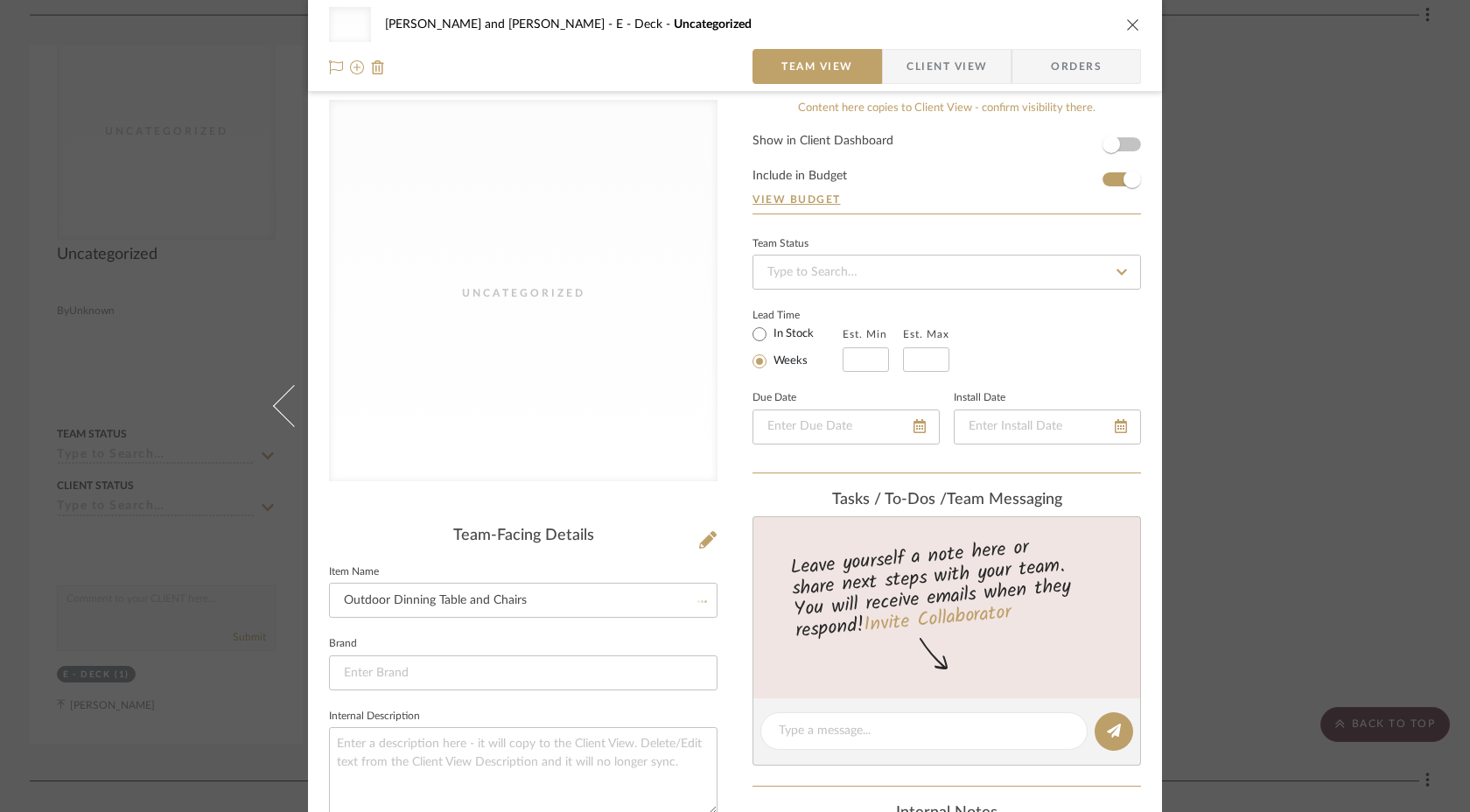 type 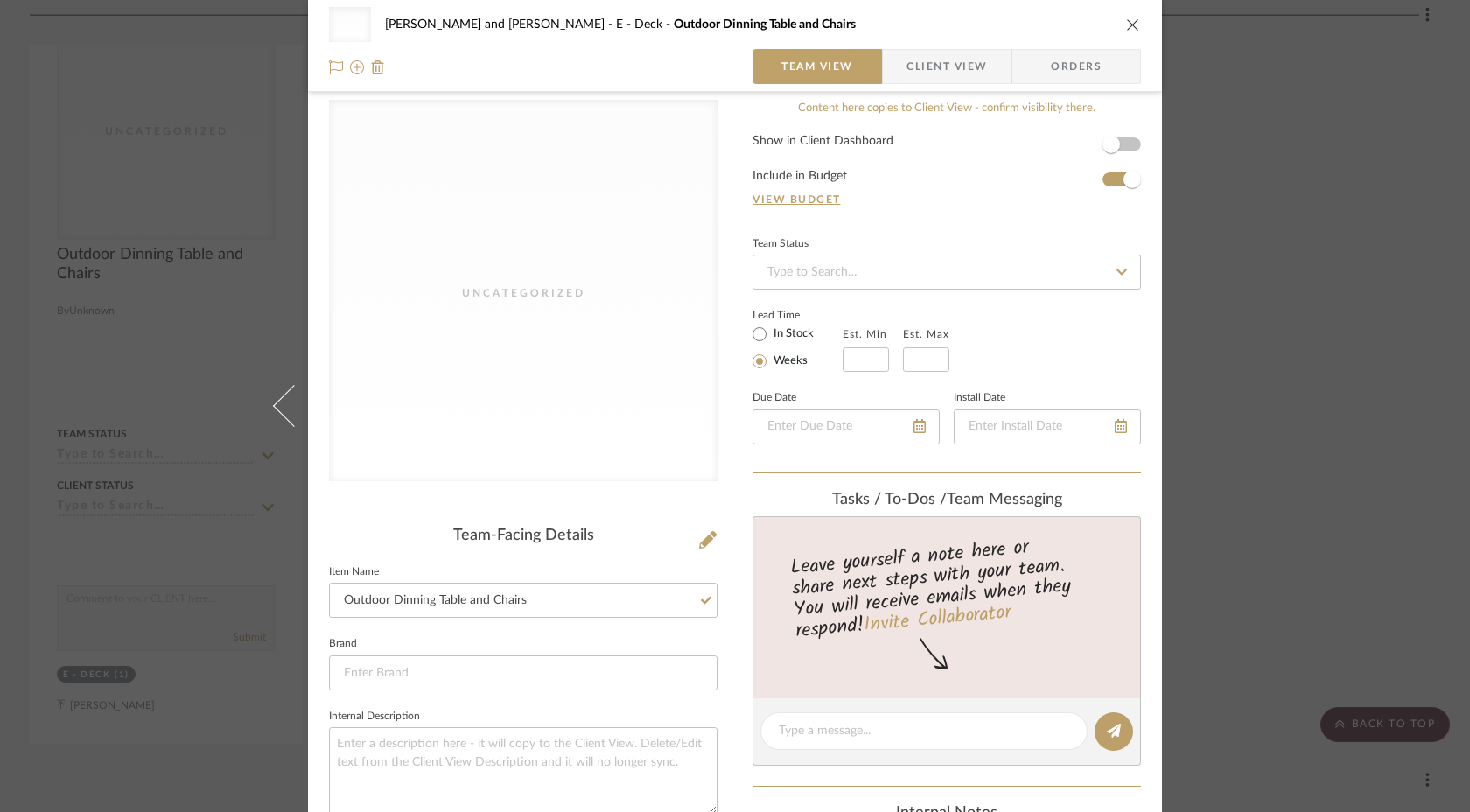click on "Uncategorized [PERSON_NAME] and [PERSON_NAME] E - Deck Outdoor Dinning Table and Chairs Team View Client View Orders Uncategorized  Team-Facing Details   Item Name  Outdoor Dinning Table and Chairs  Brand   Internal Description   Dimensions   Product Specifications   Item Costs   View Budget   Markup %  30%  Unit Cost  $0.00  Cost Type  DNET  Client Unit Price   $0.00   Quantity  1  Unit Type  Each  Subtotal   $0.00   Tax %  0%  Total Tax   $0.00   Shipping Cost  $0.00  Ship. Markup %  0% Taxable  Total Shipping   $0.00  Total Client Price  $0.00  Your Cost  $0.00  Your Margin  $0.00  Content here copies to Client View - confirm visibility there.  Show in Client Dashboard   Include in Budget   View Budget  Team Status  Lead Time  In Stock Weeks  Est. Min   Est. Max   Due Date   Install Date  Tasks / To-Dos /  team Messaging  Leave yourself a note here or share next steps with your team. You will receive emails when they
respond!  Invite Collaborator Internal Notes  Documents  Choose a file  E - Deck  (1)" at bounding box center [735, 406] 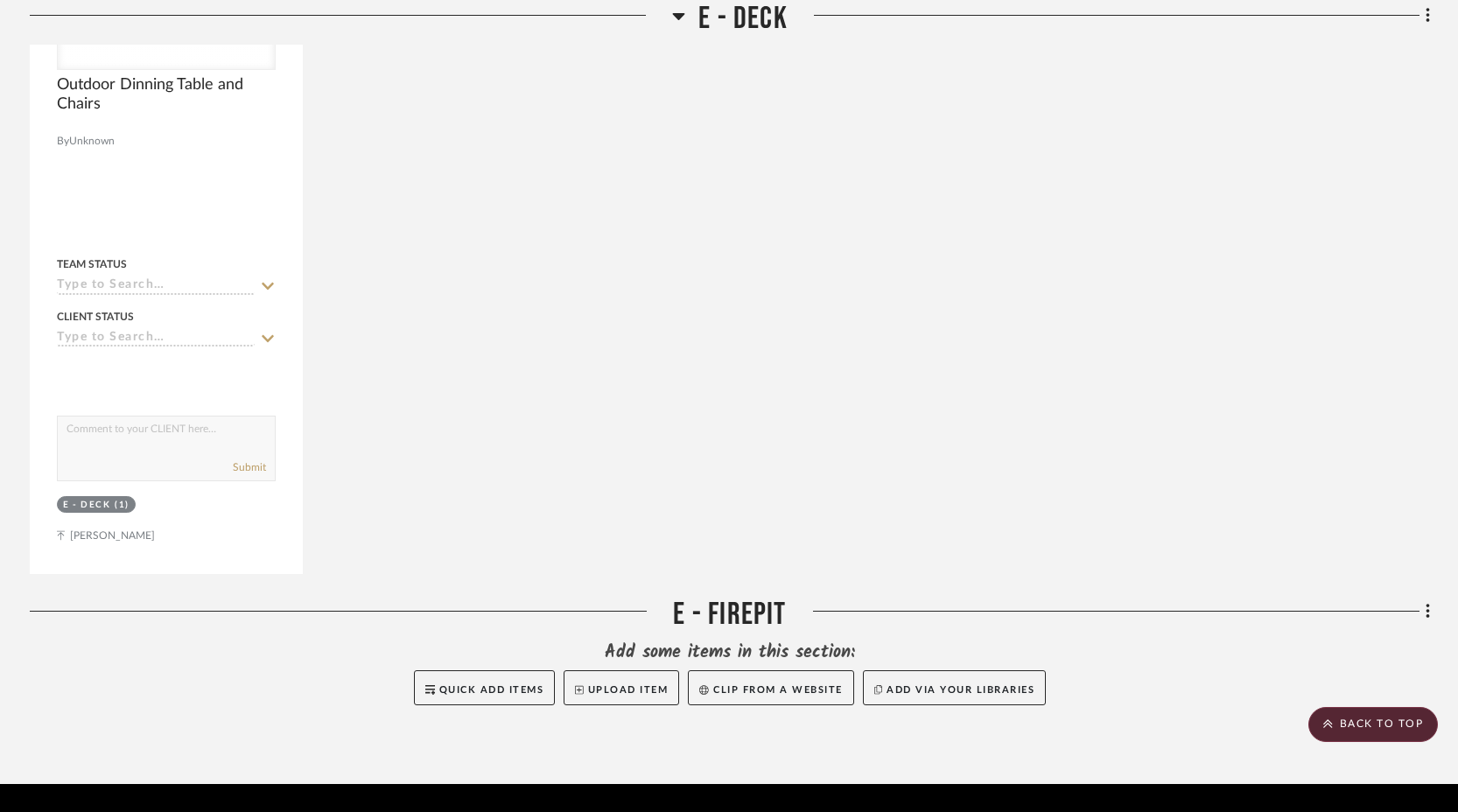 scroll, scrollTop: 12351, scrollLeft: 0, axis: vertical 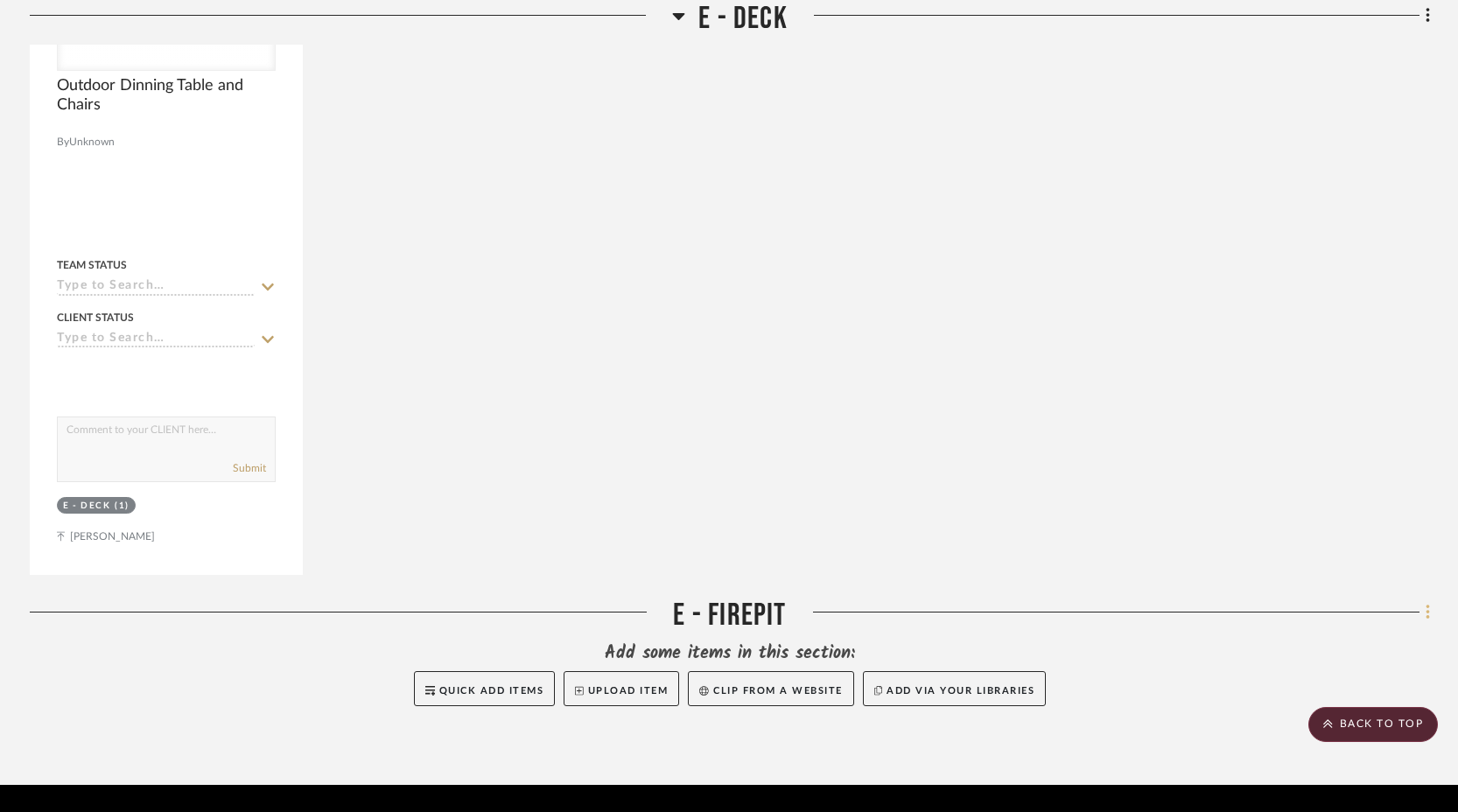 click 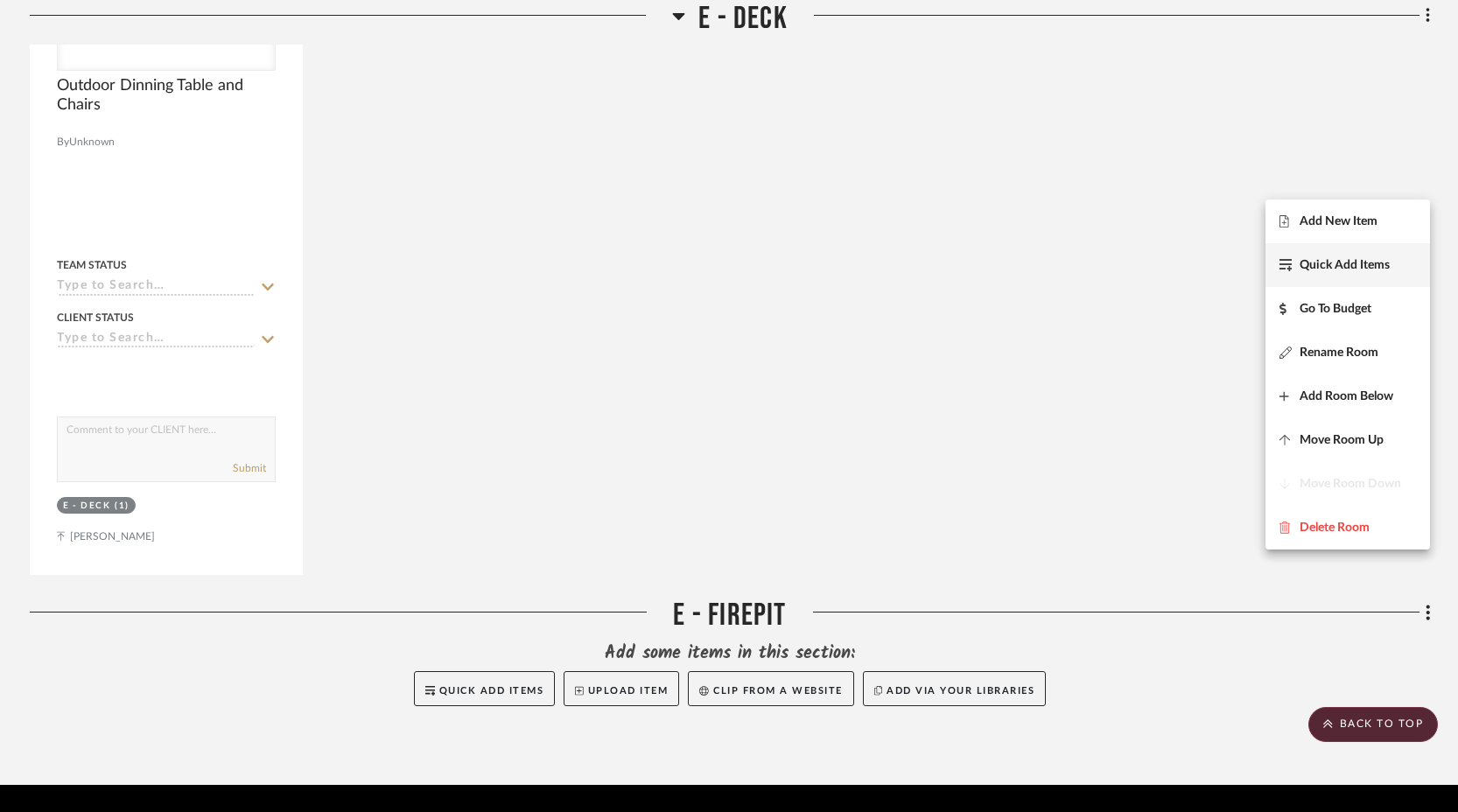 click on "Quick Add Items" at bounding box center (1344, 264) 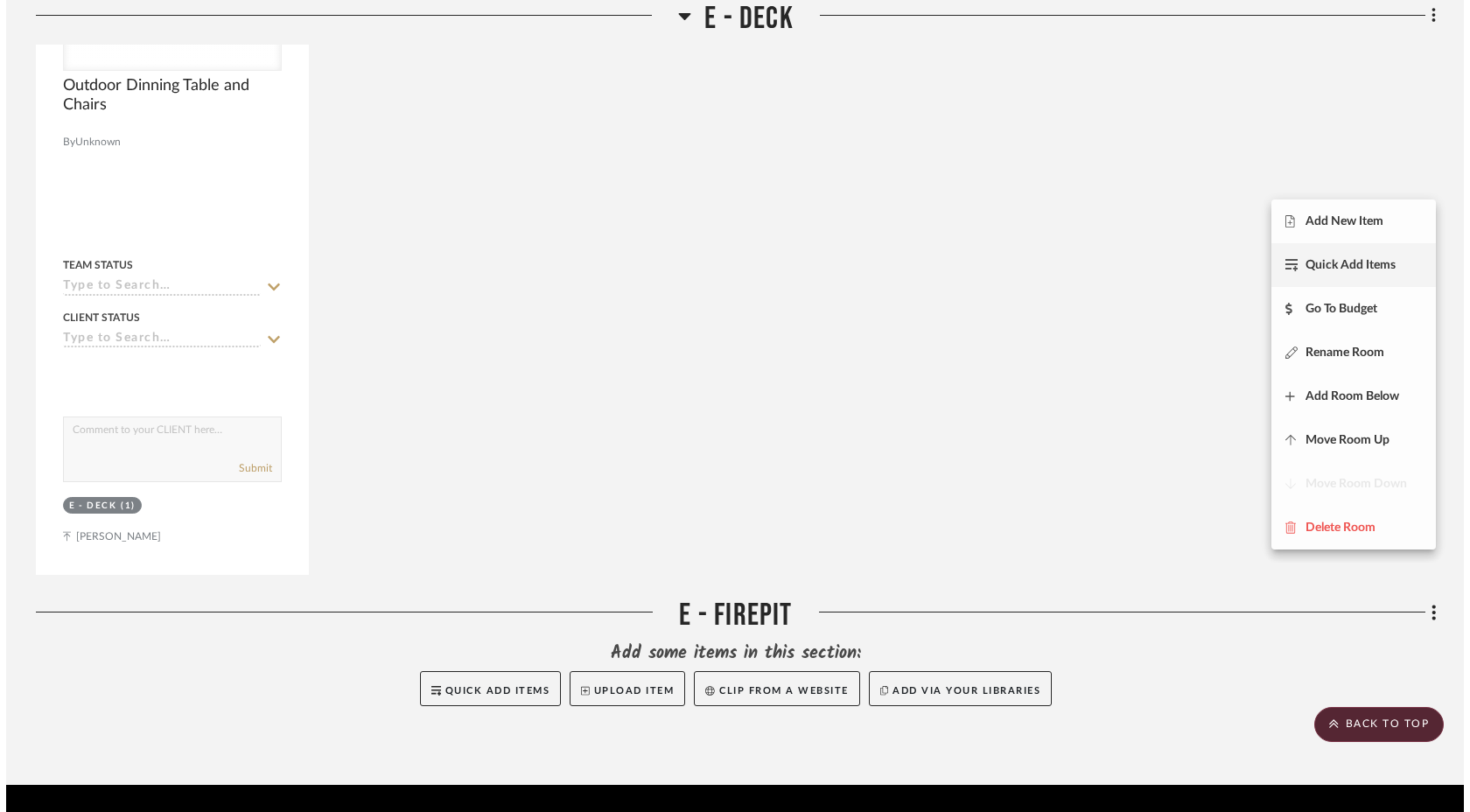 scroll, scrollTop: 0, scrollLeft: 0, axis: both 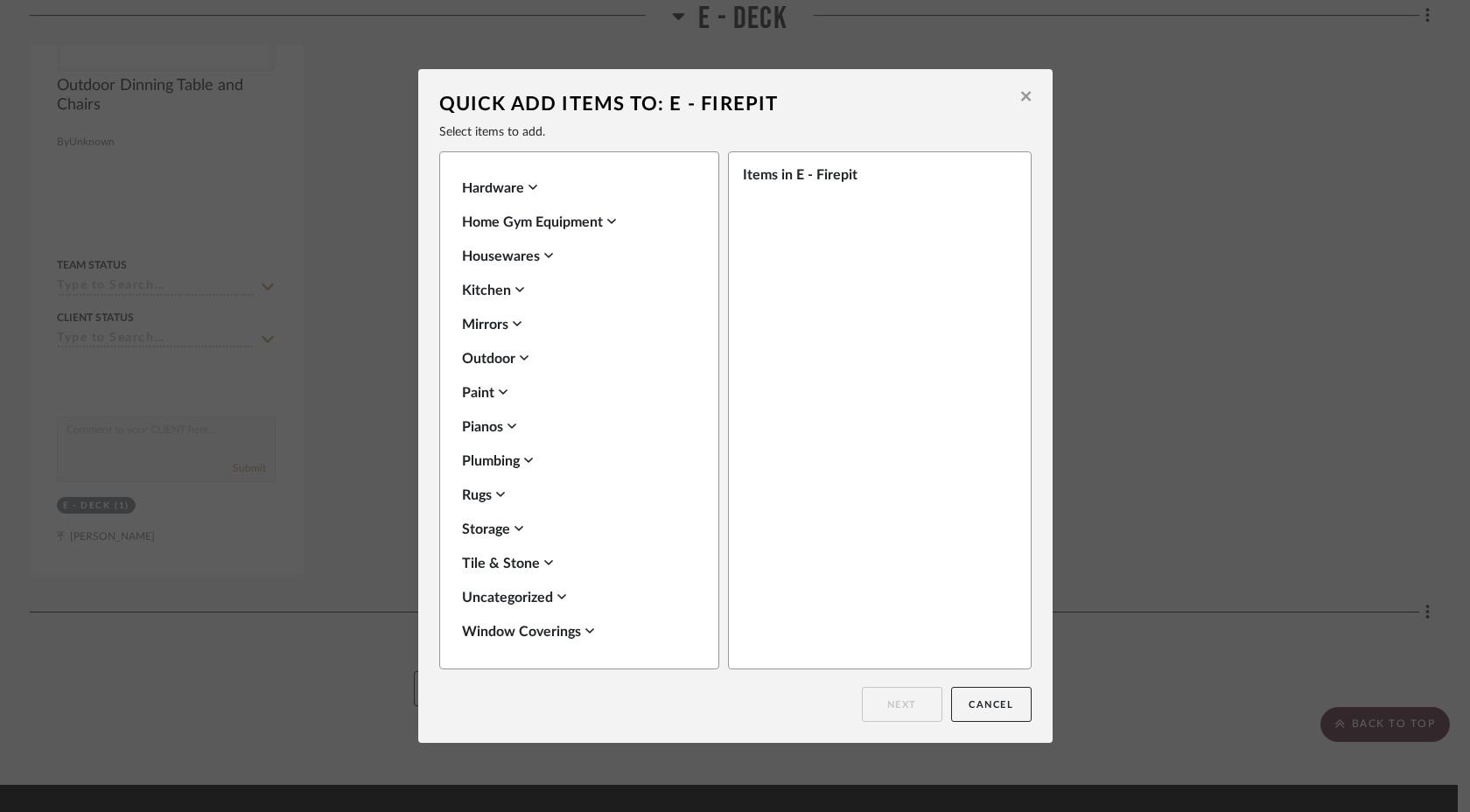 click on "Uncategorized" at bounding box center [575, 598] 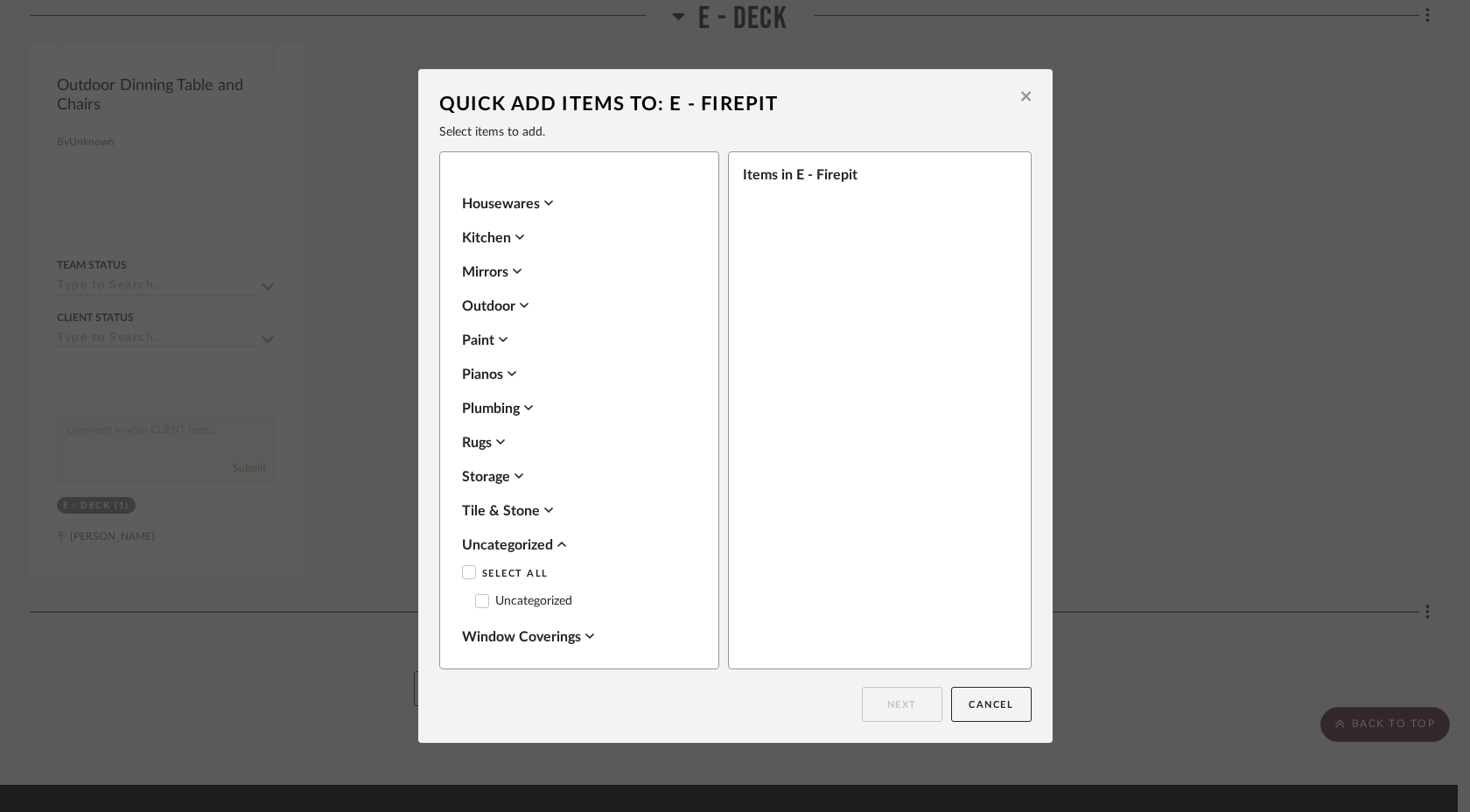scroll, scrollTop: 676, scrollLeft: 0, axis: vertical 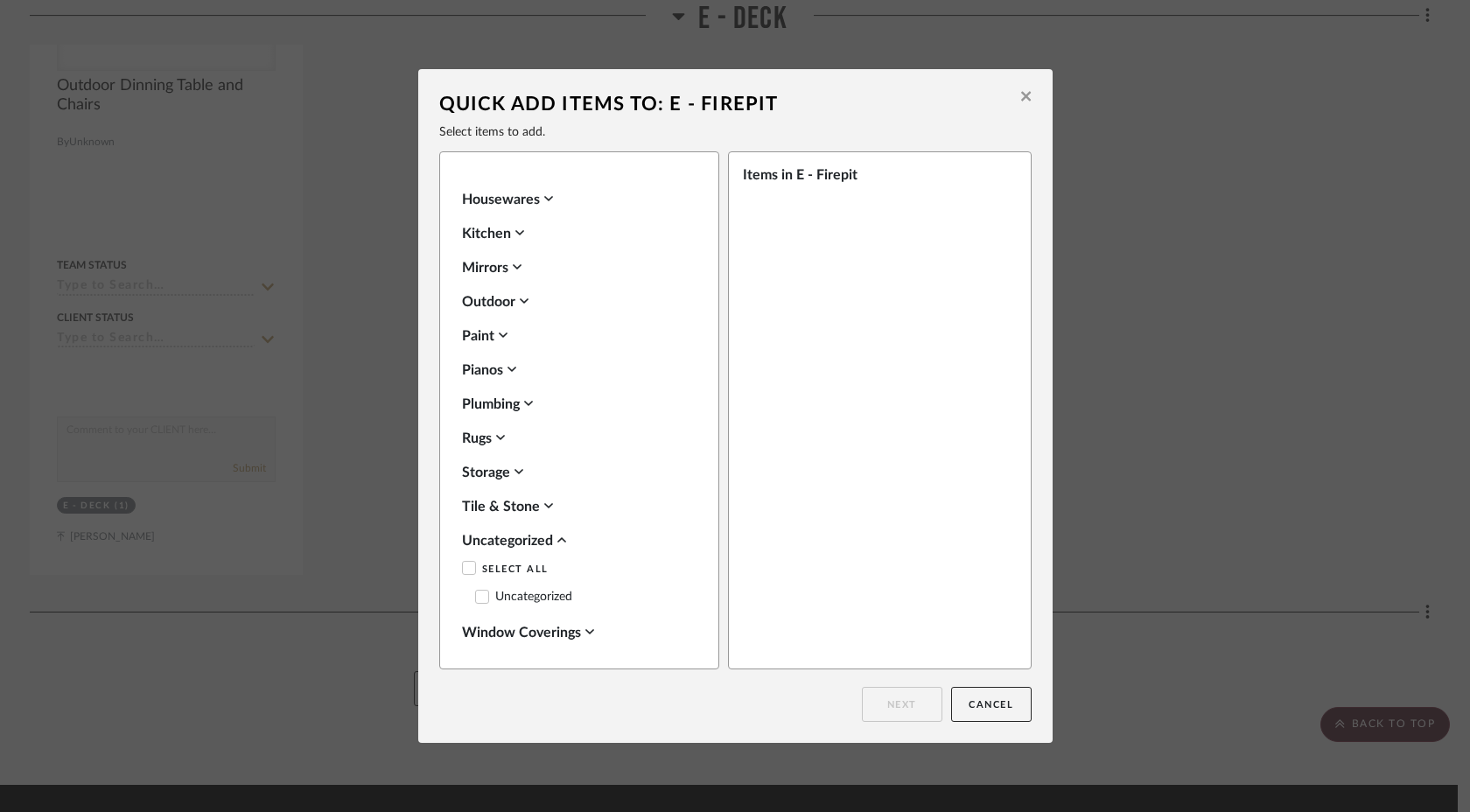 click on "Uncategorized" at bounding box center [523, 597] 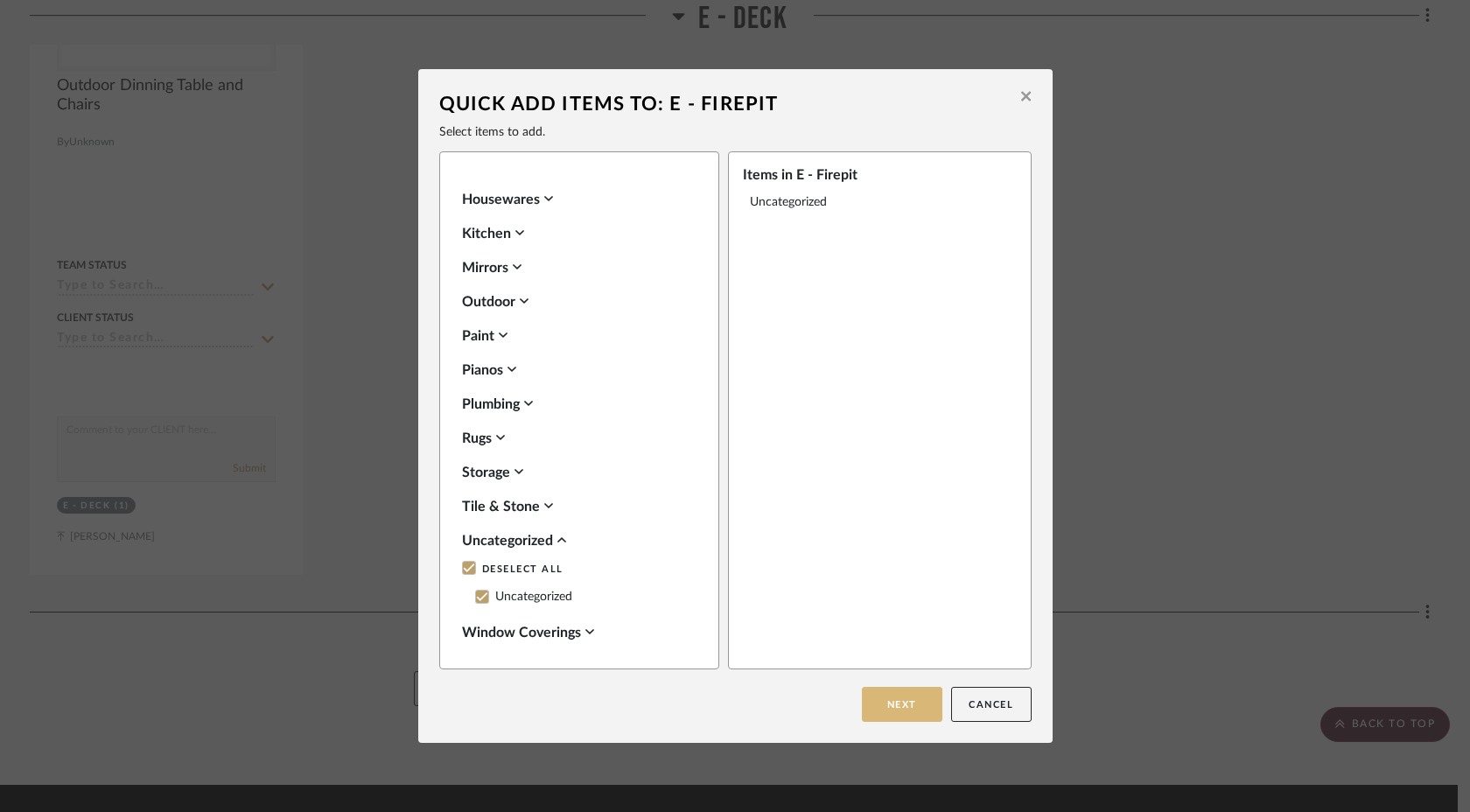 click on "Next" at bounding box center [902, 704] 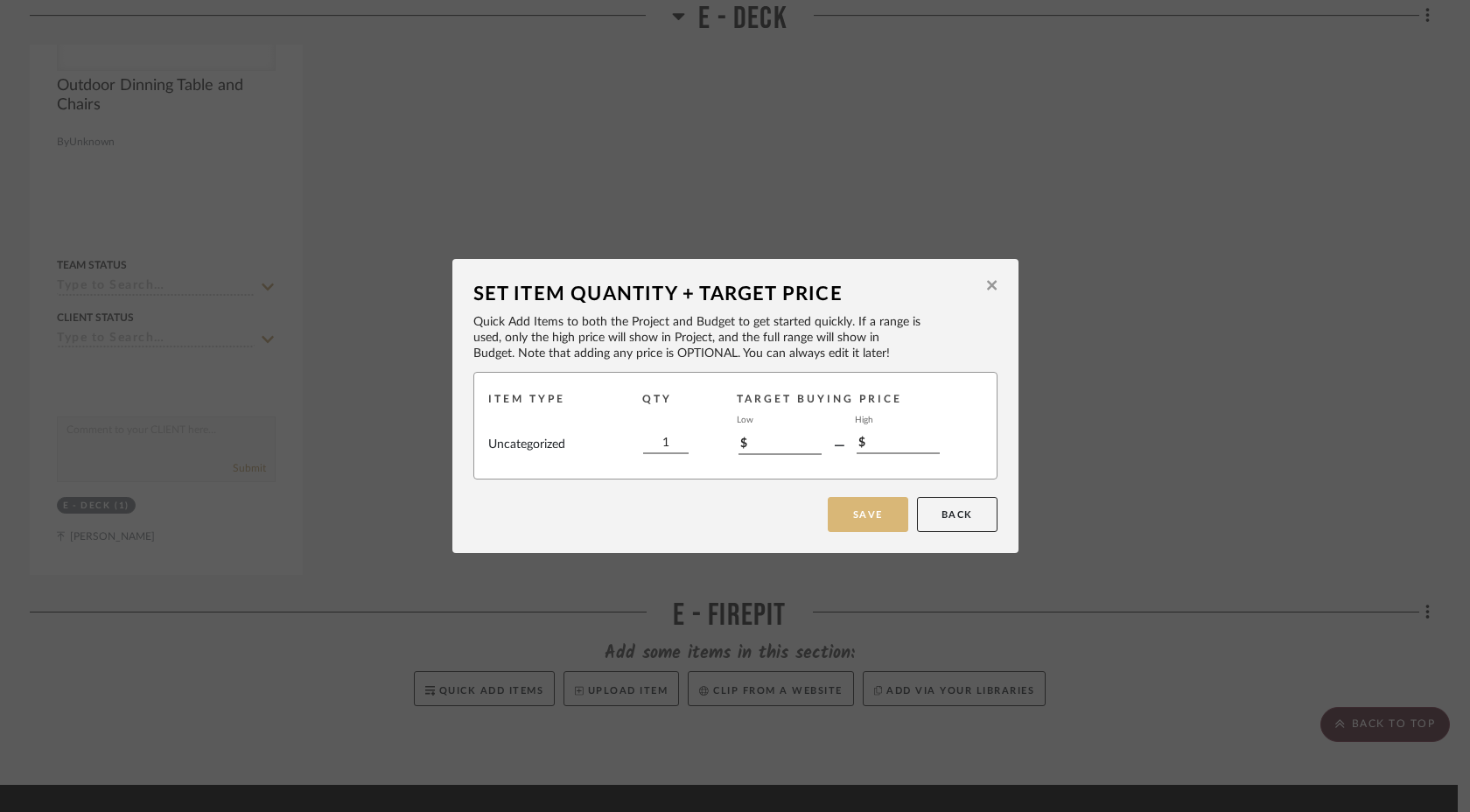 click on "Save" at bounding box center (868, 514) 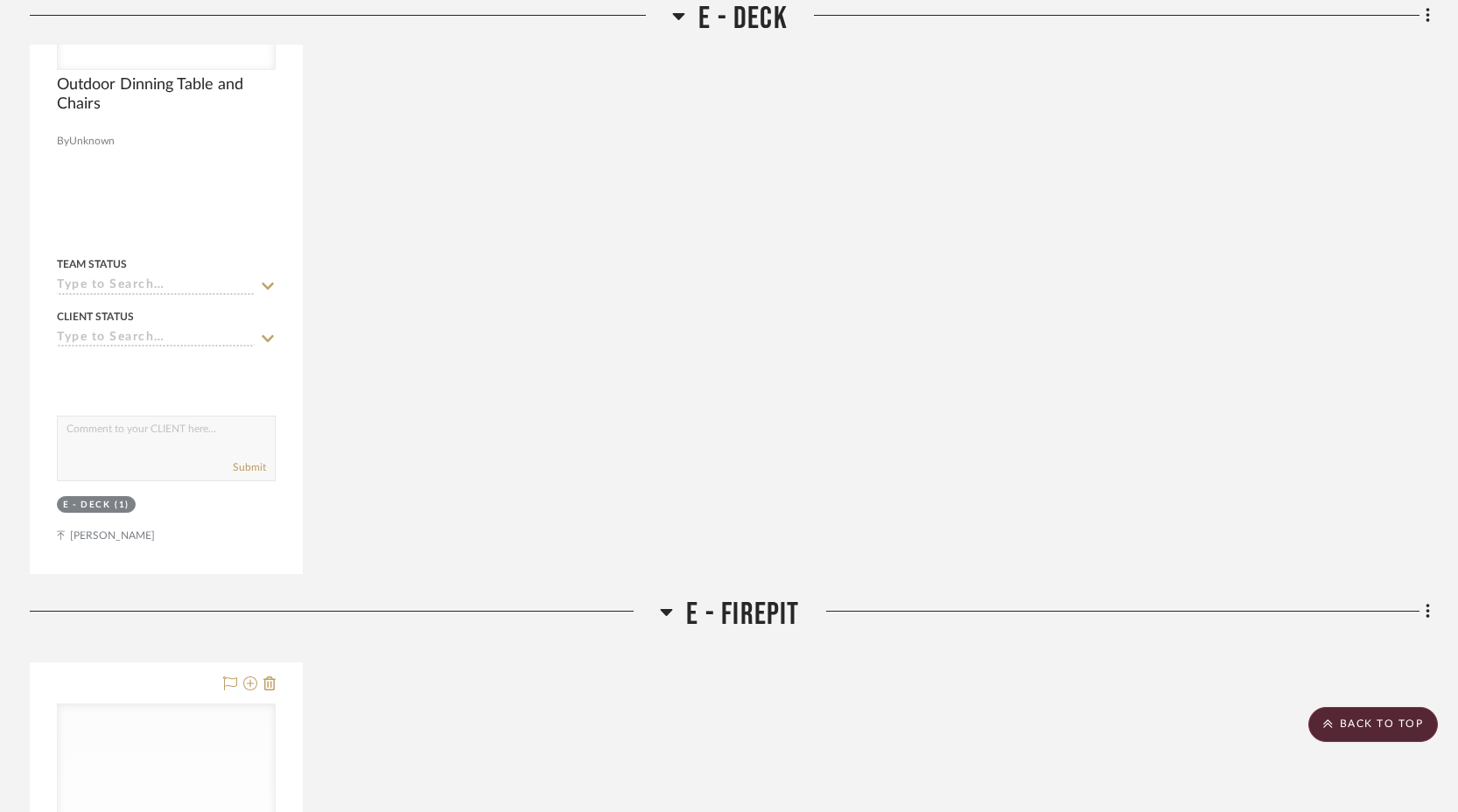 scroll, scrollTop: 13034, scrollLeft: 0, axis: vertical 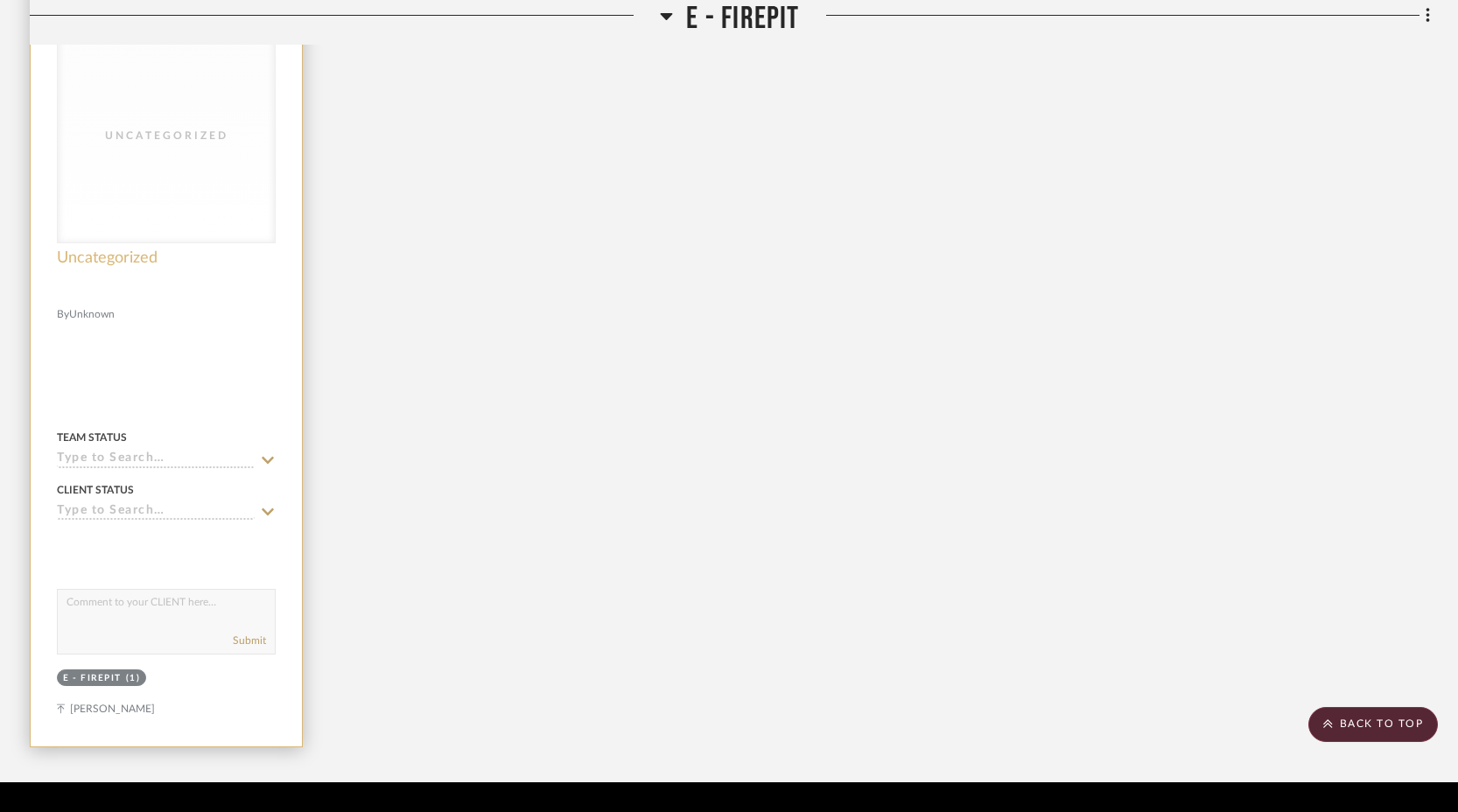 click on "Uncategorized" at bounding box center (107, 258) 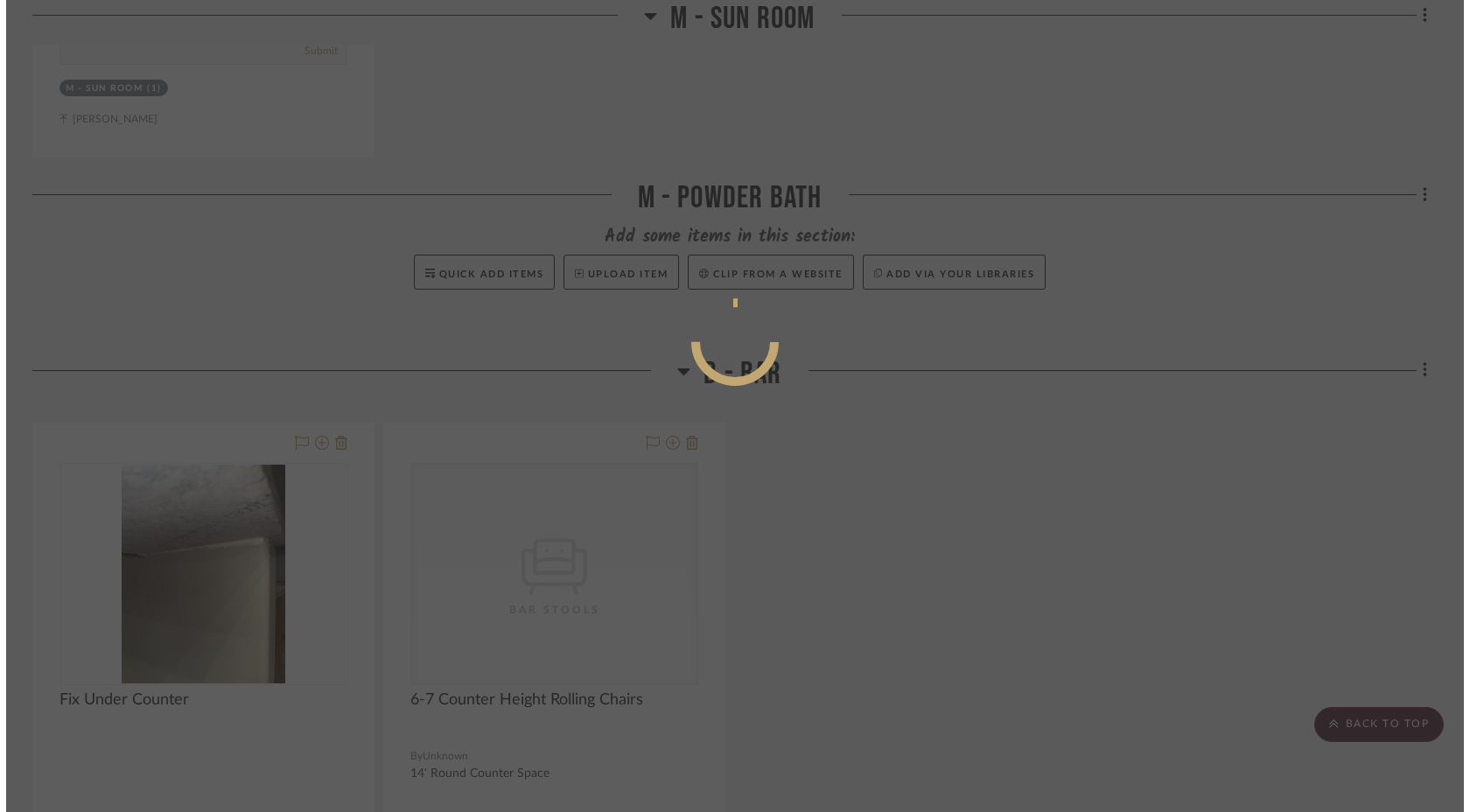 scroll, scrollTop: 0, scrollLeft: 0, axis: both 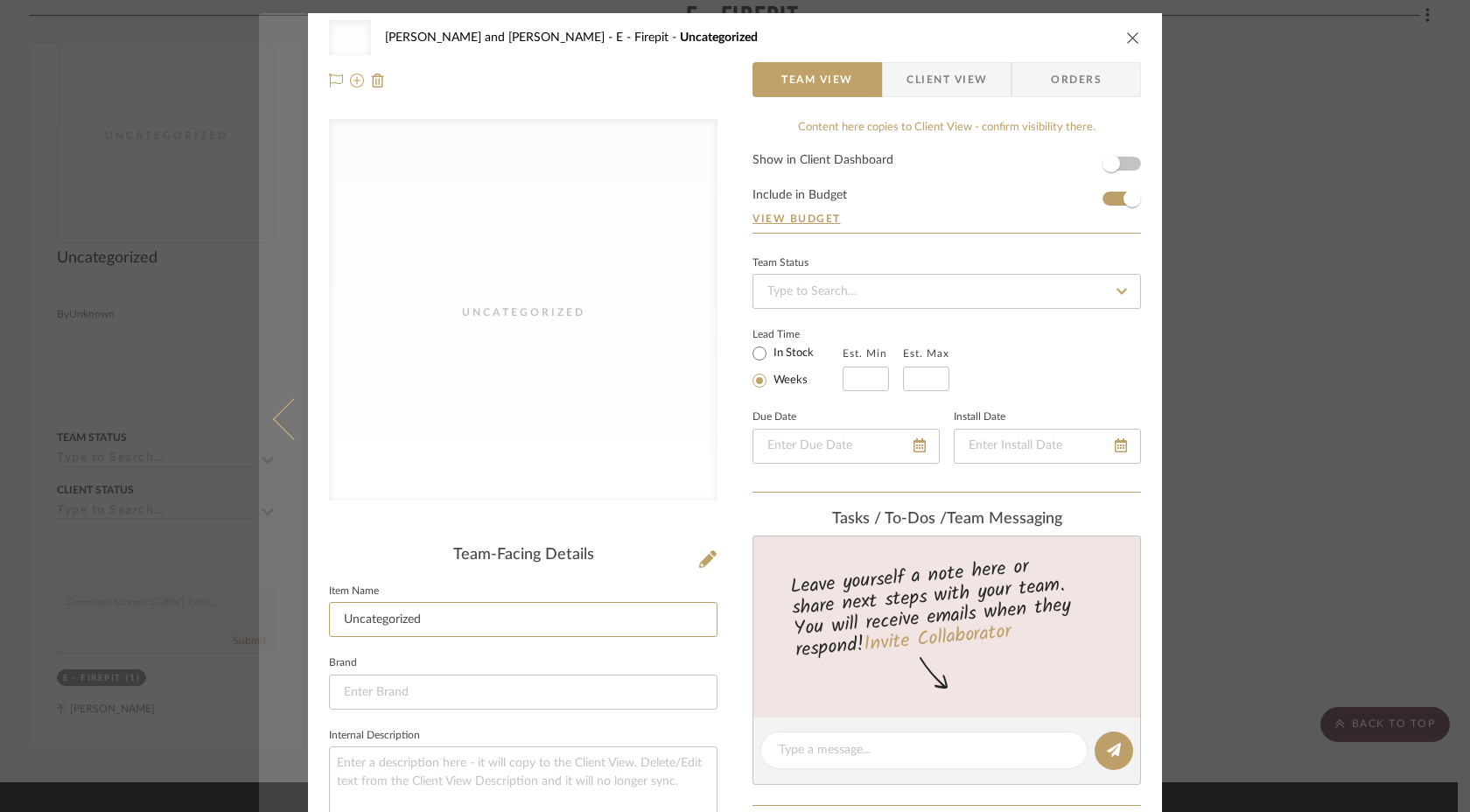drag, startPoint x: 444, startPoint y: 618, endPoint x: 283, endPoint y: 619, distance: 161.0031 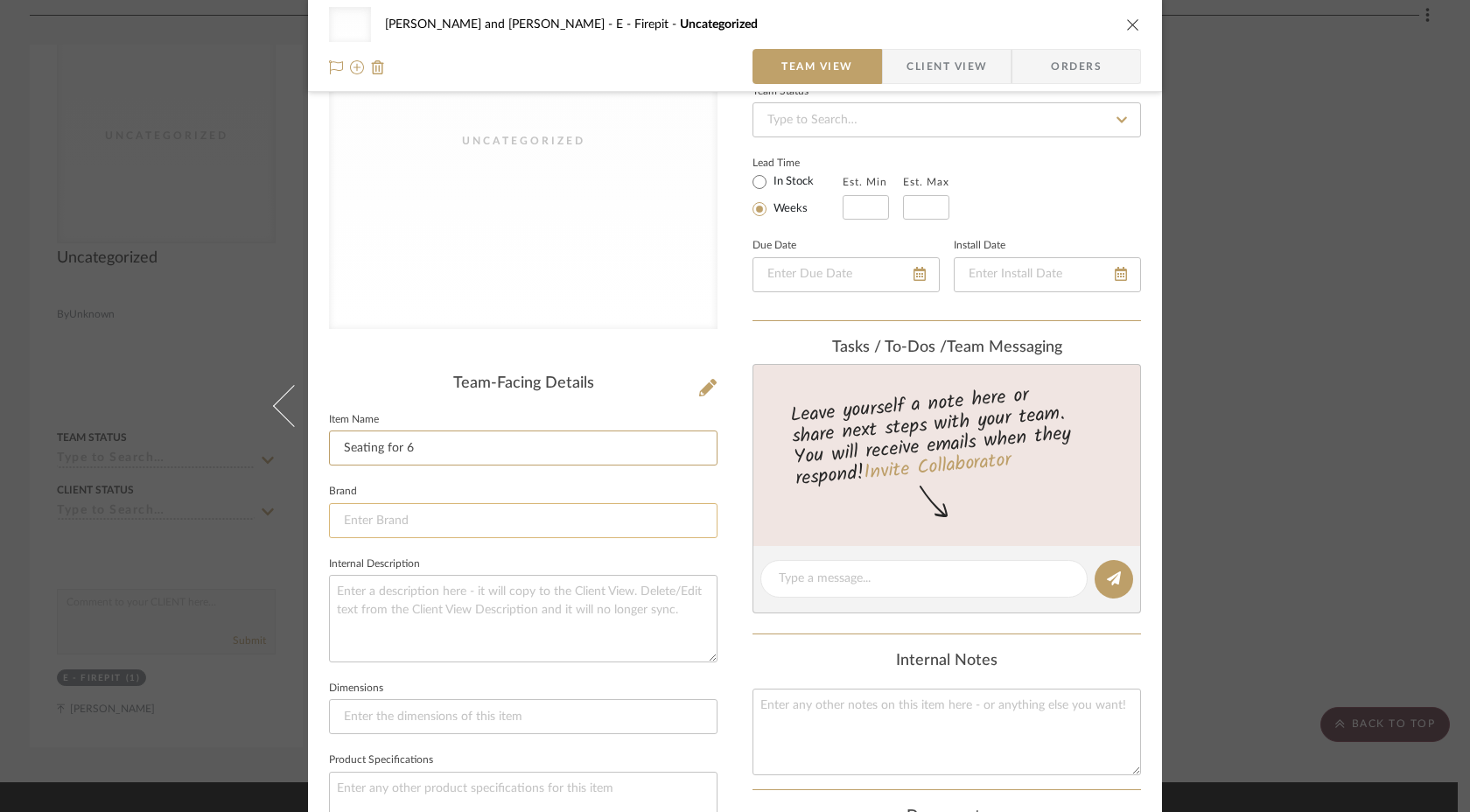 scroll, scrollTop: 172, scrollLeft: 0, axis: vertical 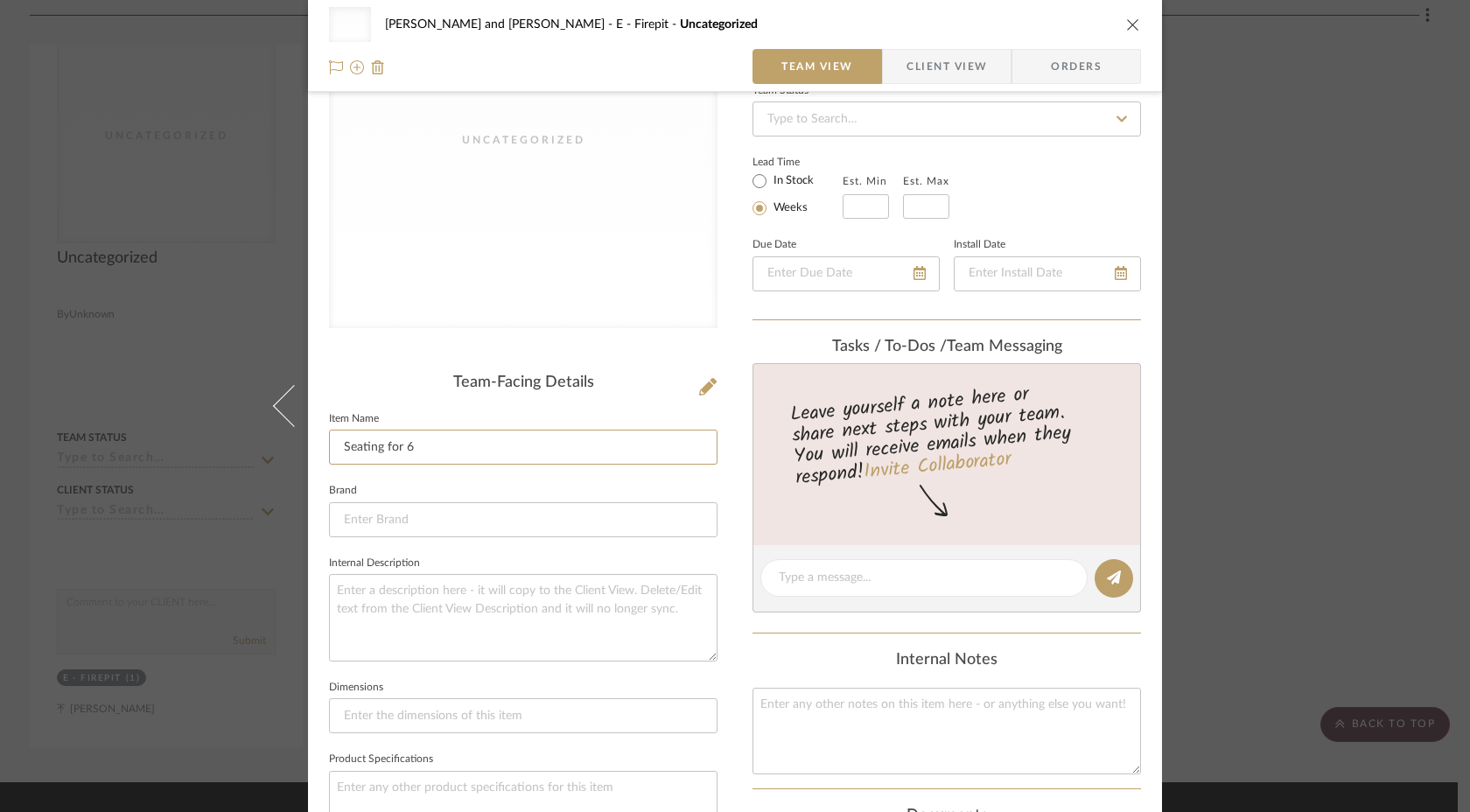 type on "Seating for 6" 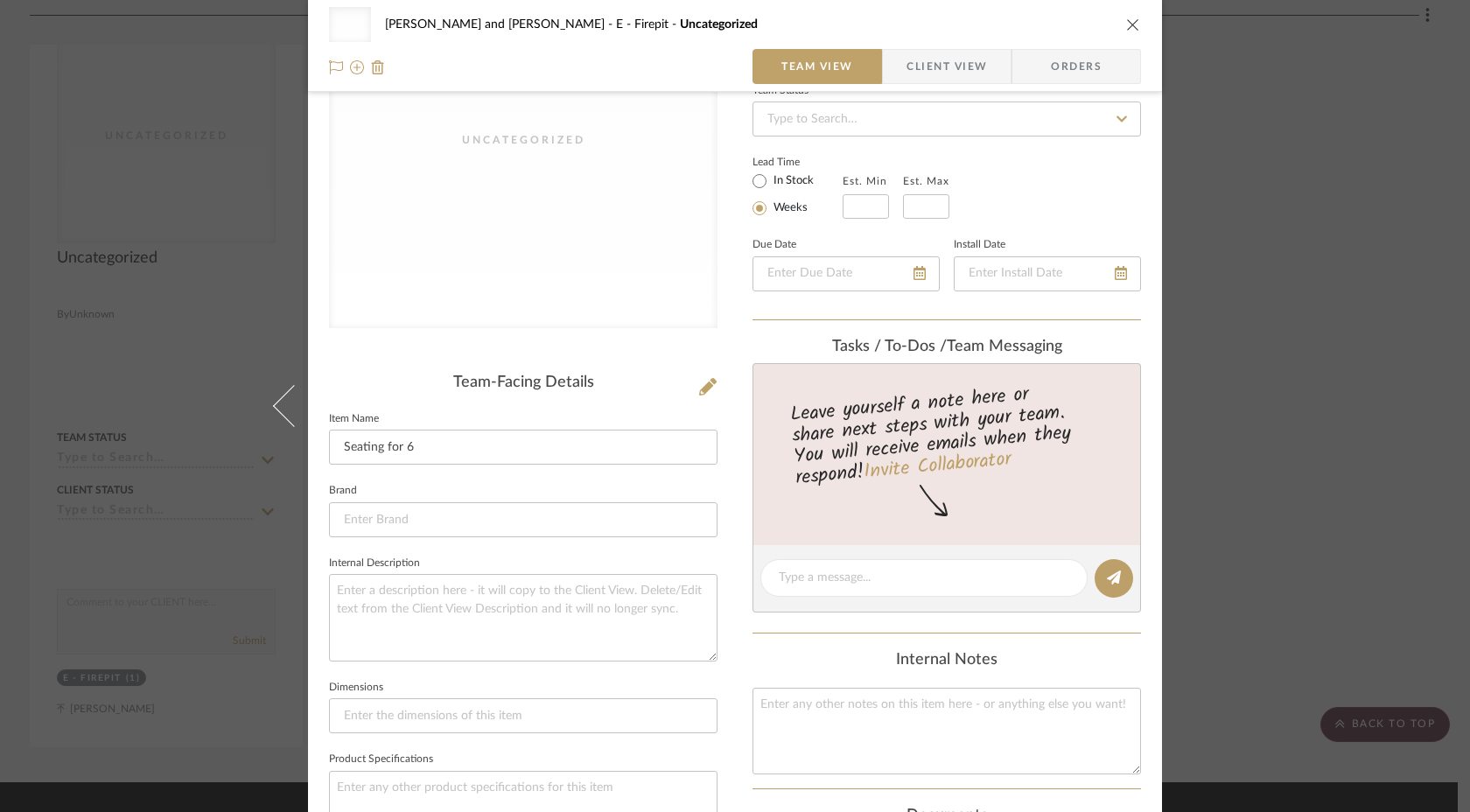 click on "Uncategorized [PERSON_NAME] and [PERSON_NAME] E - Firepit Uncategorized Team View Client View Orders Uncategorized  Team-Facing Details   Item Name  Seating for 6  Brand   Internal Description   Dimensions   Product Specifications   Item Costs   View Budget   Markup %  30%  Unit Cost  $0.00  Cost Type  DNET  Client Unit Price   $0.00   Quantity  1  Unit Type  Each  Subtotal   $0.00   Tax %  0%  Total Tax   $0.00   Shipping Cost  $0.00  Ship. Markup %  0% Taxable  Total Shipping   $0.00  Total Client Price  $0.00  Your Cost  $0.00  Your Margin  $0.00  Content here copies to Client View - confirm visibility there.  Show in Client Dashboard   Include in Budget   View Budget  Team Status  Lead Time  In Stock Weeks  Est. Min   Est. Max   Due Date   Install Date  Tasks / To-Dos /  team Messaging  Leave yourself a note here or share next steps with your team. You will receive emails when they
respond!  Invite Collaborator Internal Notes  Documents  Choose a file  or drag it here. Change Room/Update Quantity (1)" at bounding box center (735, 406) 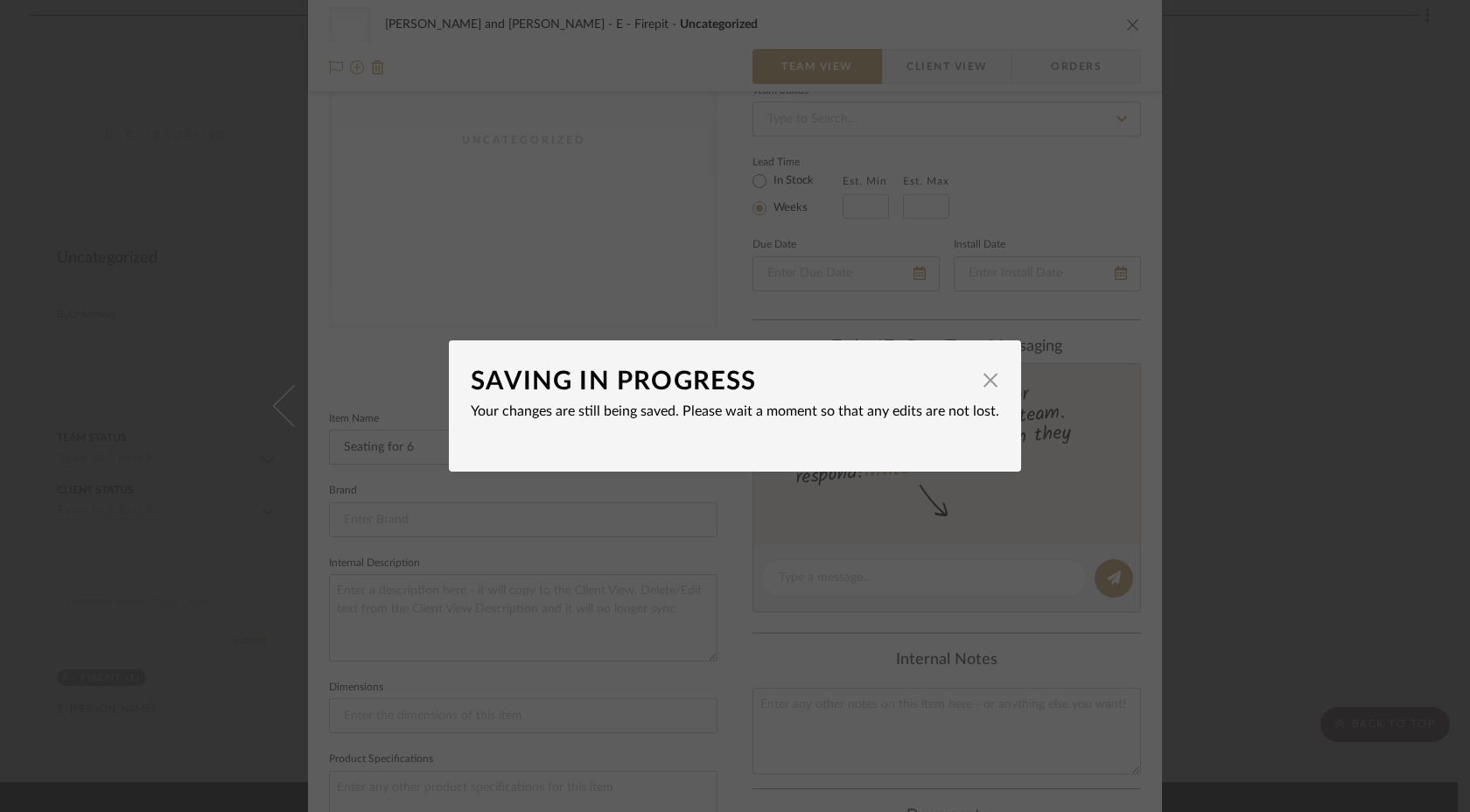 type 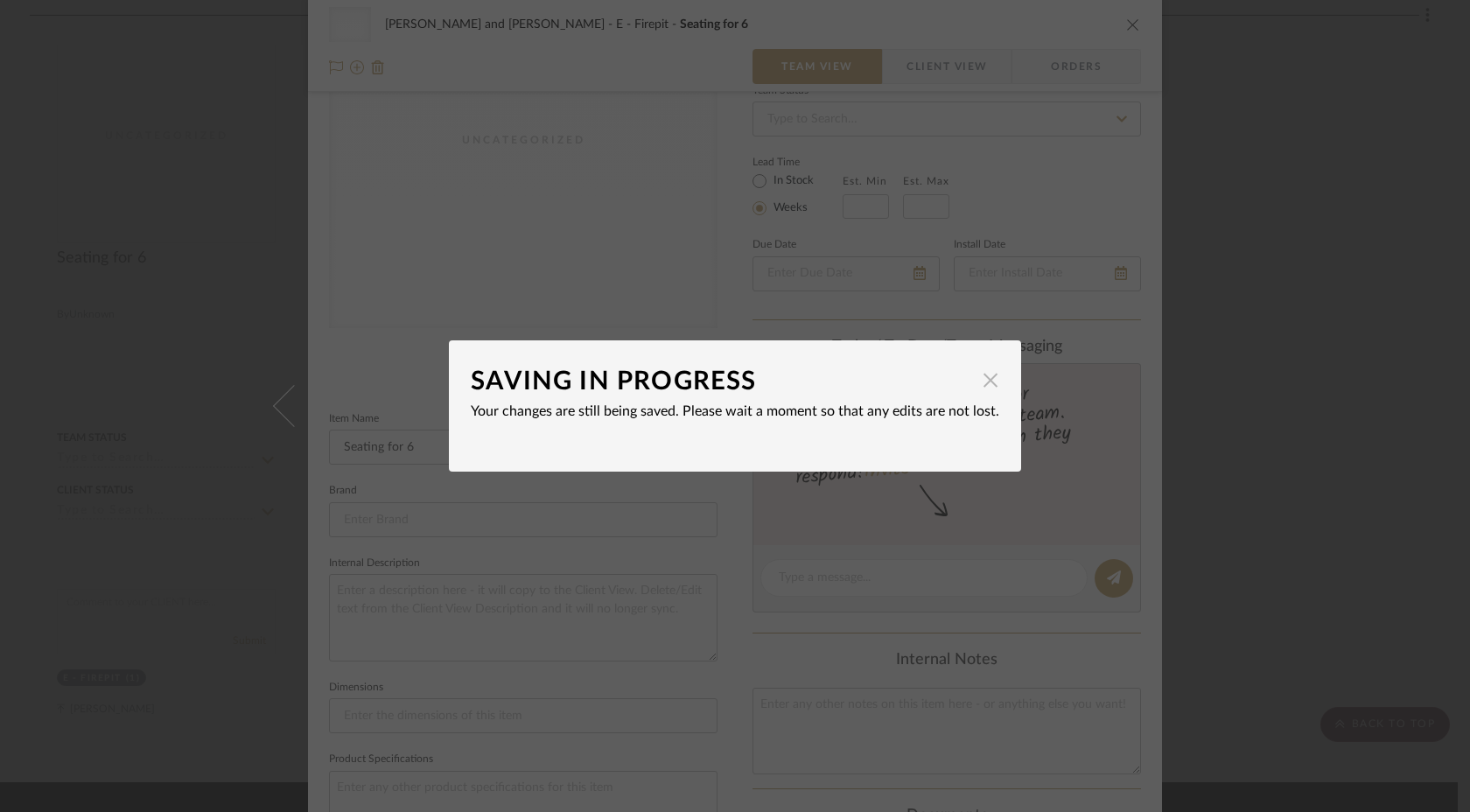 click at bounding box center [990, 380] 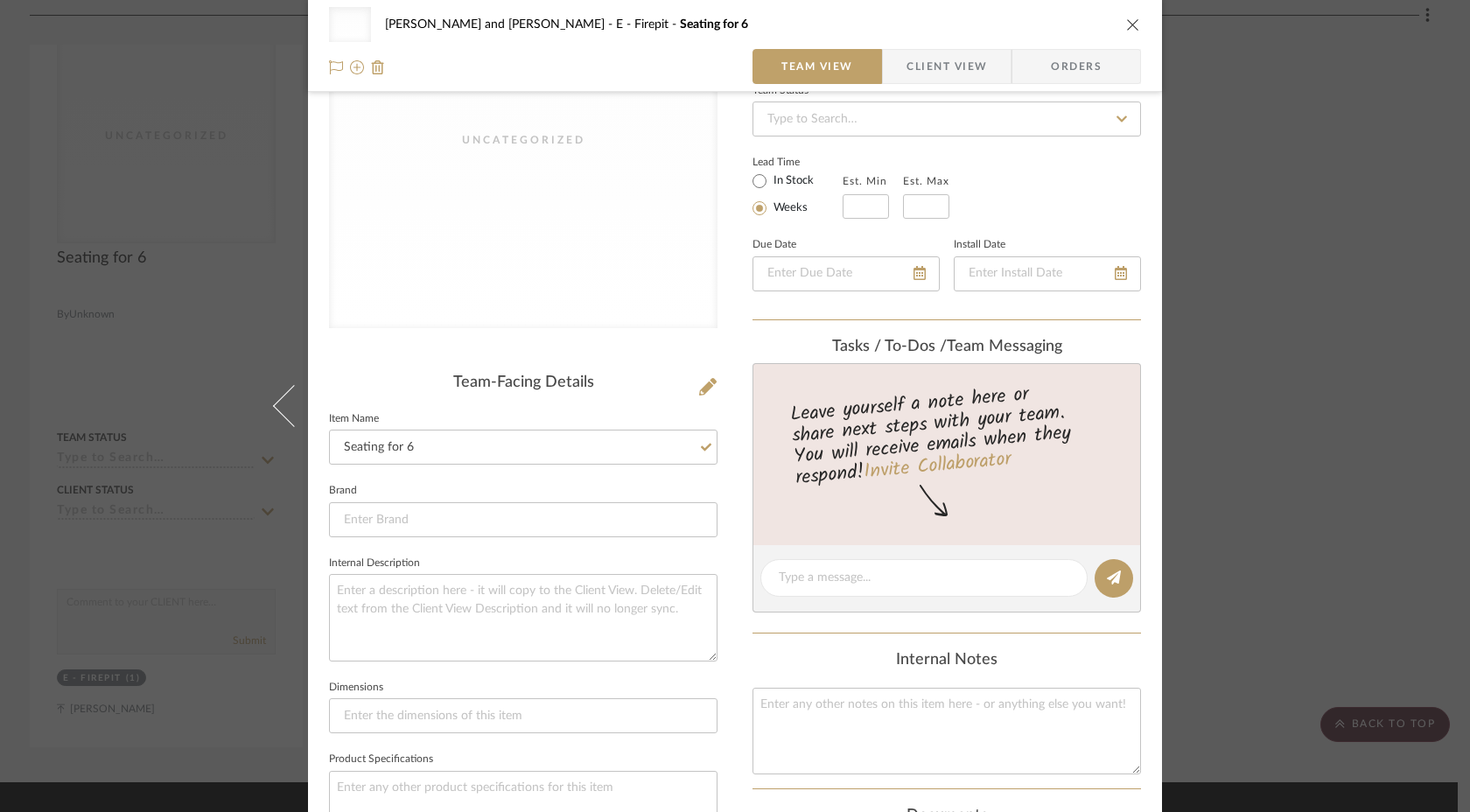 click on "Uncategorized [PERSON_NAME] and [PERSON_NAME] E - Firepit Seating for 6 Team View Client View Orders Uncategorized  Team-Facing Details   Item Name  Seating for 6  Brand   Internal Description   Dimensions   Product Specifications   Item Costs   View Budget   Markup %  30%  Unit Cost  $0.00  Cost Type  DNET  Client Unit Price   $0.00   Quantity  1  Unit Type  Each  Subtotal   $0.00   Tax %  0%  Total Tax   $0.00   Shipping Cost  $0.00  Ship. Markup %  0% Taxable  Total Shipping   $0.00  Total Client Price  $0.00  Your Cost  $0.00  Your Margin  $0.00  Content here copies to Client View - confirm visibility there.  Show in Client Dashboard   Include in Budget   View Budget  Team Status  Lead Time  In Stock Weeks  Est. Min   Est. Max   Due Date   Install Date  Tasks / To-Dos /  team Messaging  Leave yourself a note here or share next steps with your team. You will receive emails when they
respond!  Invite Collaborator Internal Notes  Documents  Choose a file  or drag it here. Change Room/Update Quantity (1)" at bounding box center [735, 406] 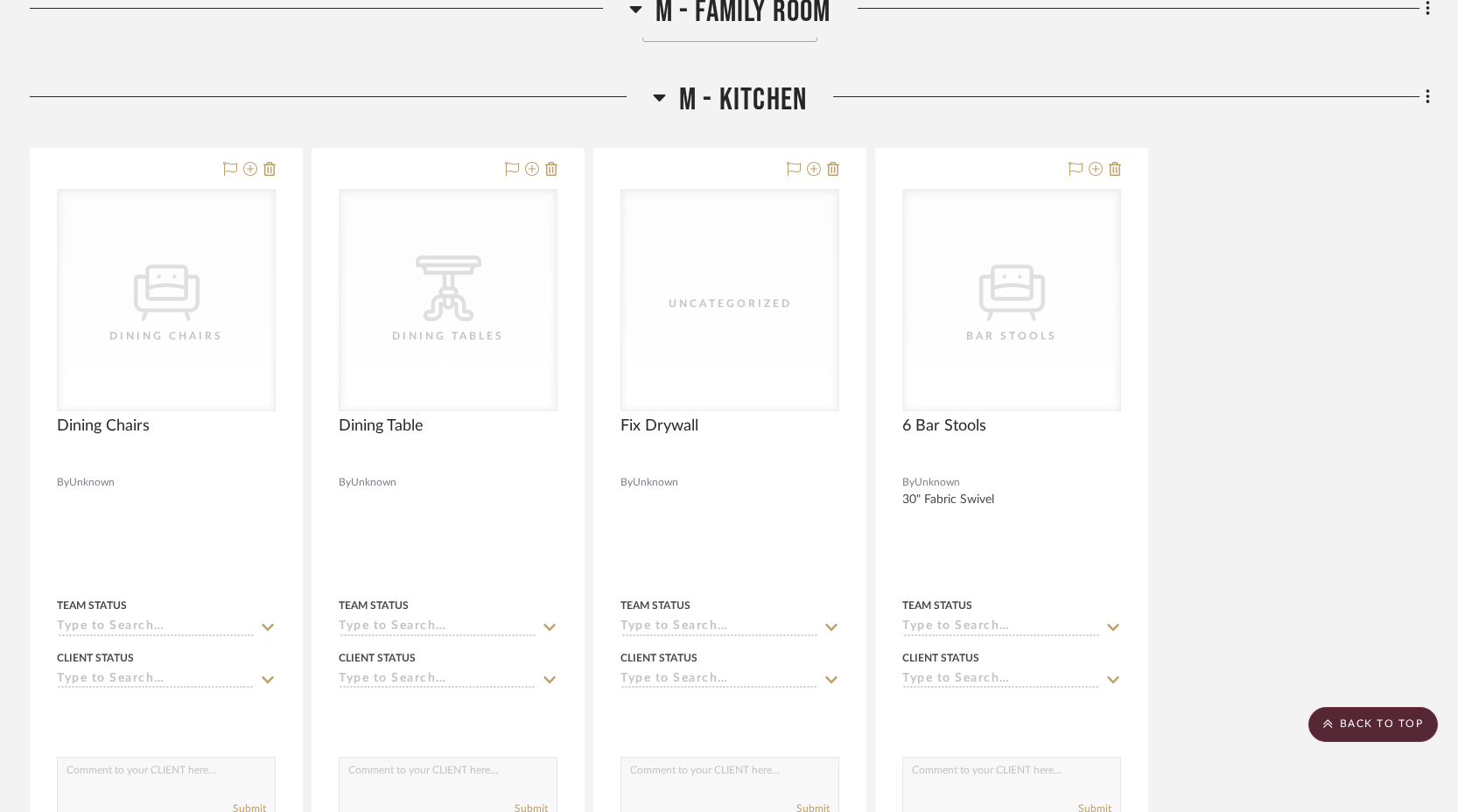 scroll, scrollTop: 9093, scrollLeft: 0, axis: vertical 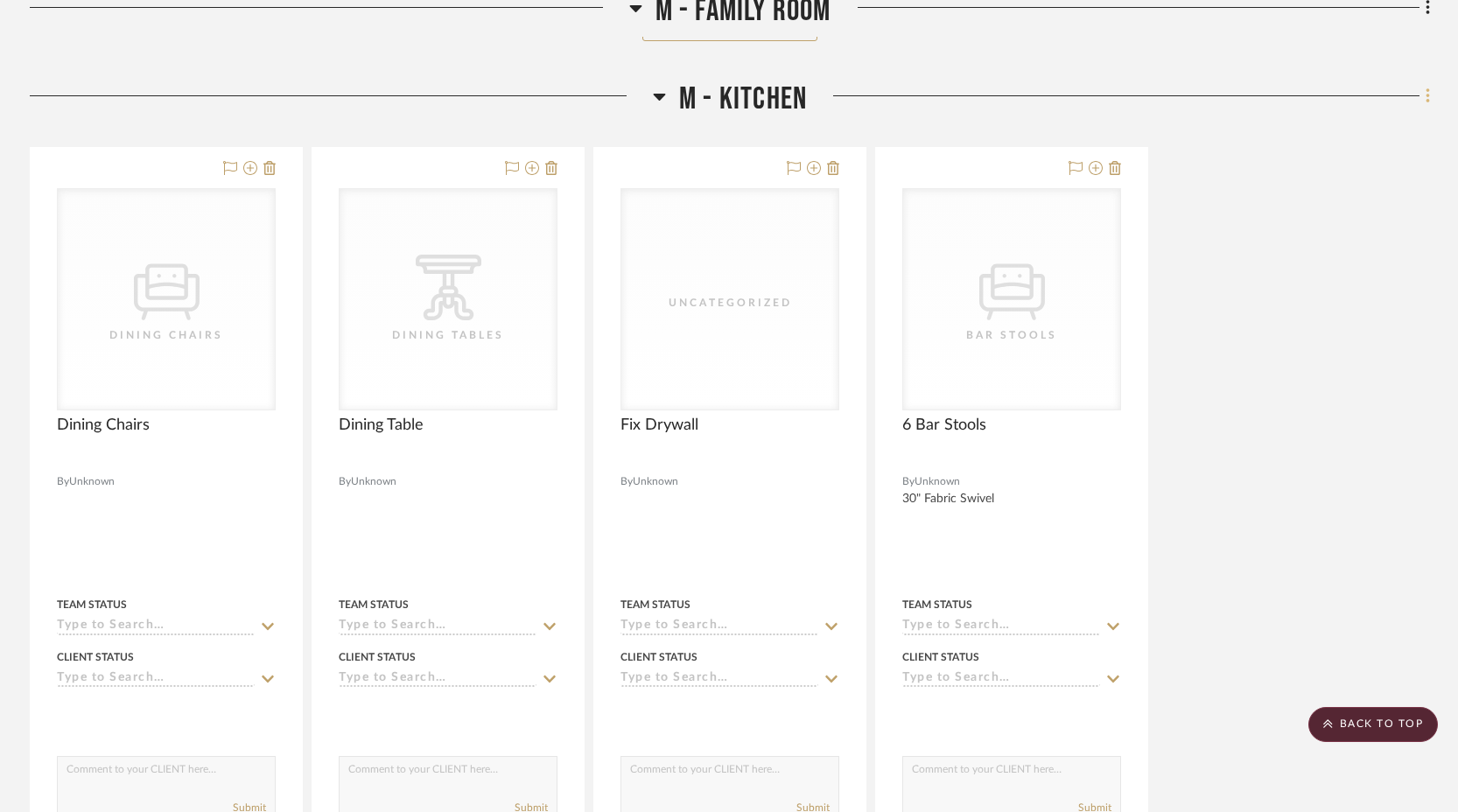 click 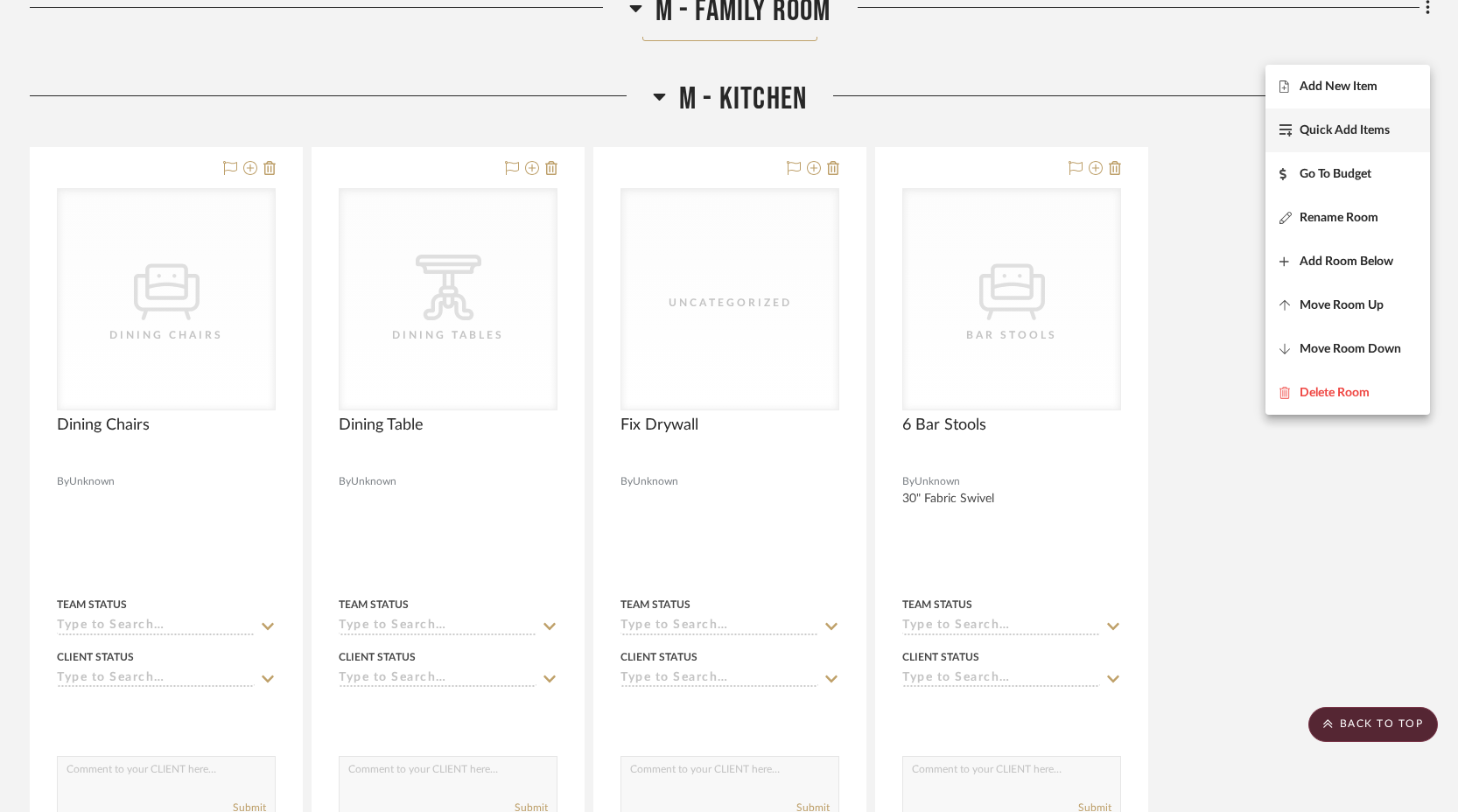 click on "Quick Add Items" at bounding box center [1348, 130] 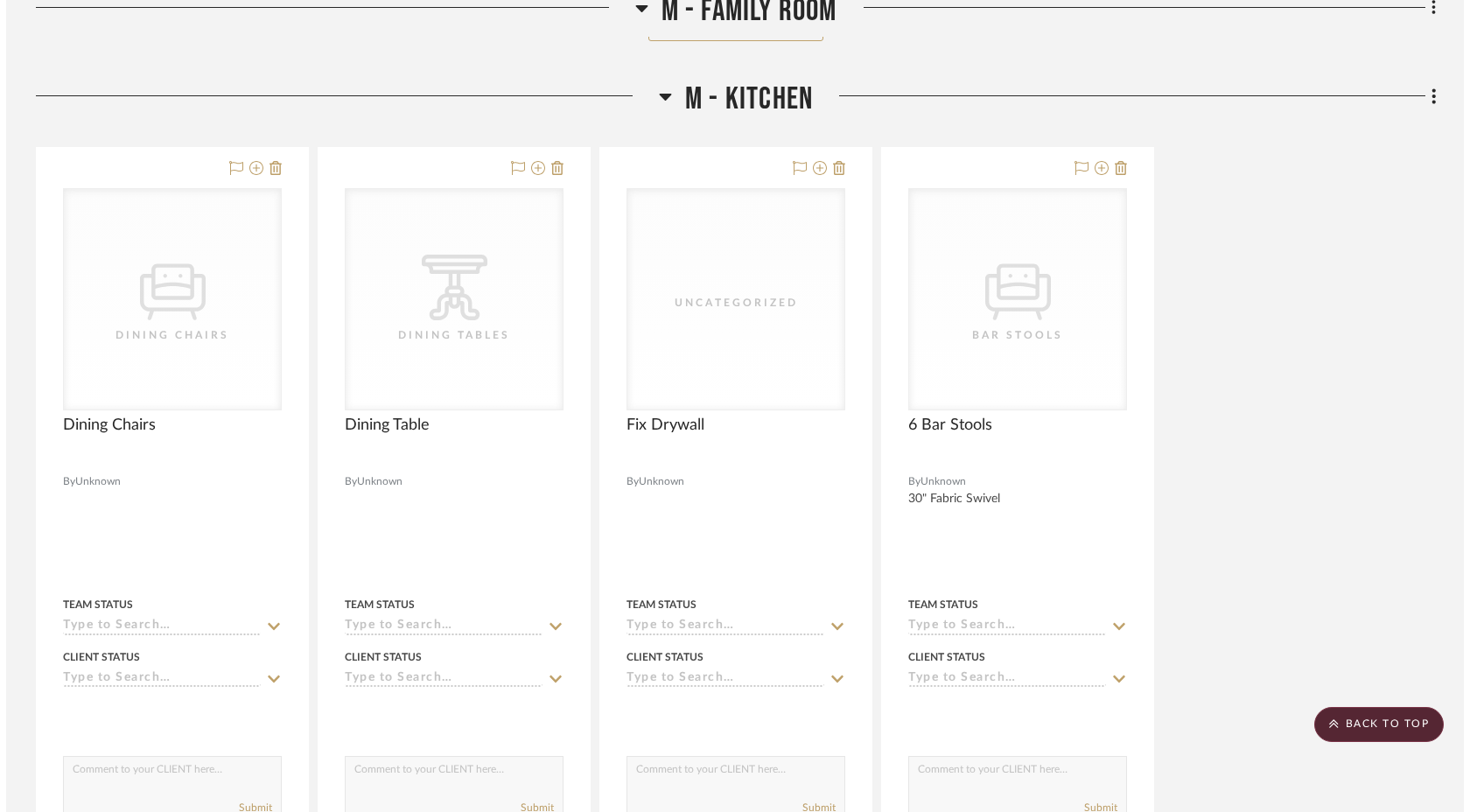scroll, scrollTop: 0, scrollLeft: 0, axis: both 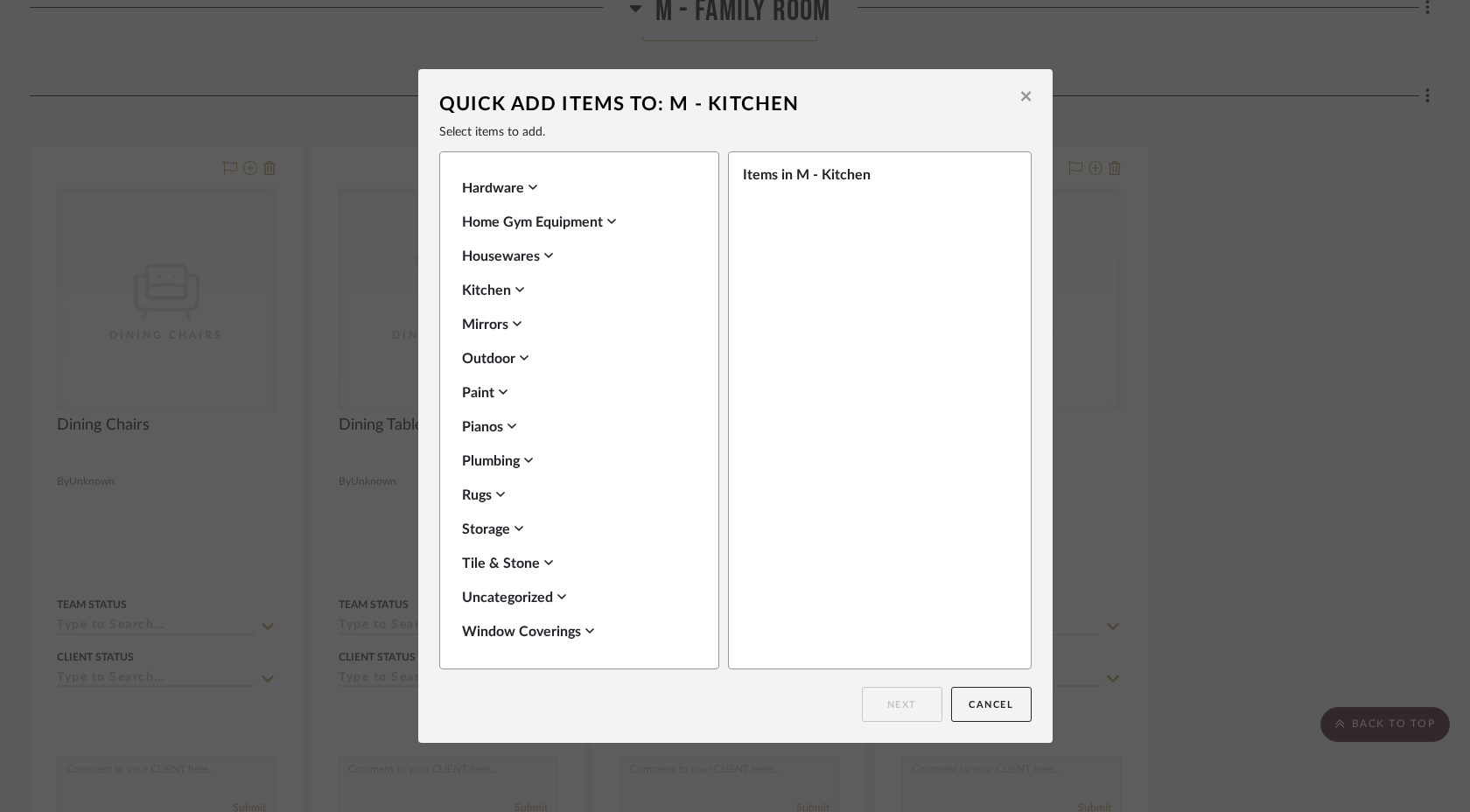 click on "Rugs" at bounding box center [575, 495] 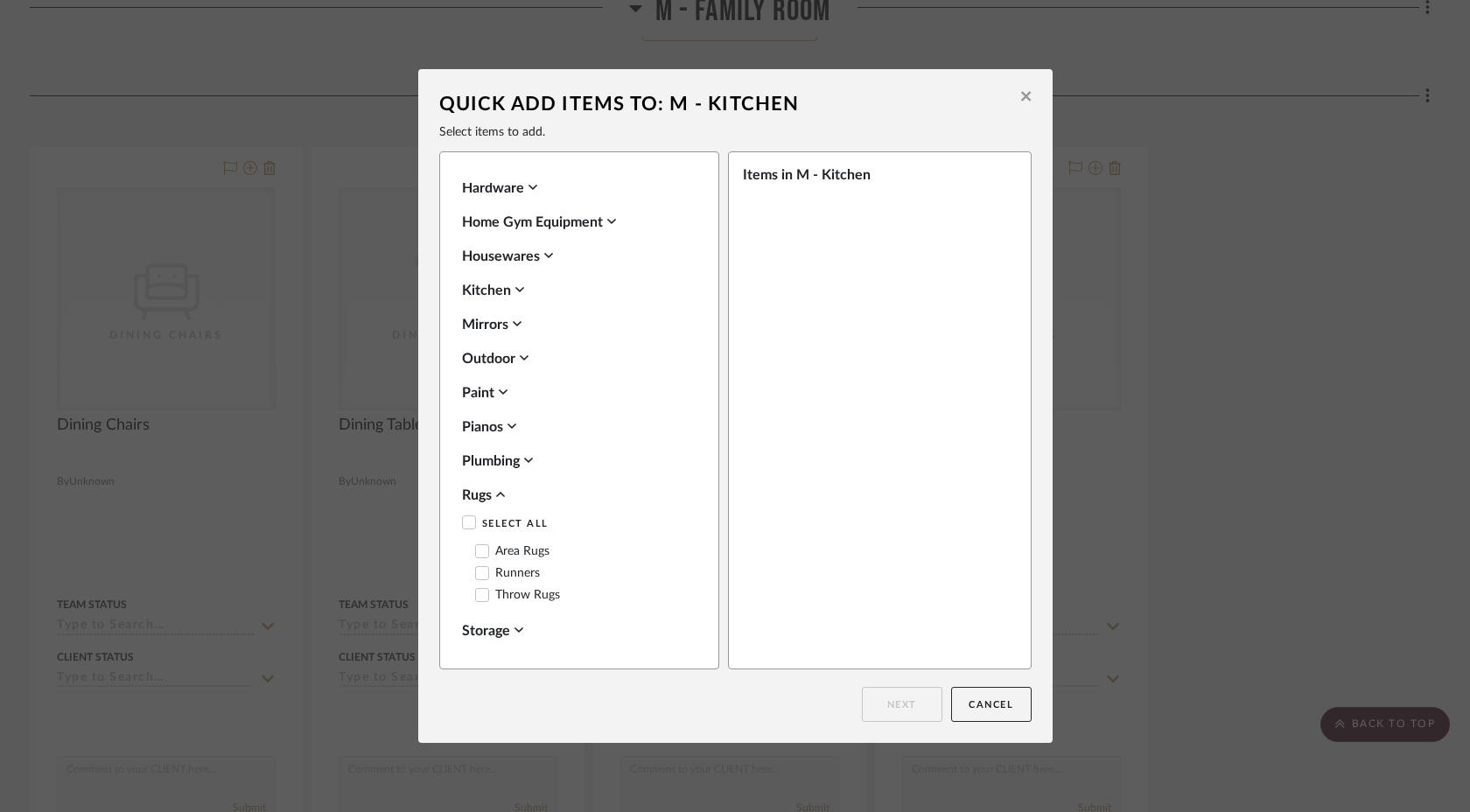 click on "Area Rugs" at bounding box center (512, 551) 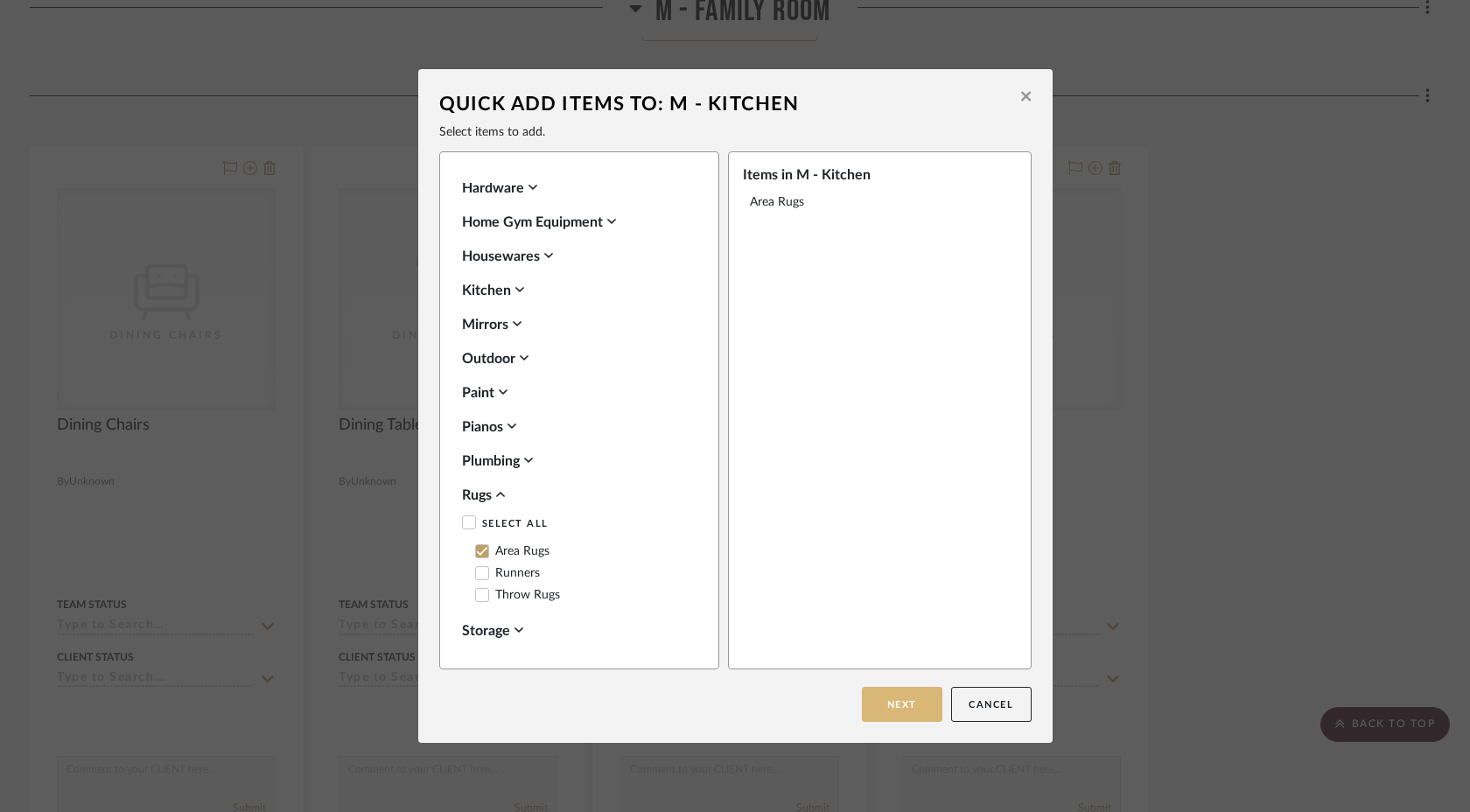click on "Next" at bounding box center [902, 704] 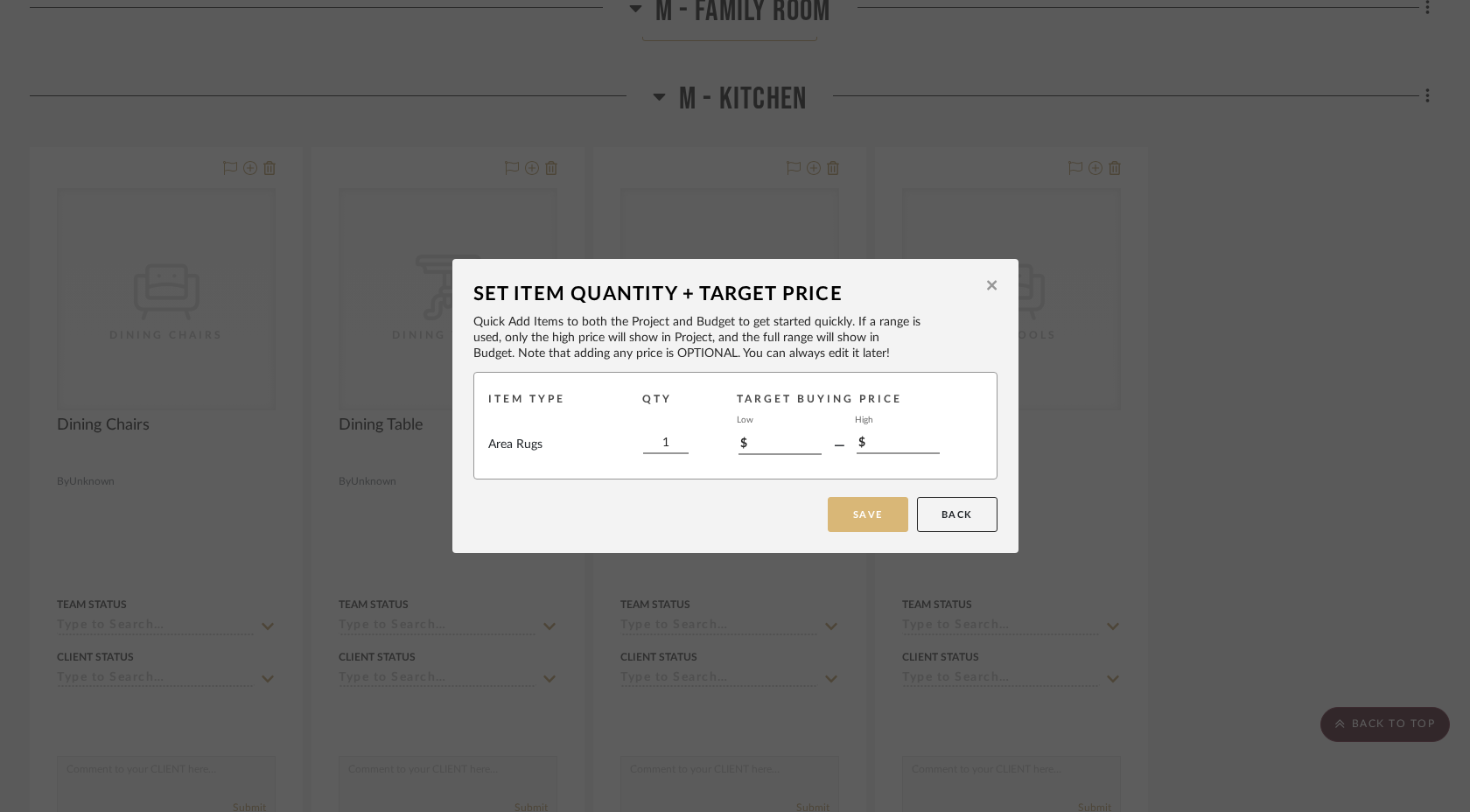click on "Save" at bounding box center [868, 514] 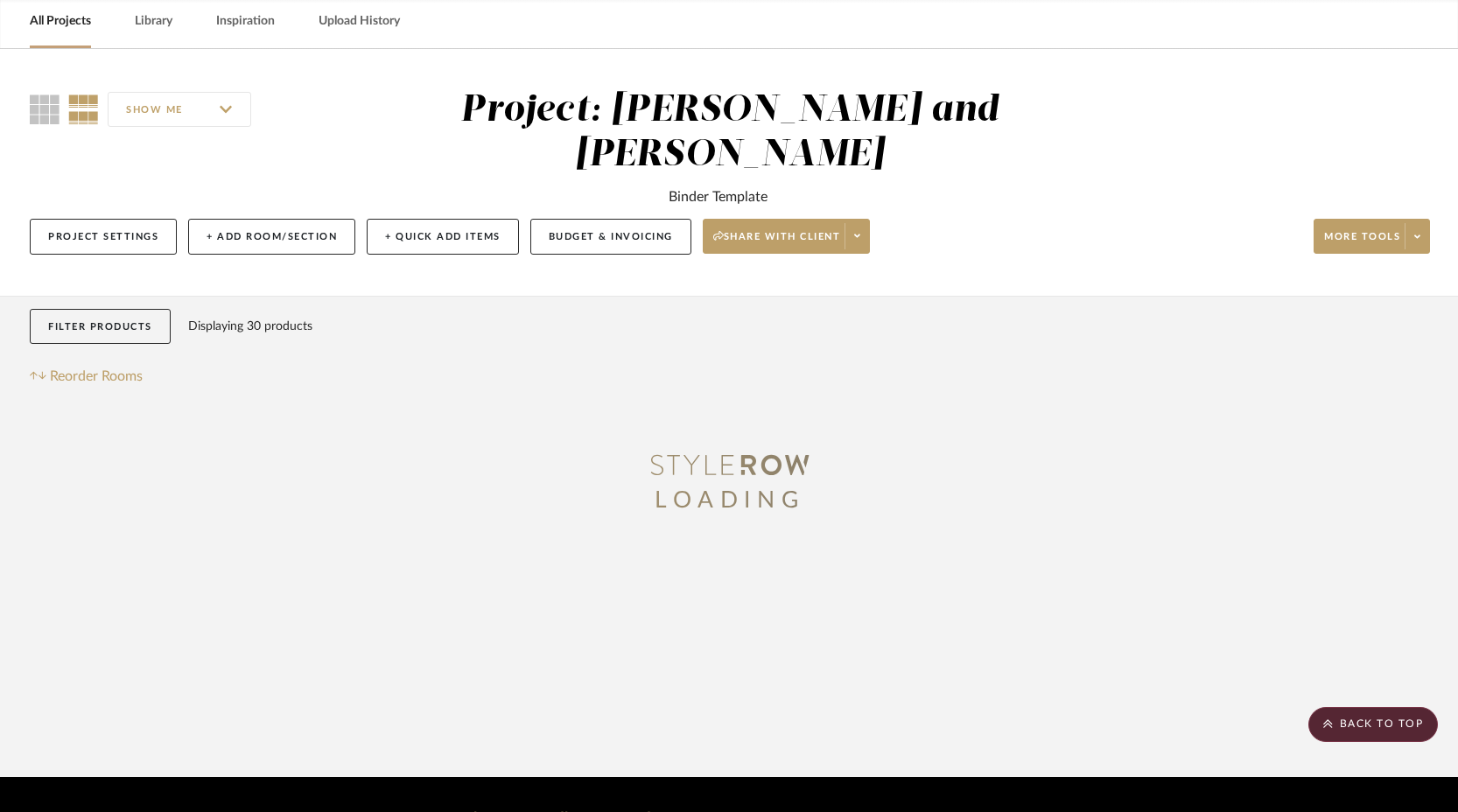 scroll, scrollTop: 9093, scrollLeft: 0, axis: vertical 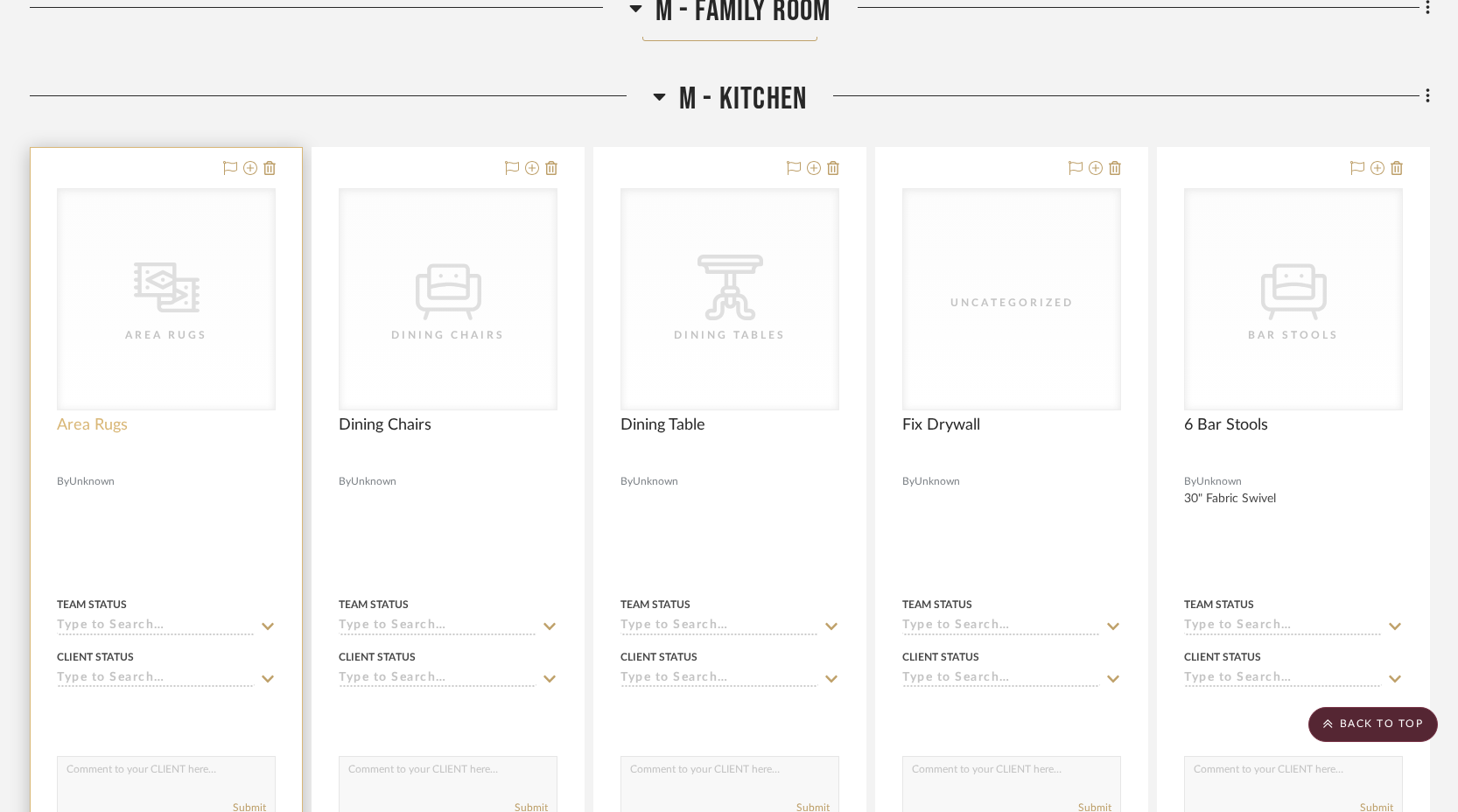 click on "Area Rugs" at bounding box center [92, 425] 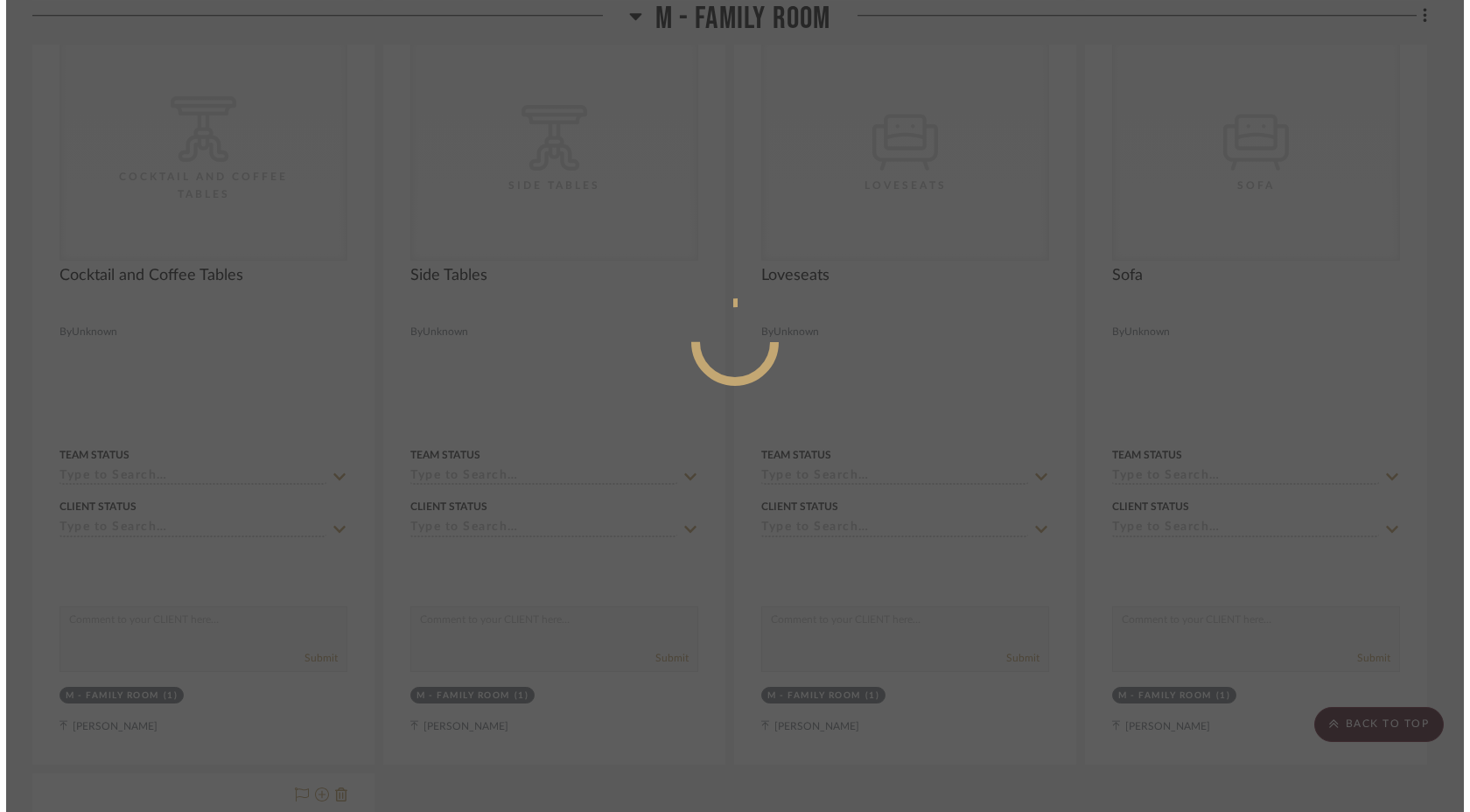 scroll, scrollTop: 0, scrollLeft: 0, axis: both 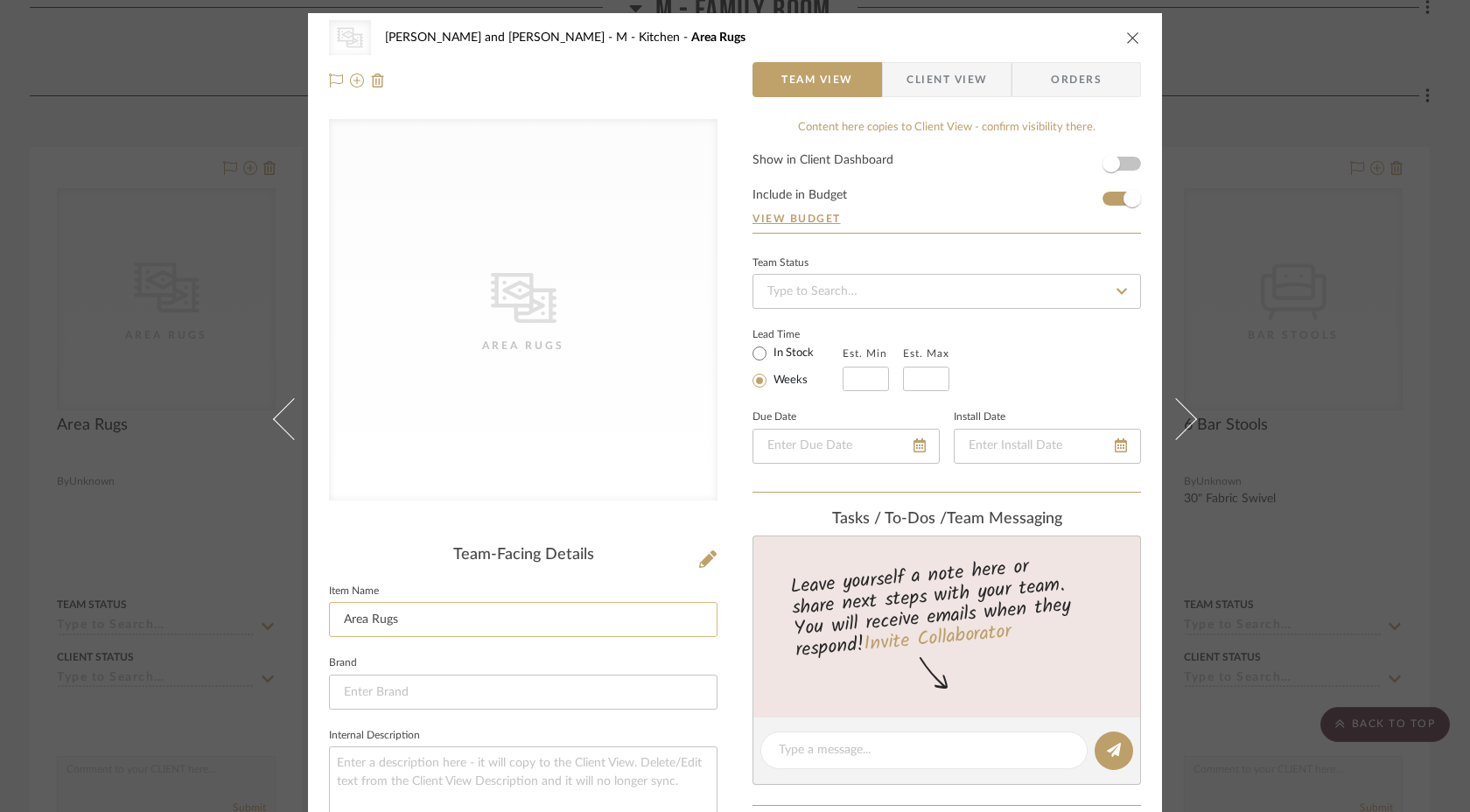 click on "Area Rugs" 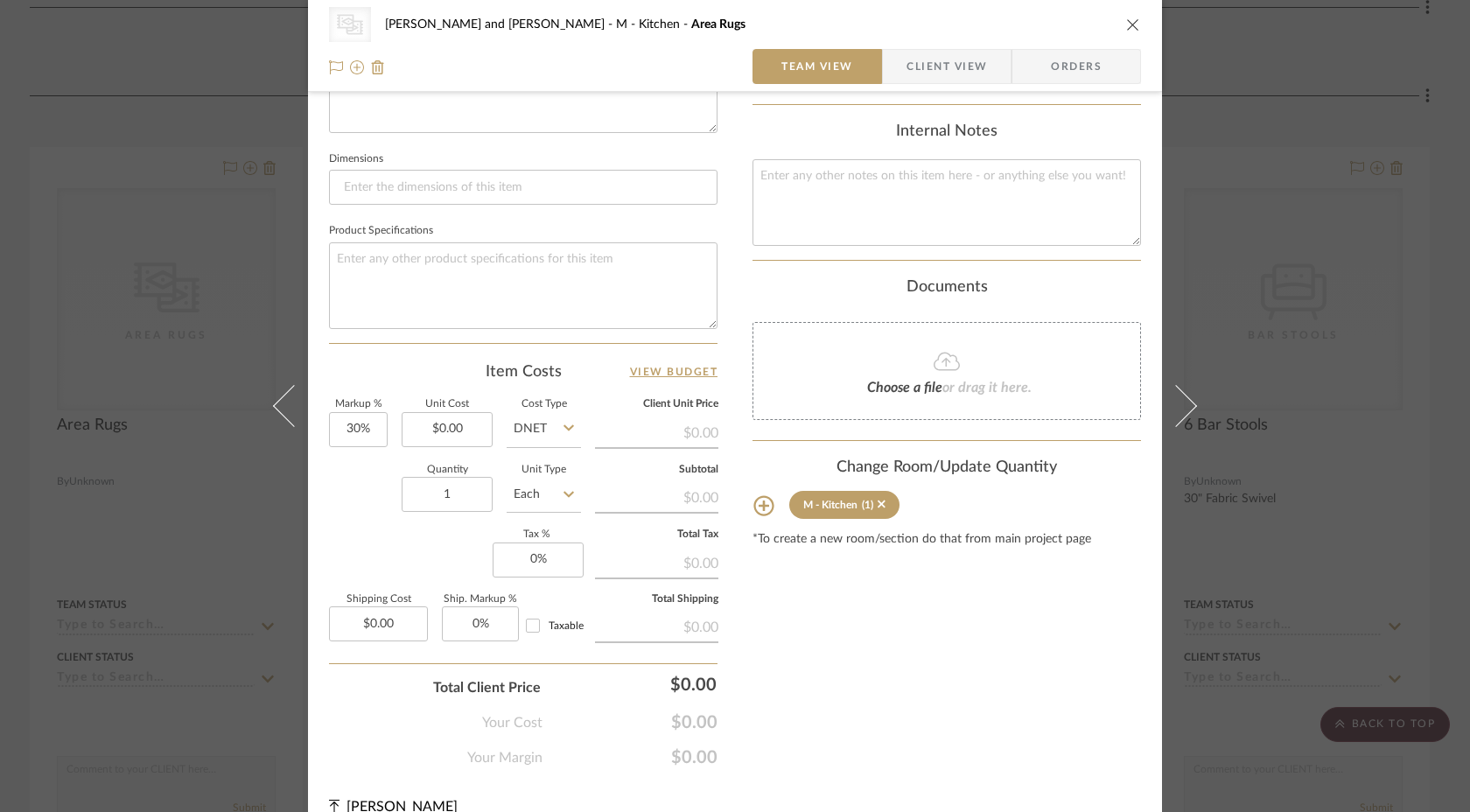 scroll, scrollTop: 725, scrollLeft: 0, axis: vertical 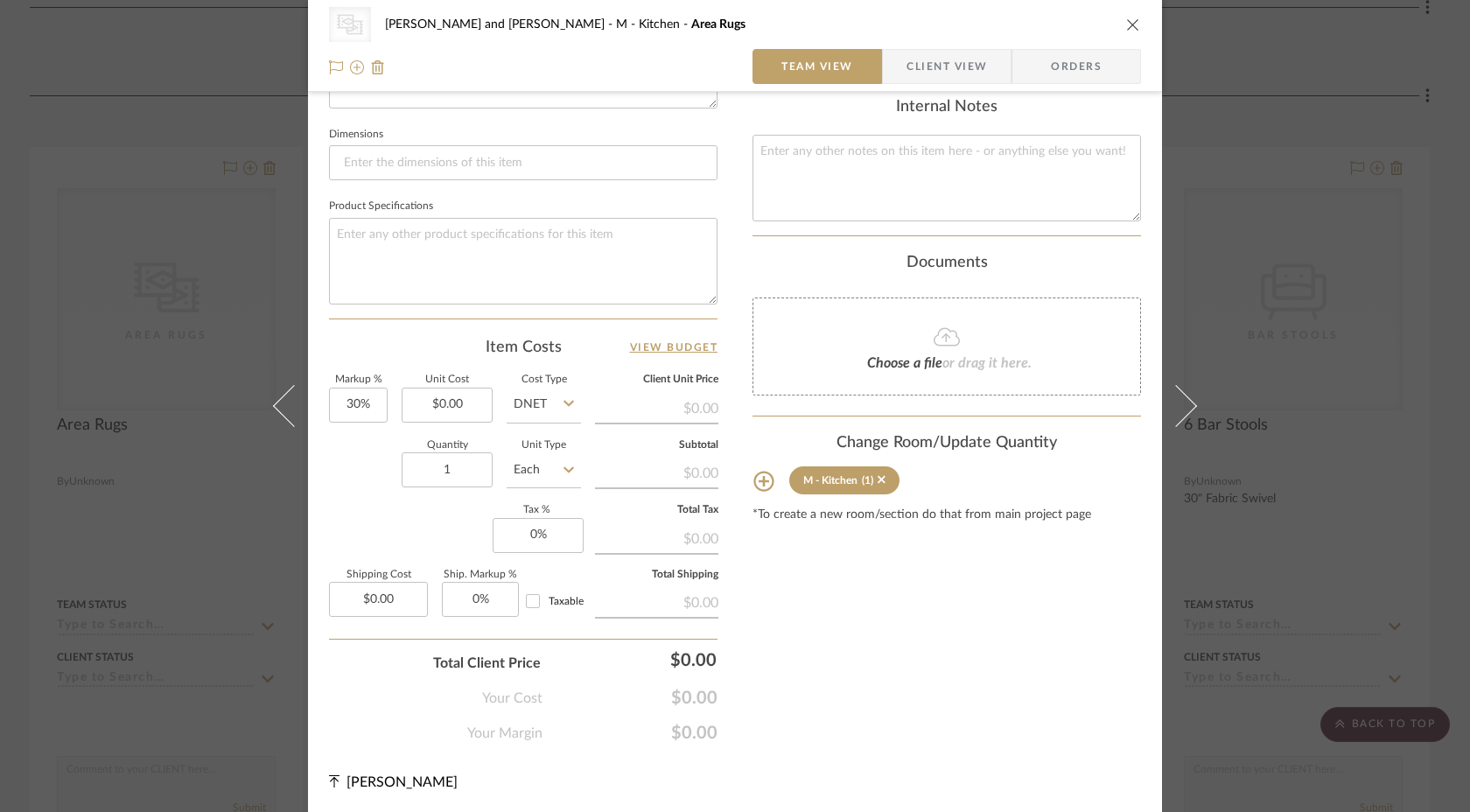 type on "Area Rug" 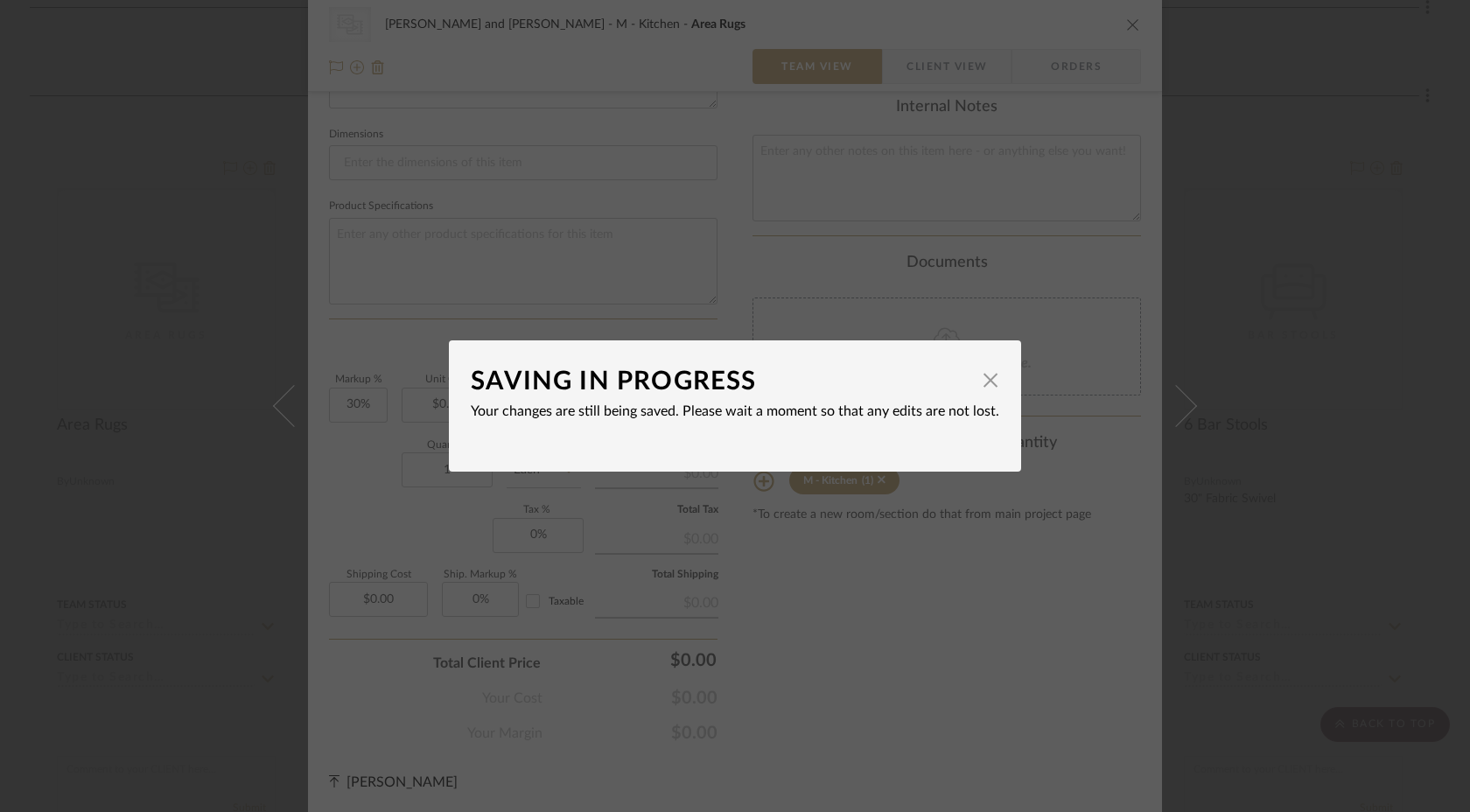 type 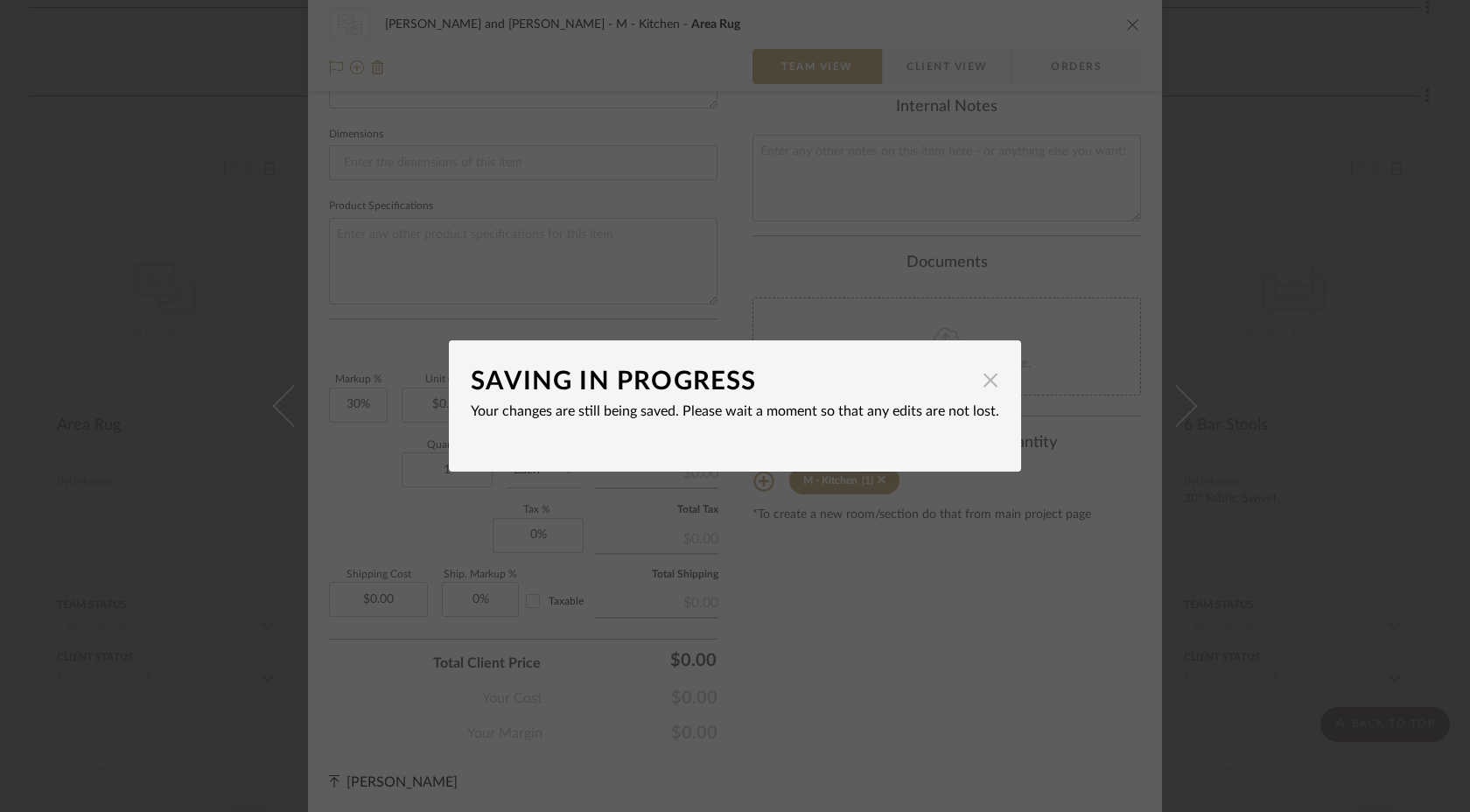 click at bounding box center (990, 380) 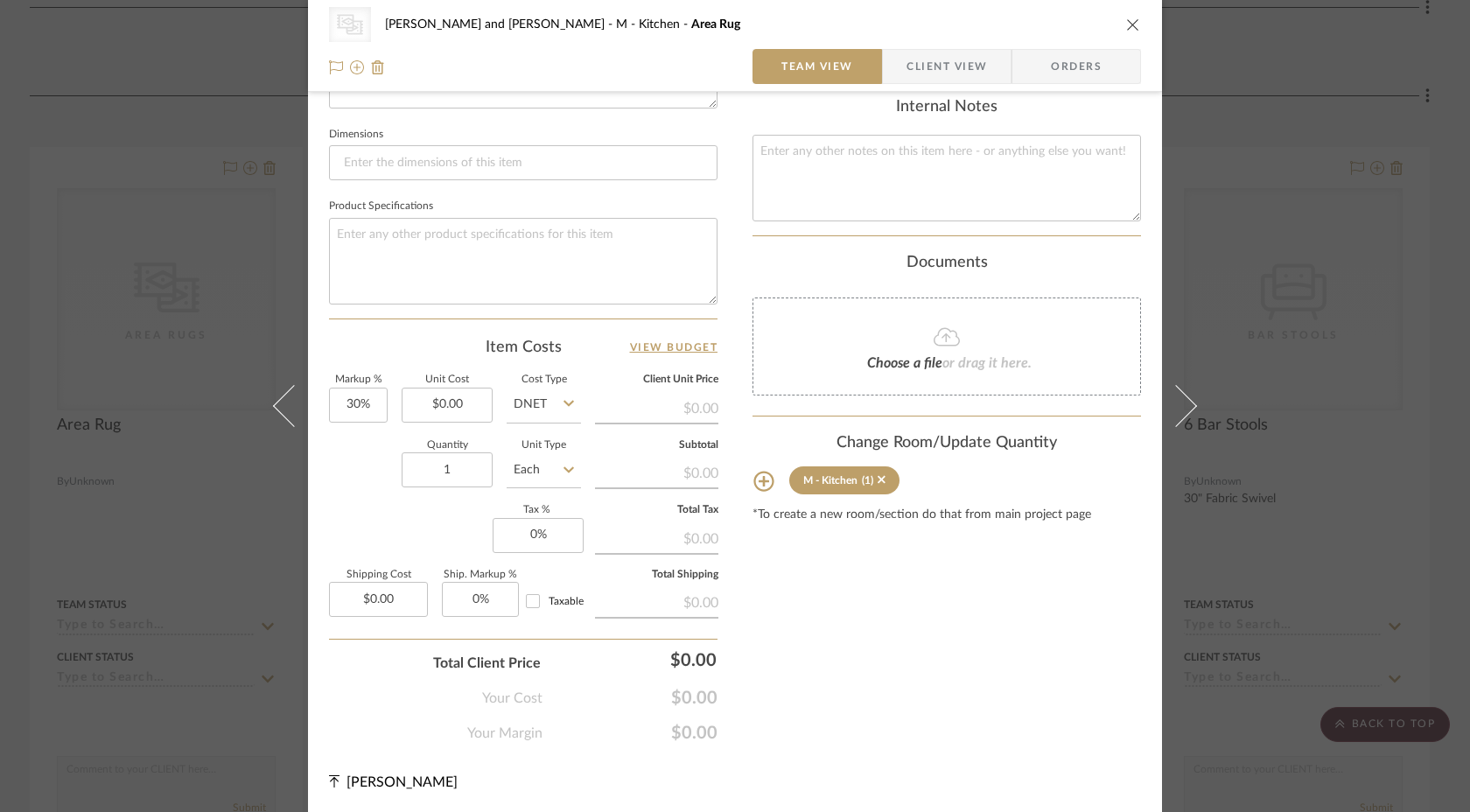 click on "CategoryIconRugs
Created with Sketch.
Area [PERSON_NAME] and [PERSON_NAME] M - Kitchen Area Rug Team View Client View Orders
CategoryIconRugs
Created with Sketch.
Area Rugs  Team-Facing Details   Item Name  Area Rug  Brand   Internal Description   Dimensions   Product Specifications   Item Costs   View Budget   Markup %  30%  Unit Cost  $0.00  Cost Type  DNET  Client Unit Price   $0.00   Quantity  1  Unit Type  Each  Subtotal   $0.00   Tax %  0%  Total Tax   $0.00   Shipping Cost  $0.00  Ship. Markup %  0% Taxable  Total Shipping   $0.00  Total Client Price  $0.00  Your Cost  $0.00  Your Margin  $0.00   Show in Client Dashboard  In Stock" at bounding box center (735, 406) 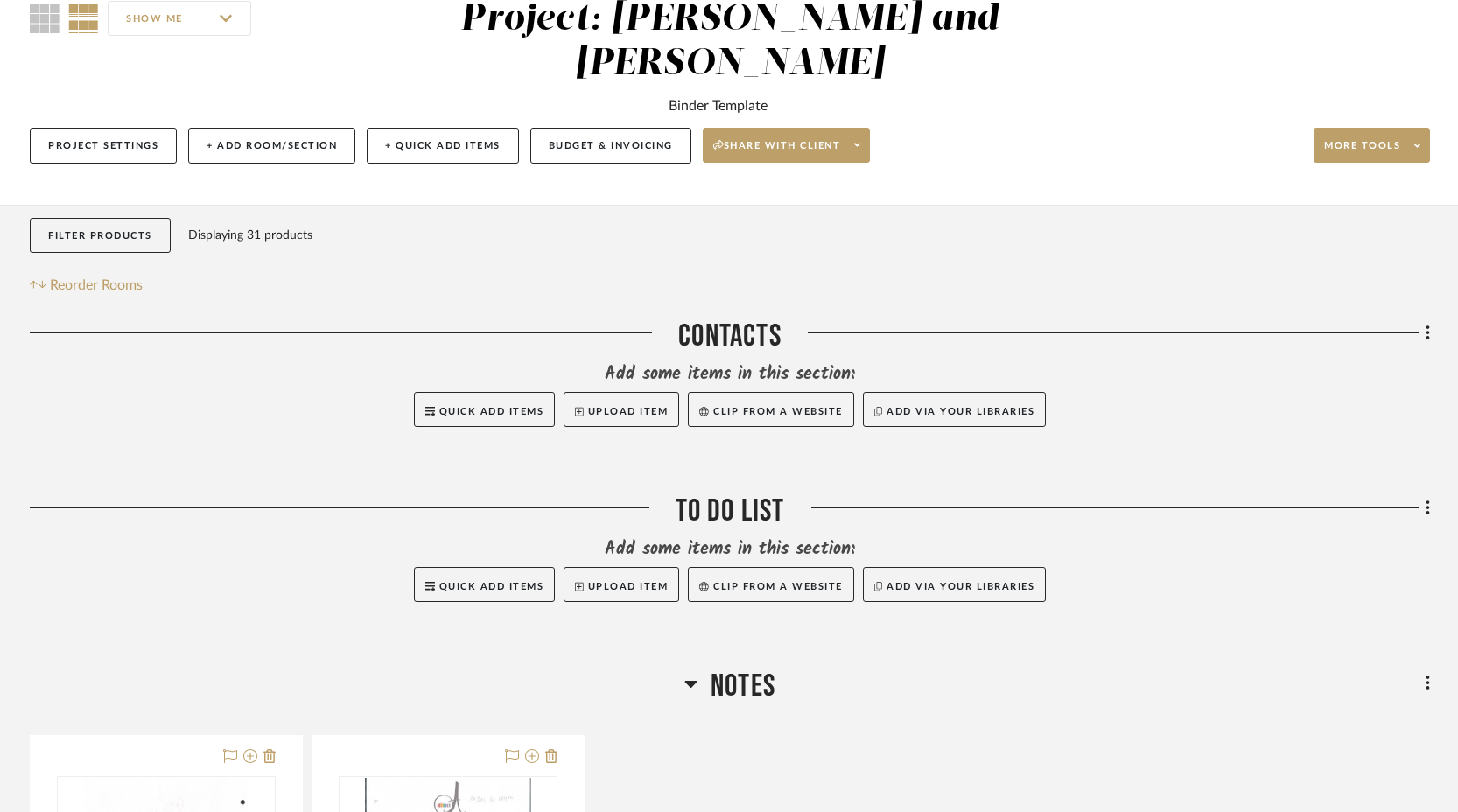 scroll, scrollTop: 0, scrollLeft: 0, axis: both 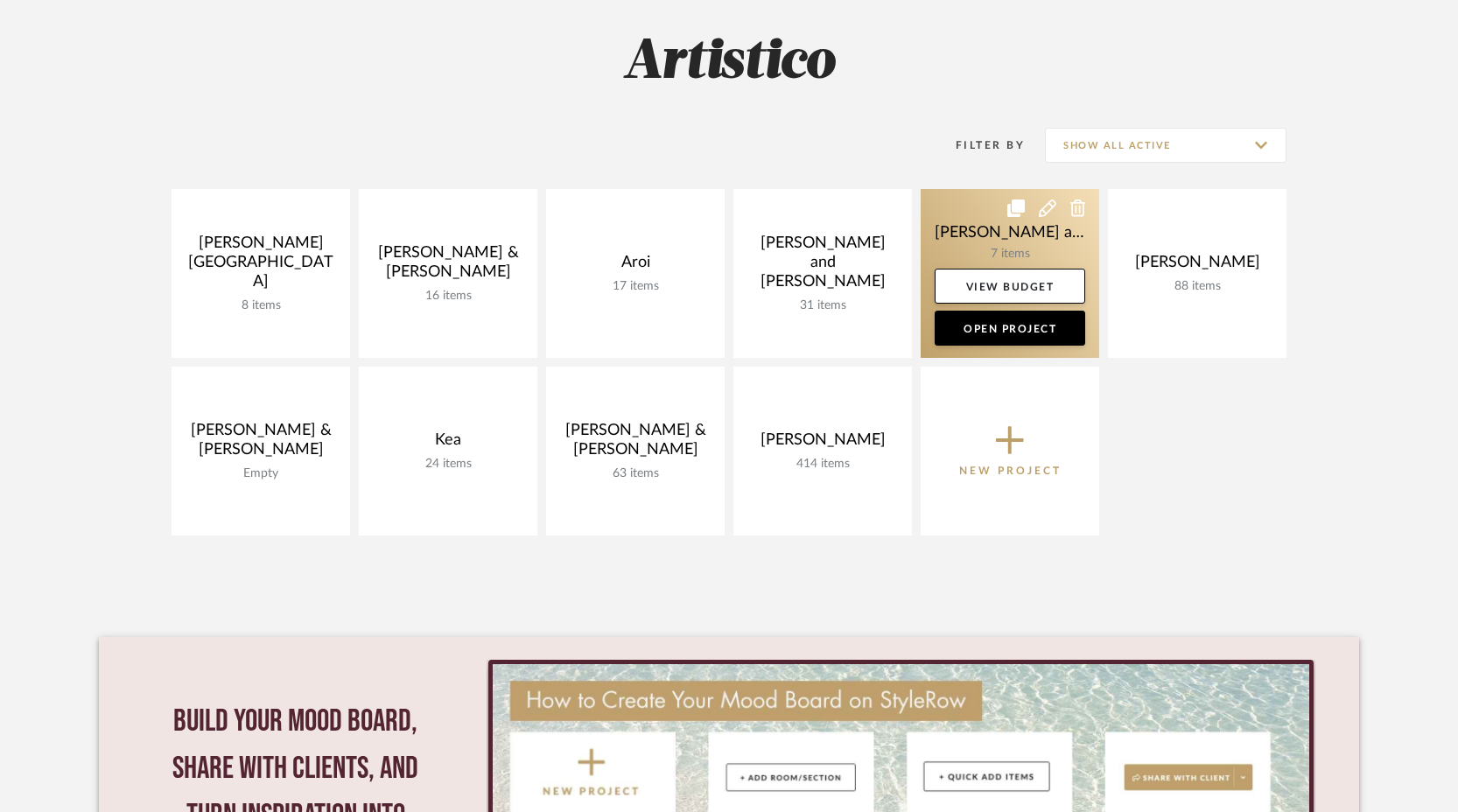 click 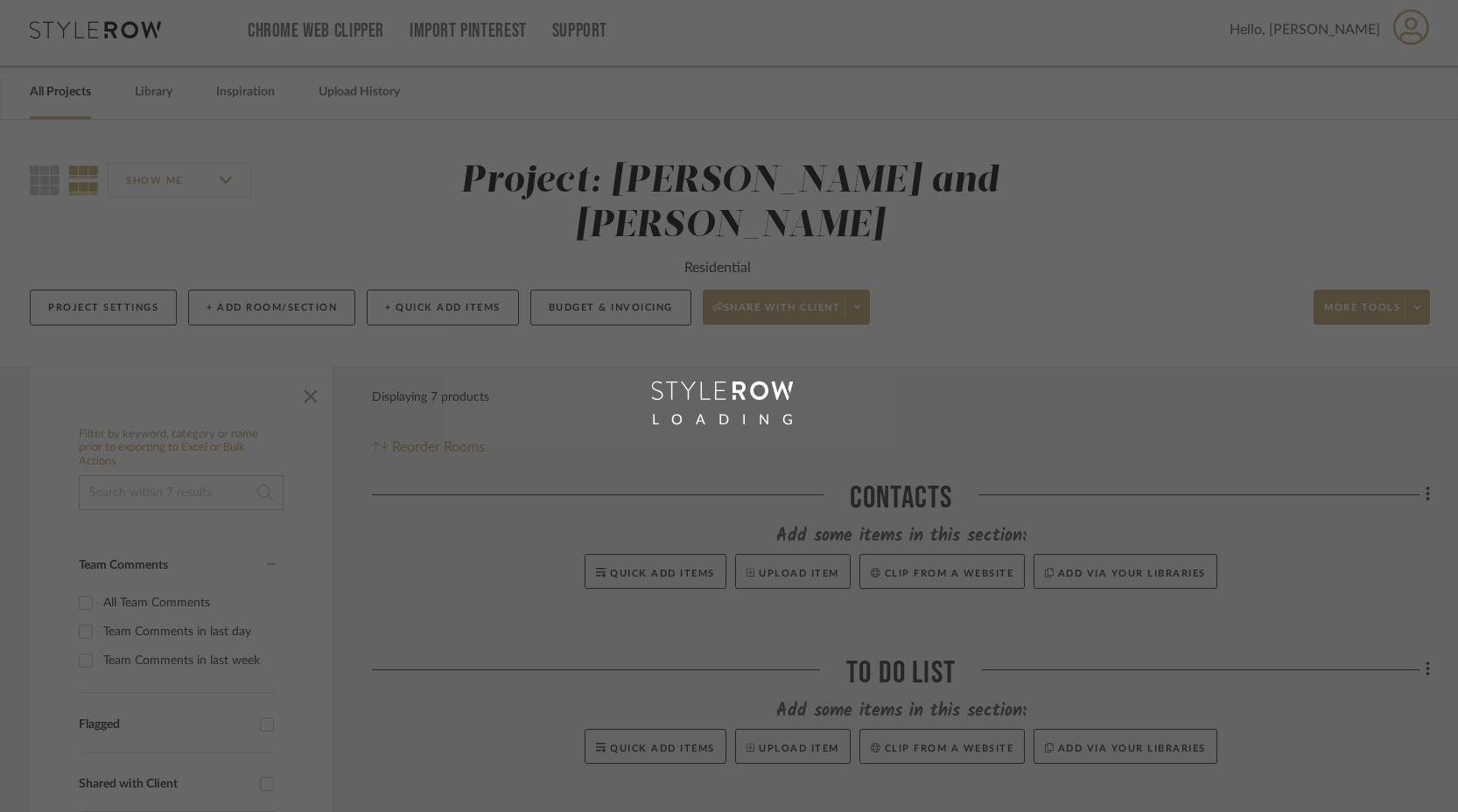 scroll, scrollTop: 0, scrollLeft: 0, axis: both 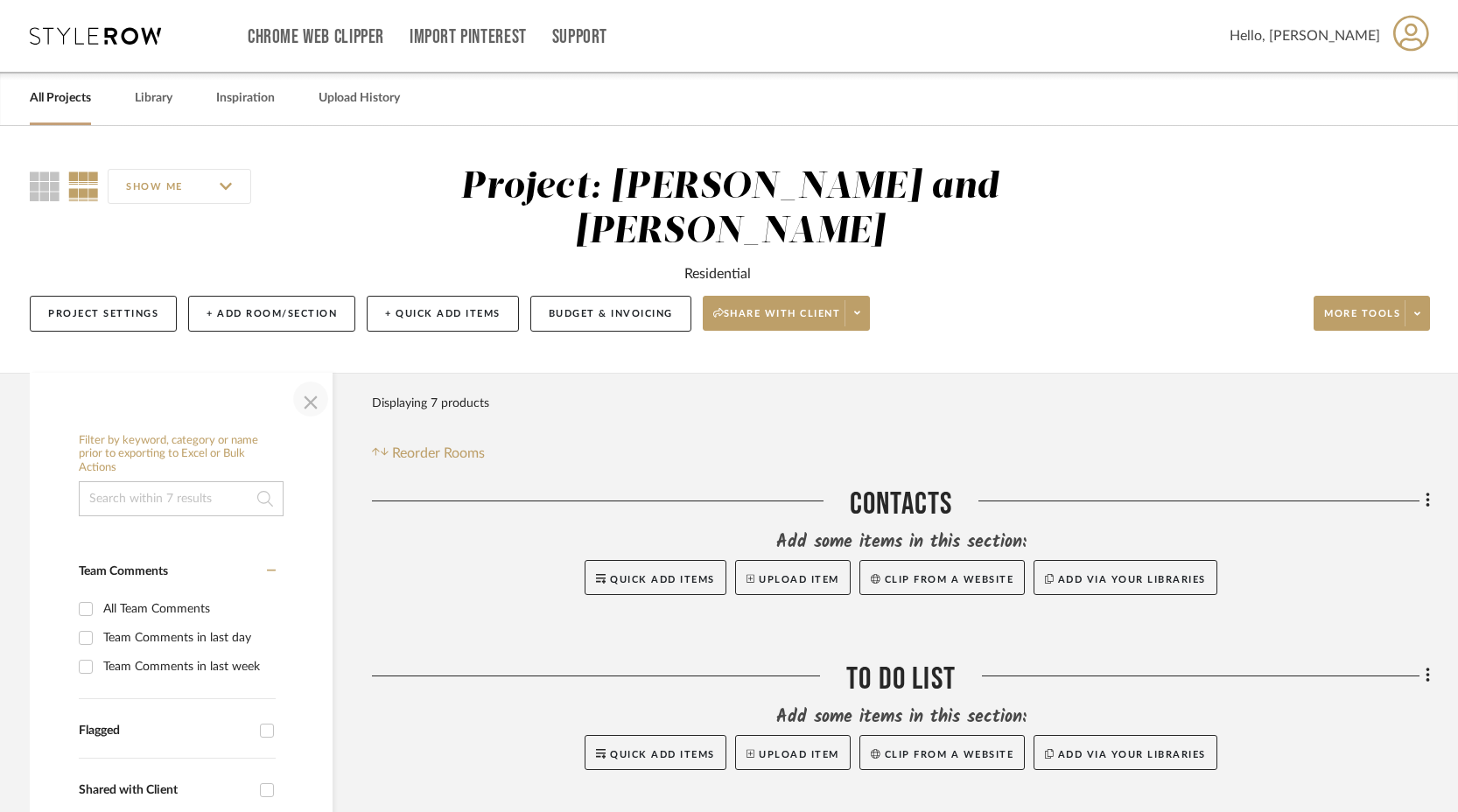 click 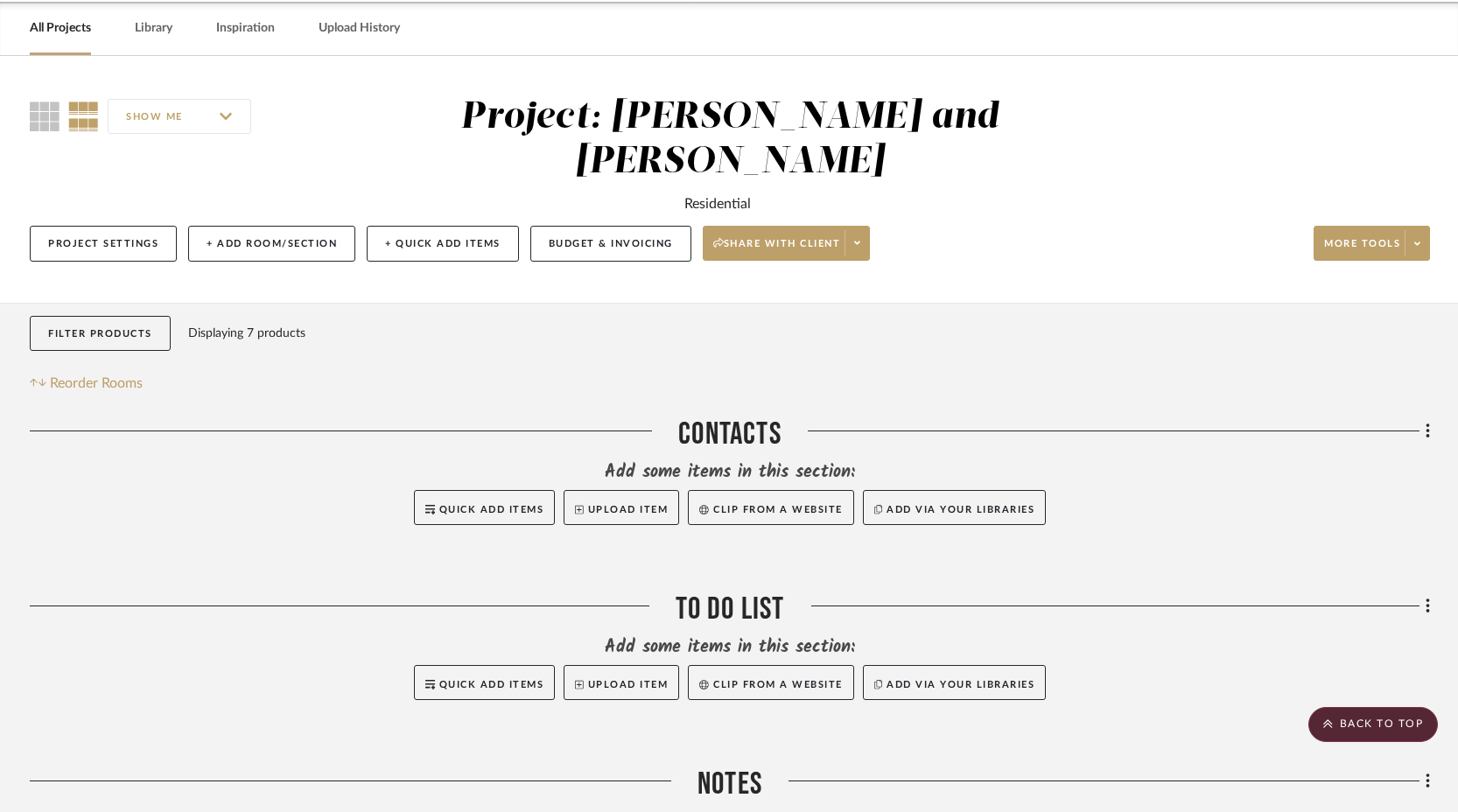 scroll, scrollTop: 0, scrollLeft: 0, axis: both 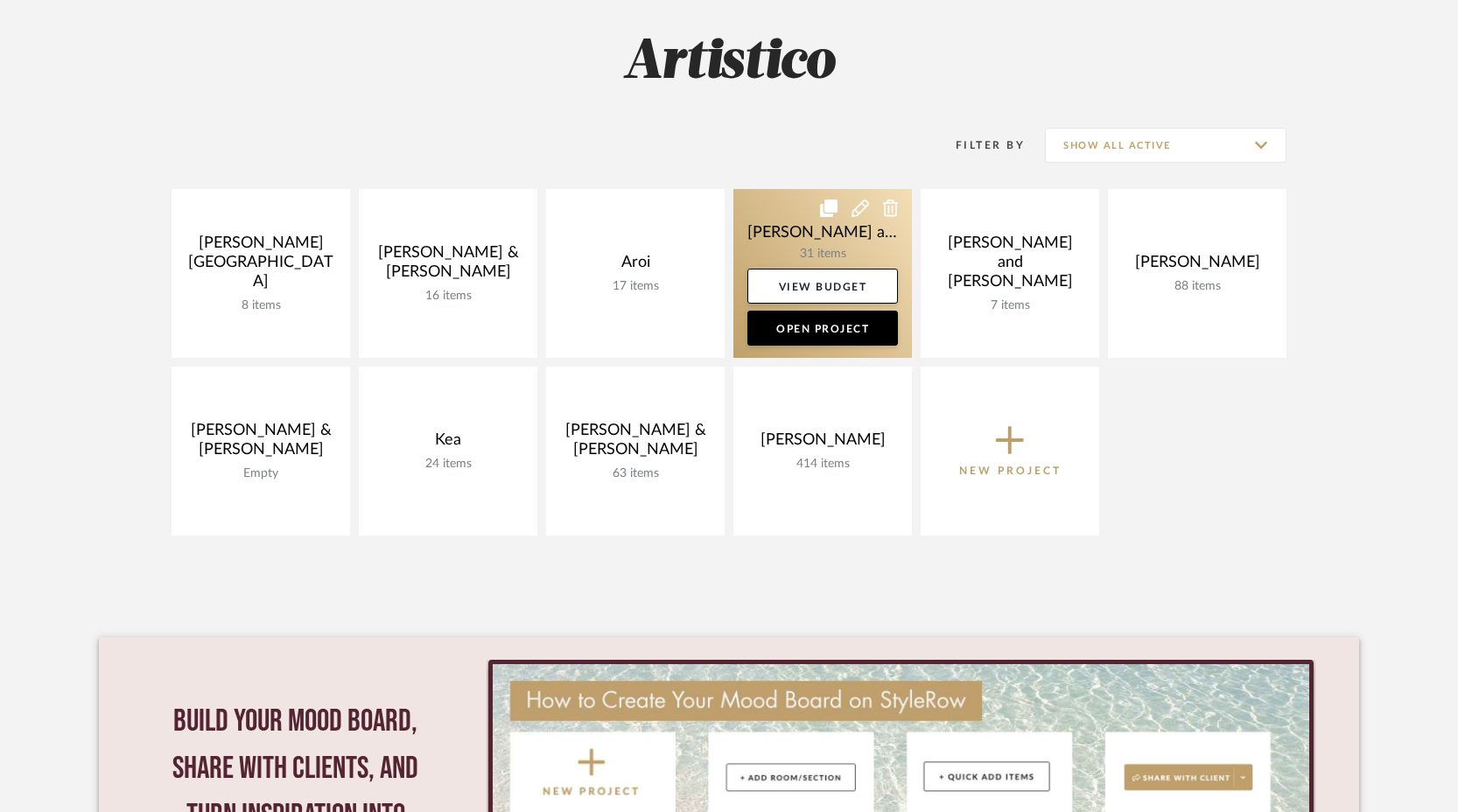 click 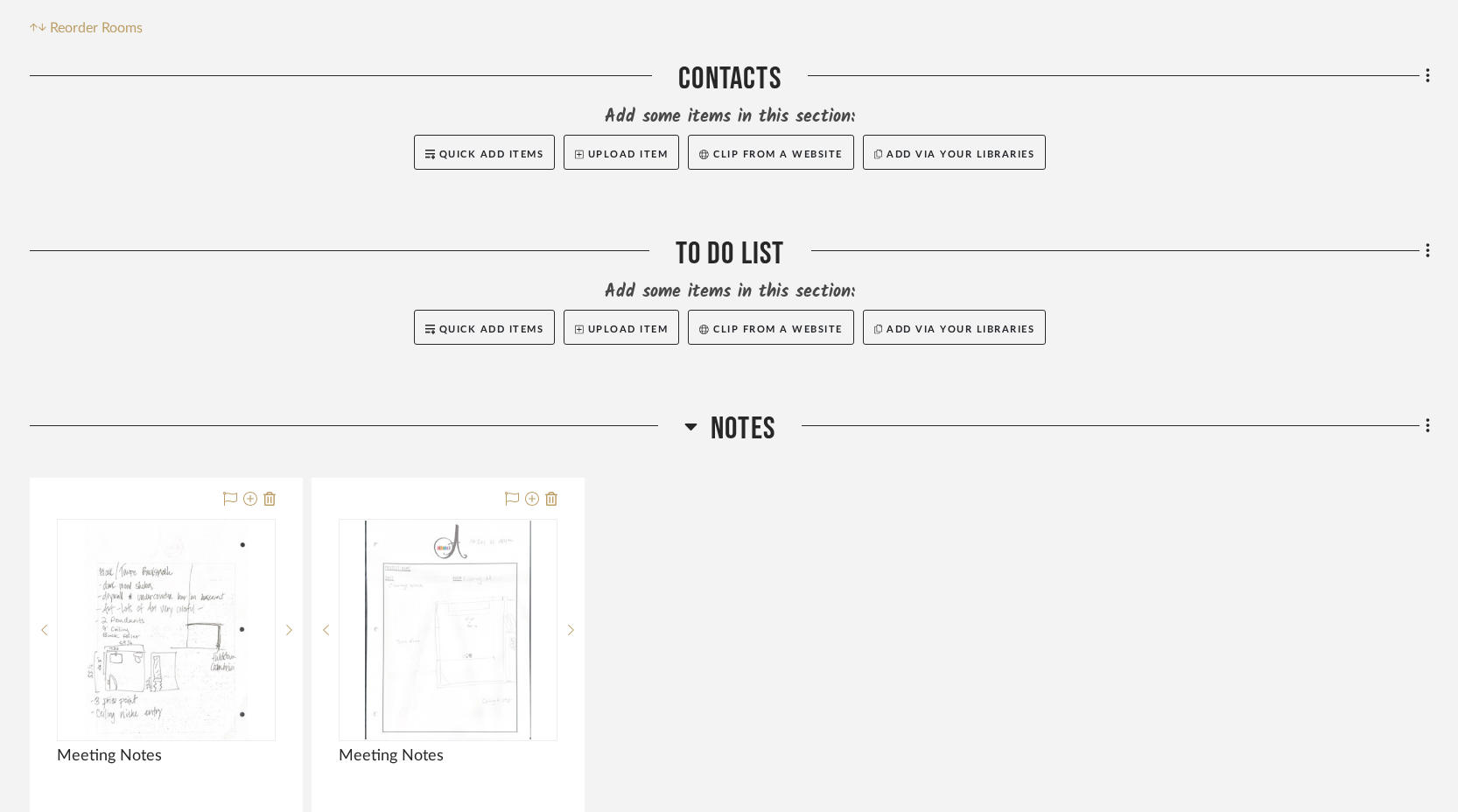 scroll, scrollTop: 467, scrollLeft: 0, axis: vertical 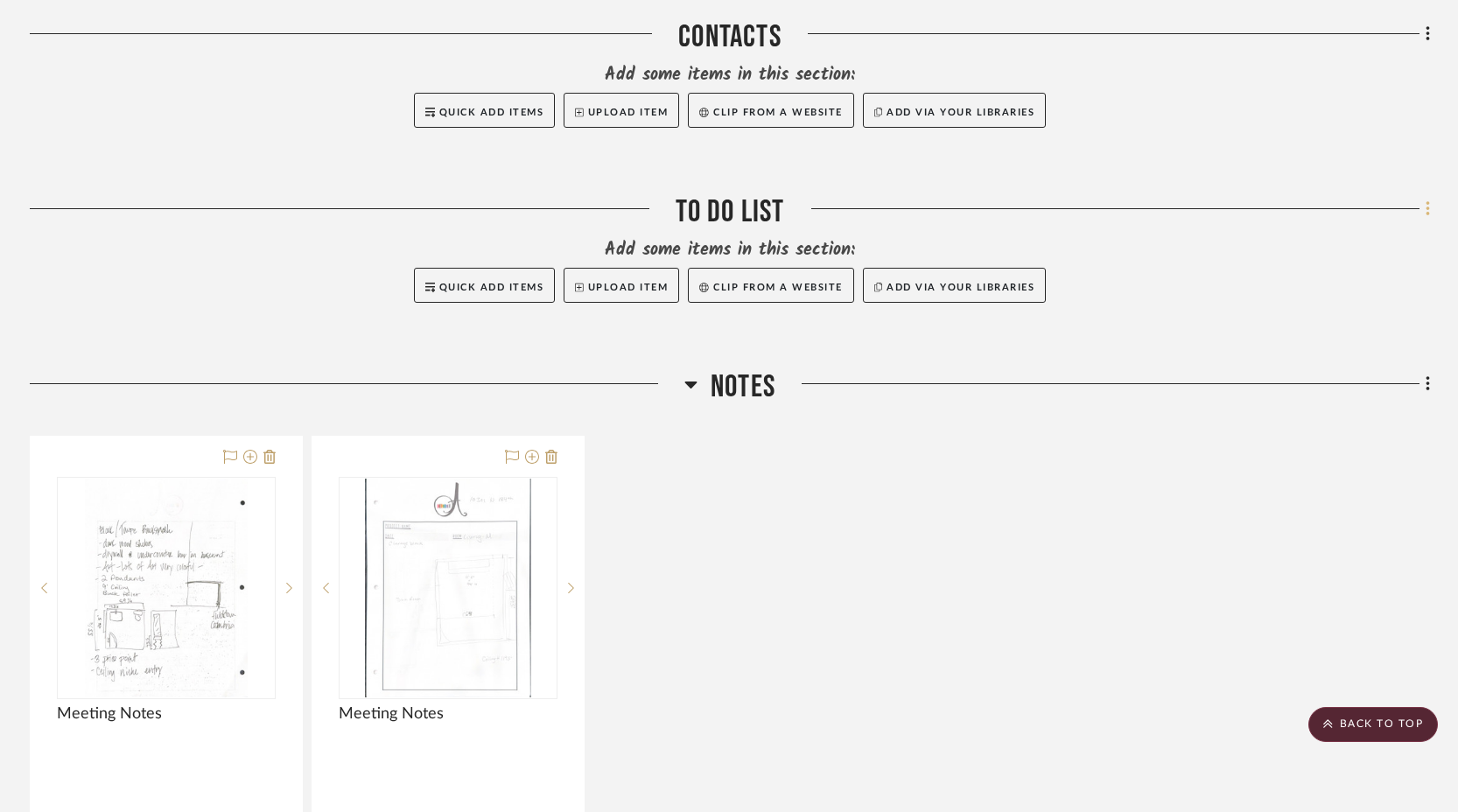 click 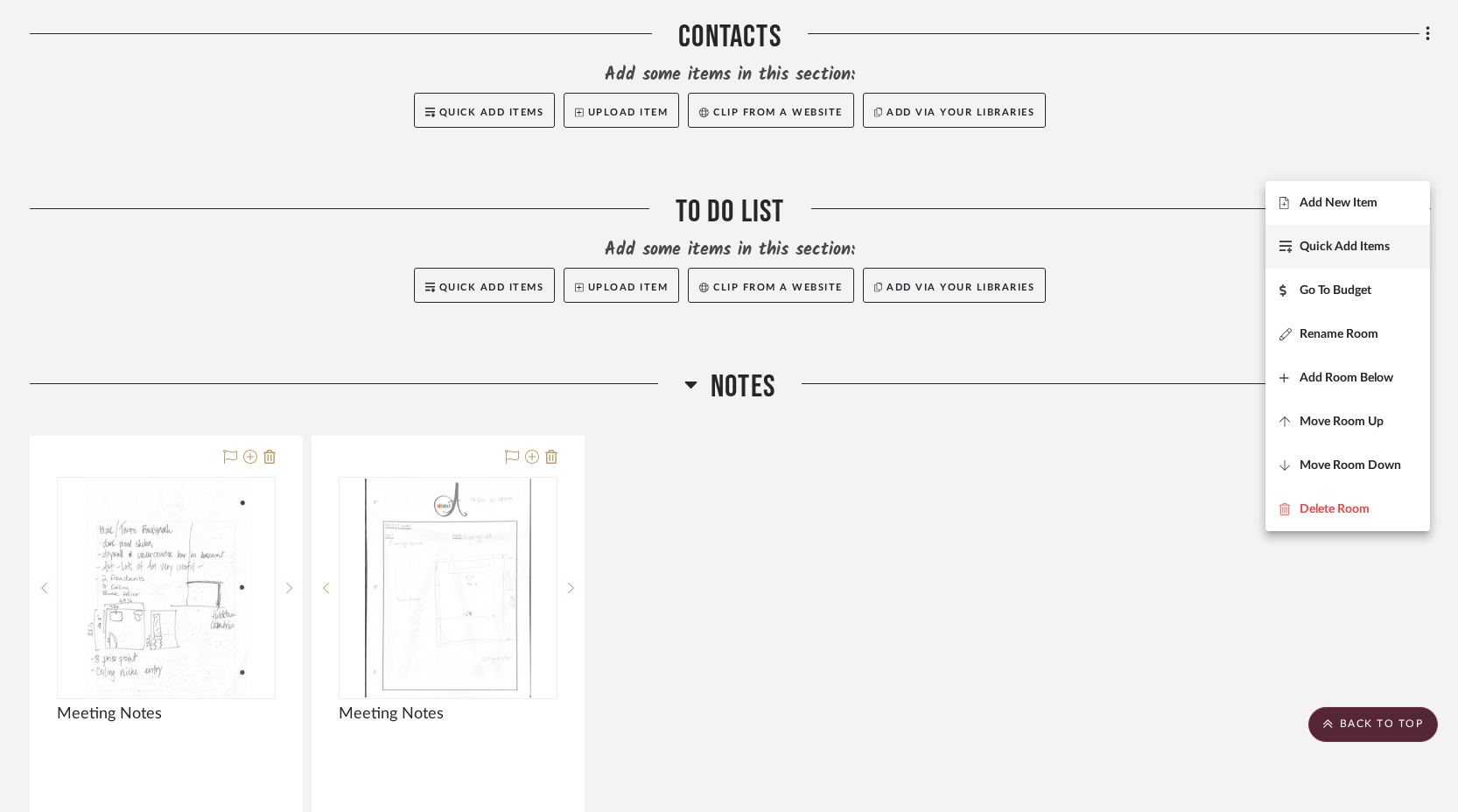 click on "Quick Add Items" at bounding box center (1344, 247) 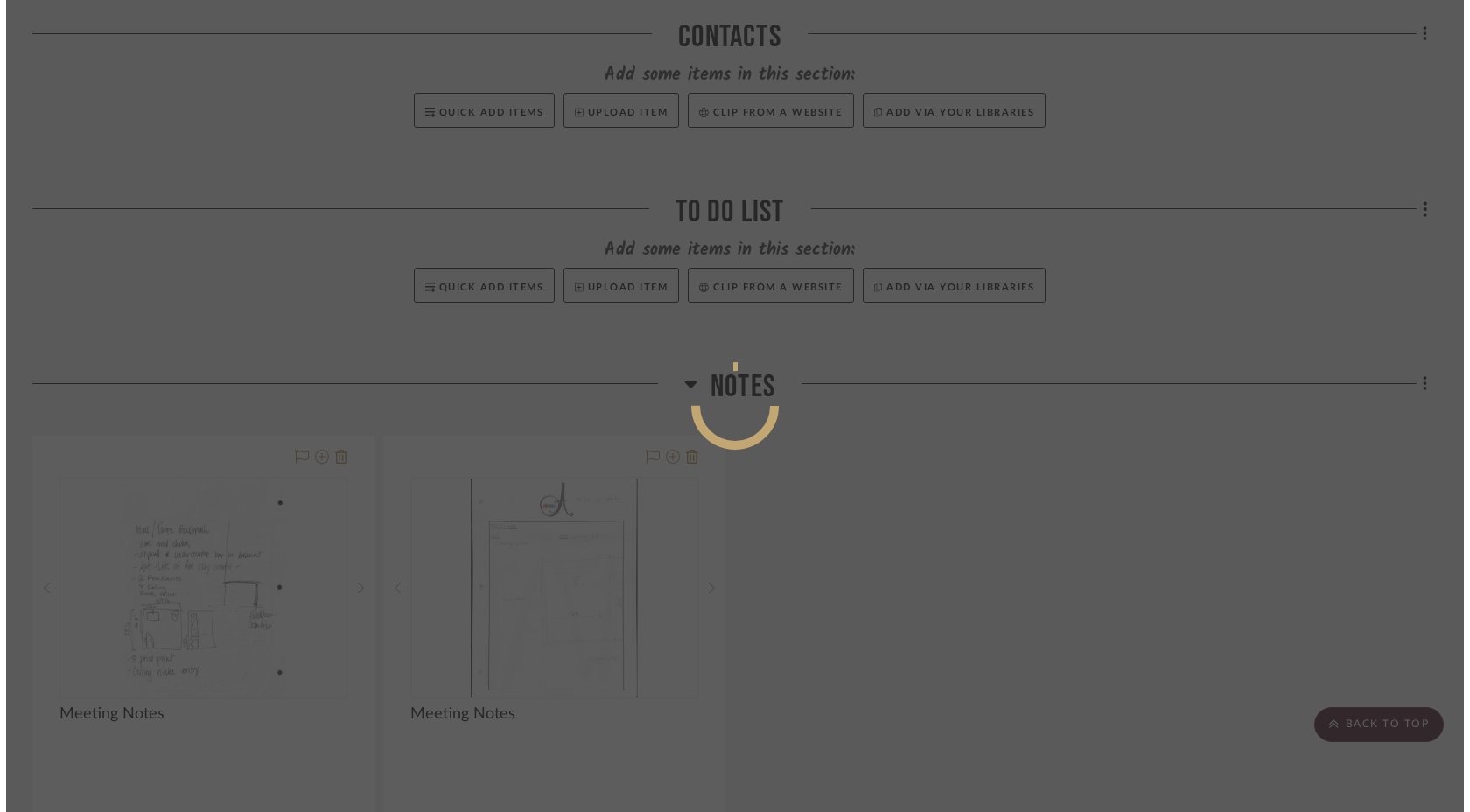 scroll, scrollTop: 0, scrollLeft: 0, axis: both 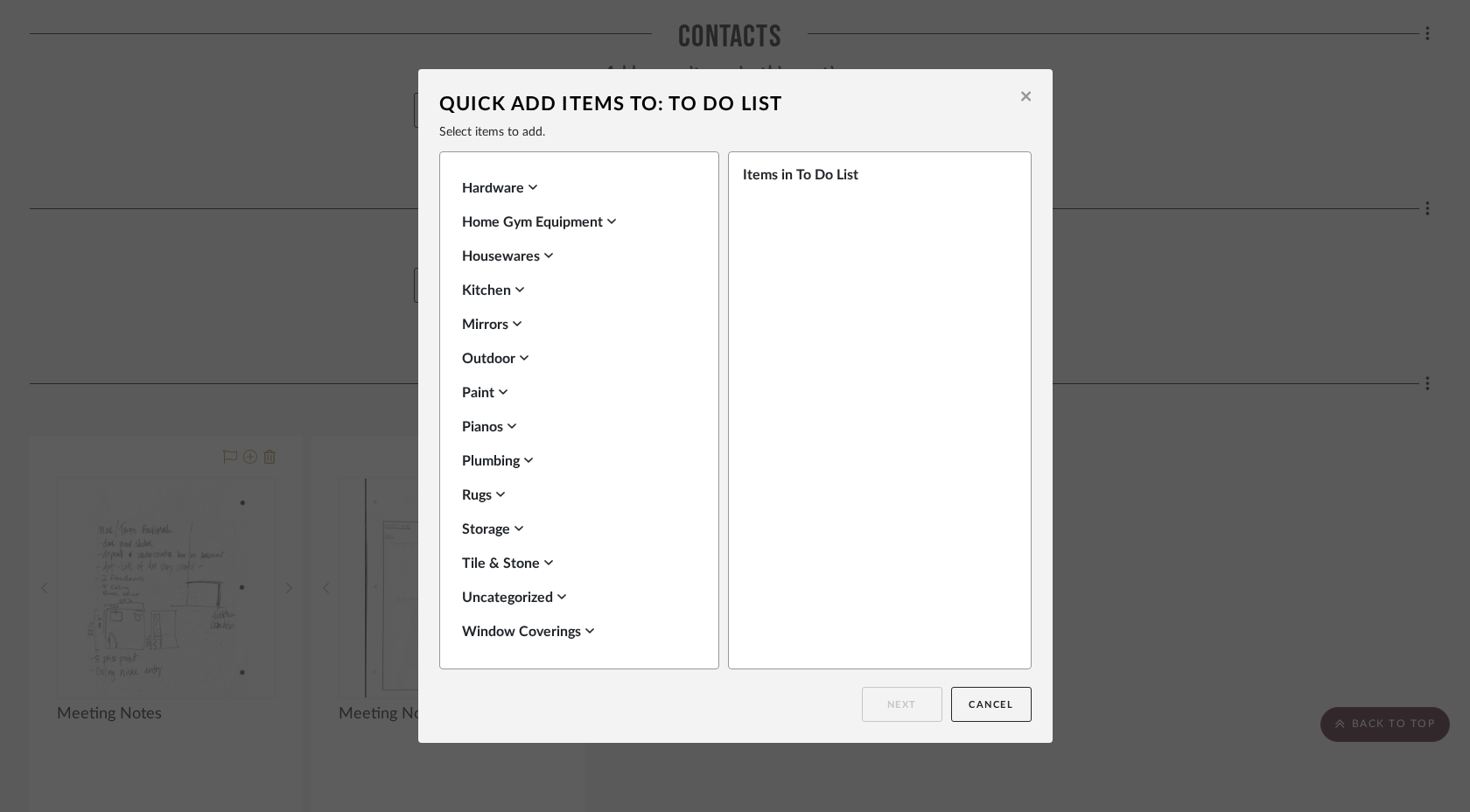click on "Uncategorized" at bounding box center [575, 598] 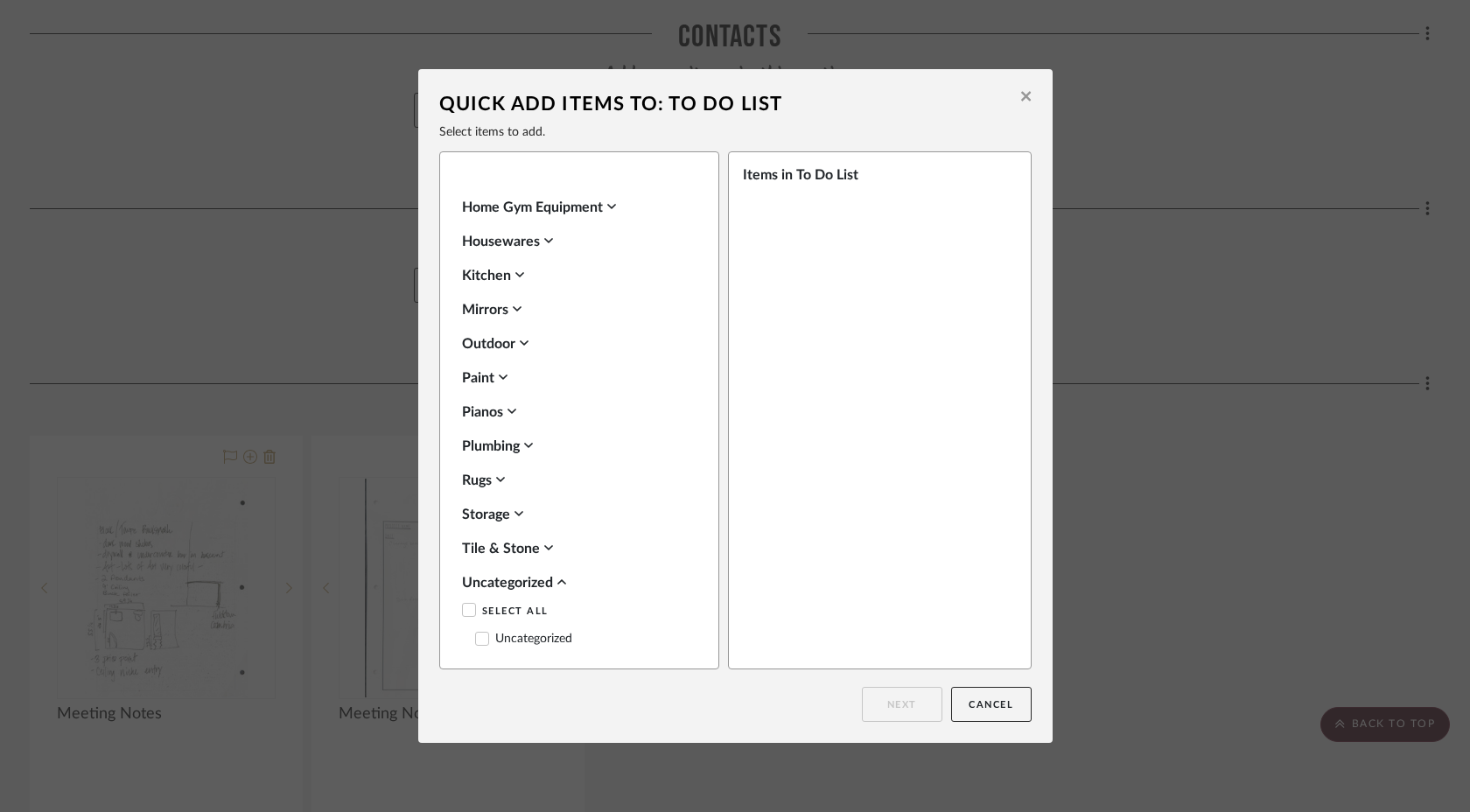 scroll, scrollTop: 676, scrollLeft: 0, axis: vertical 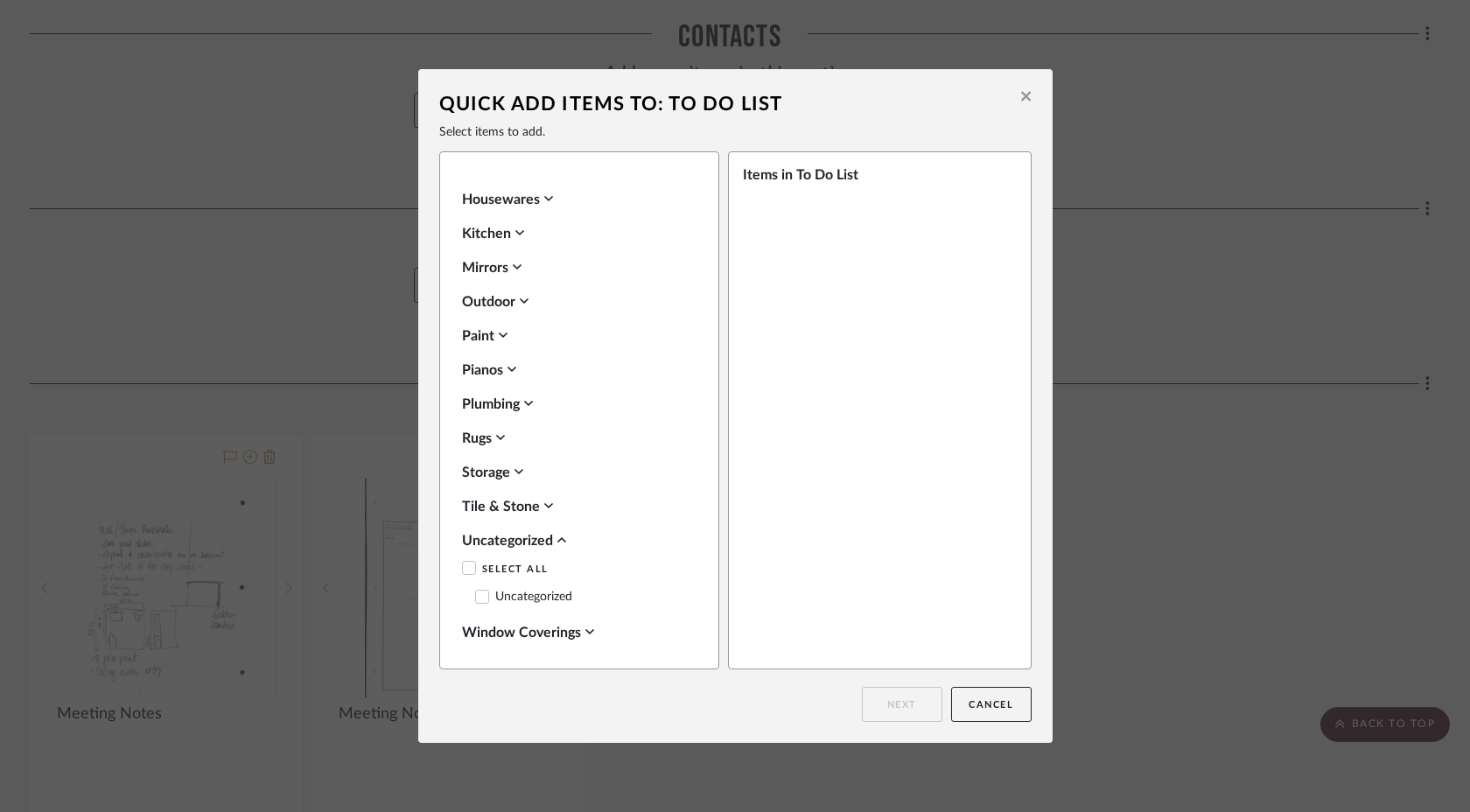 click on "Uncategorized" at bounding box center [523, 597] 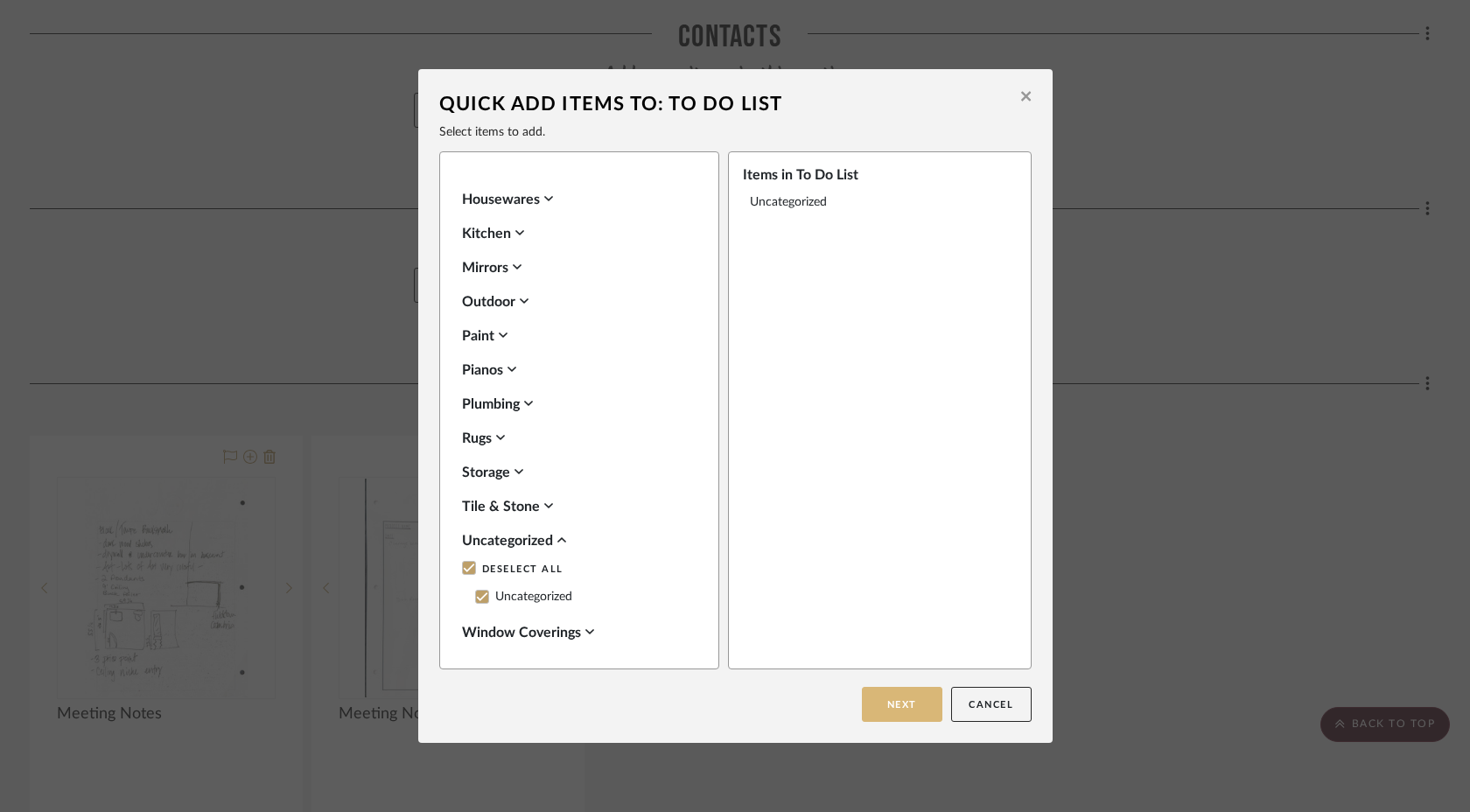click on "Next" at bounding box center [902, 704] 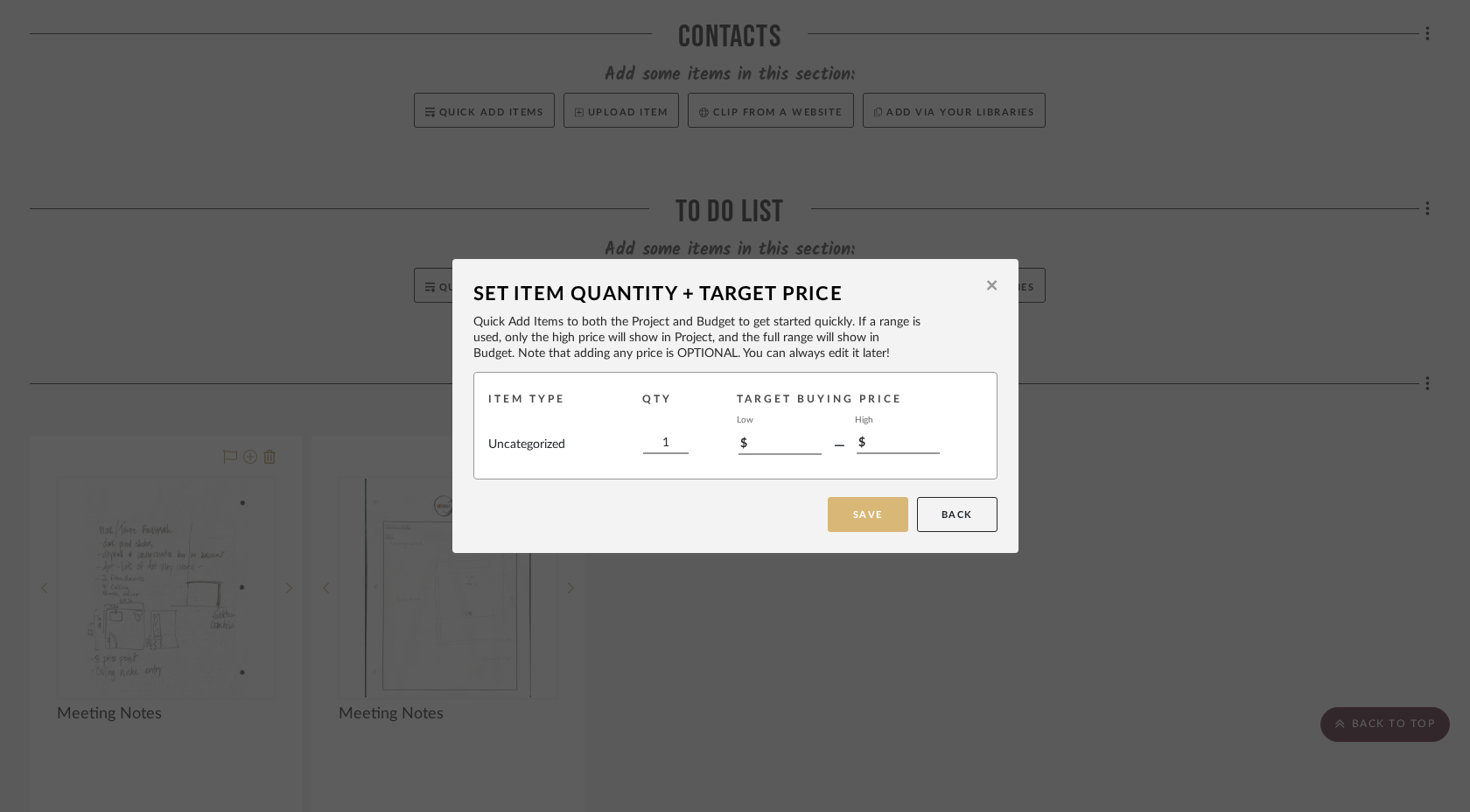 click on "Save" at bounding box center (868, 514) 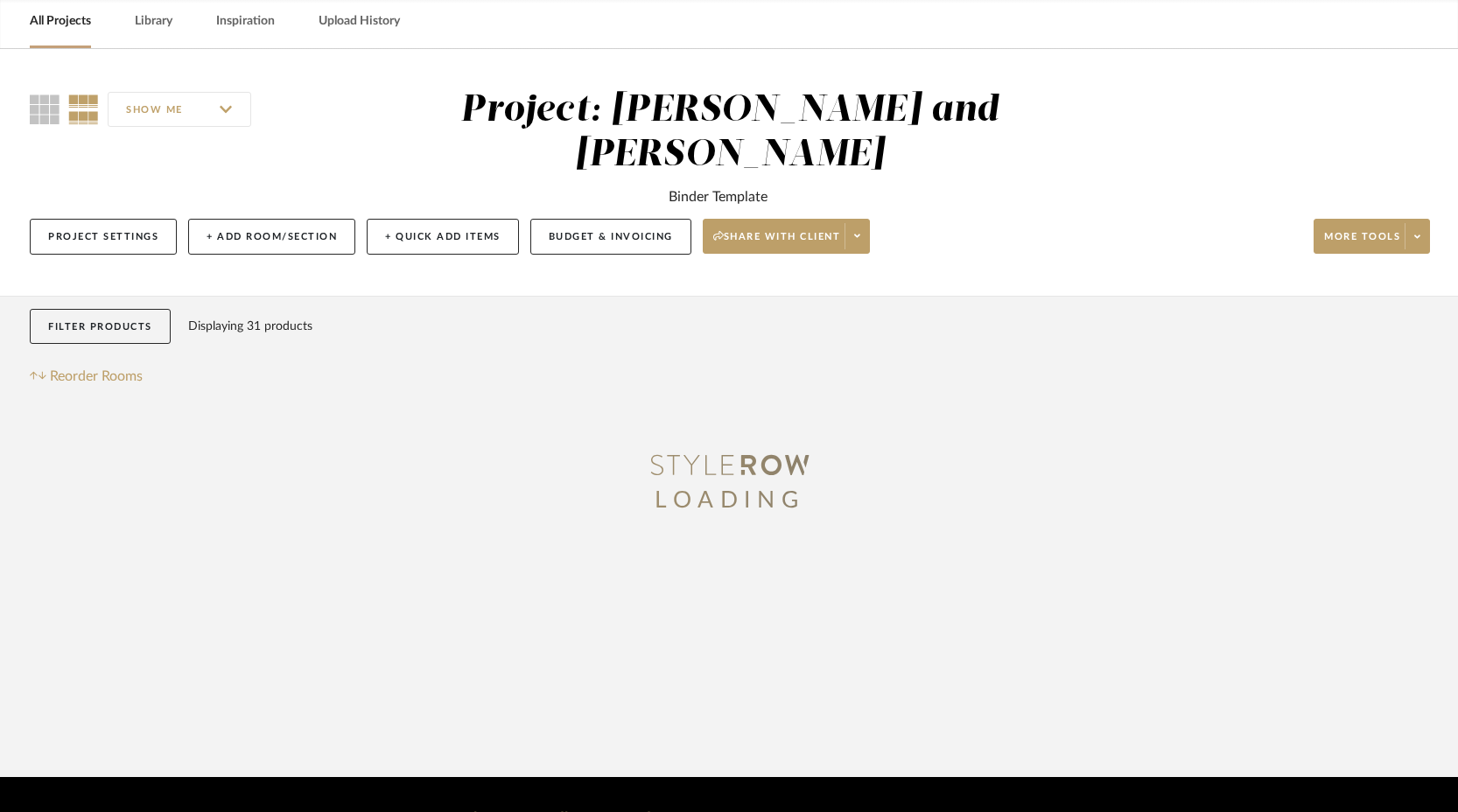 scroll, scrollTop: 467, scrollLeft: 0, axis: vertical 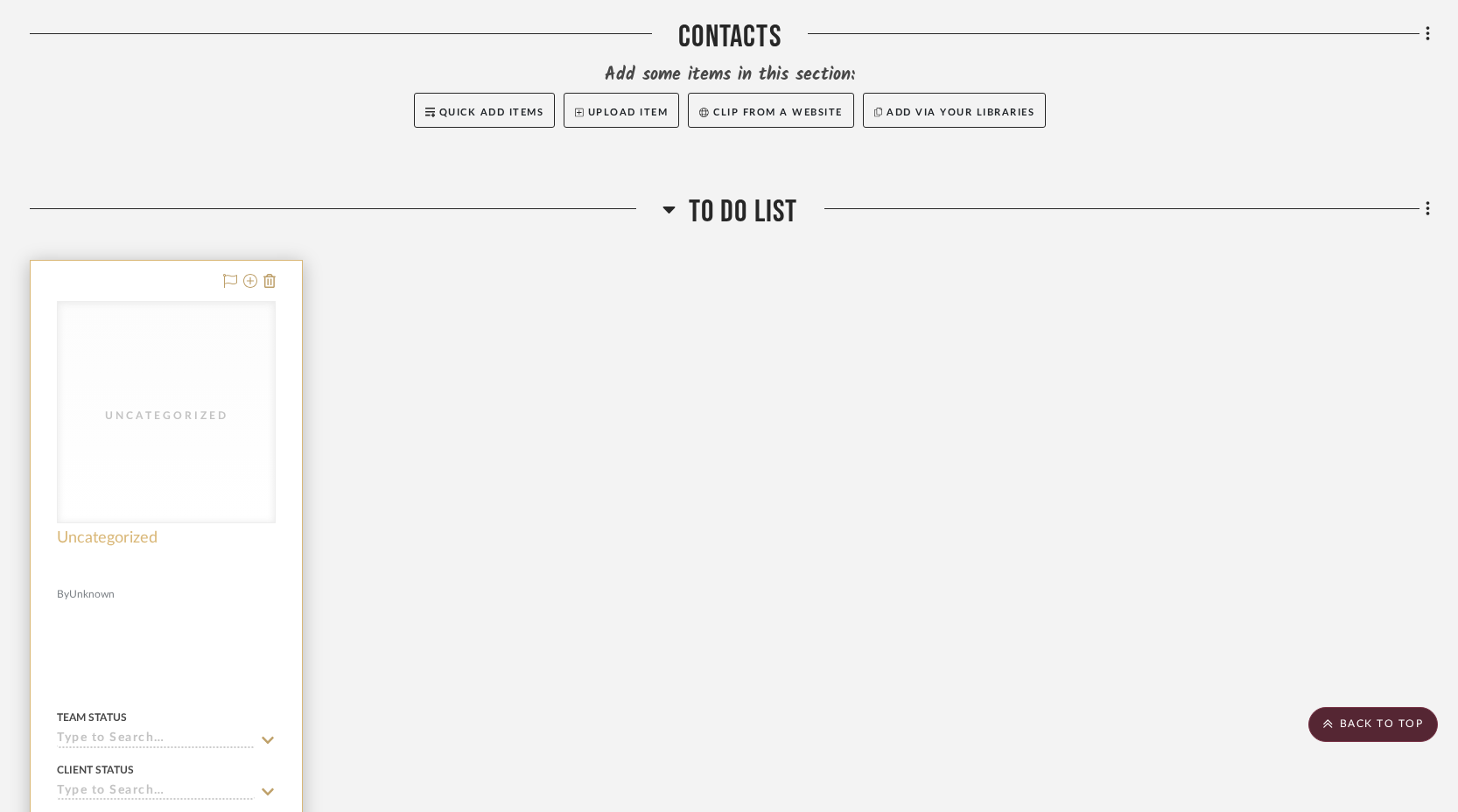 click on "Uncategorized" at bounding box center [107, 538] 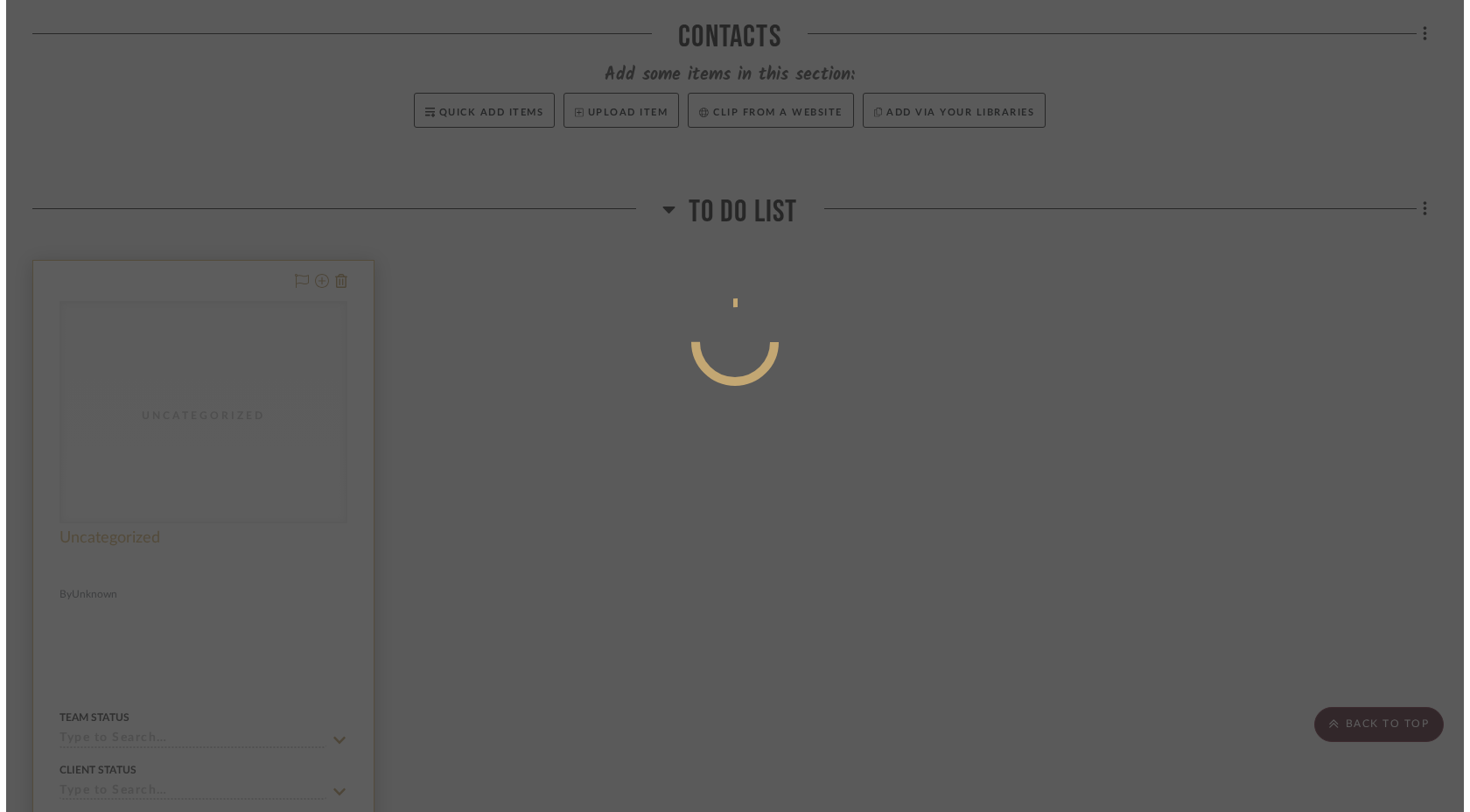 scroll, scrollTop: 0, scrollLeft: 0, axis: both 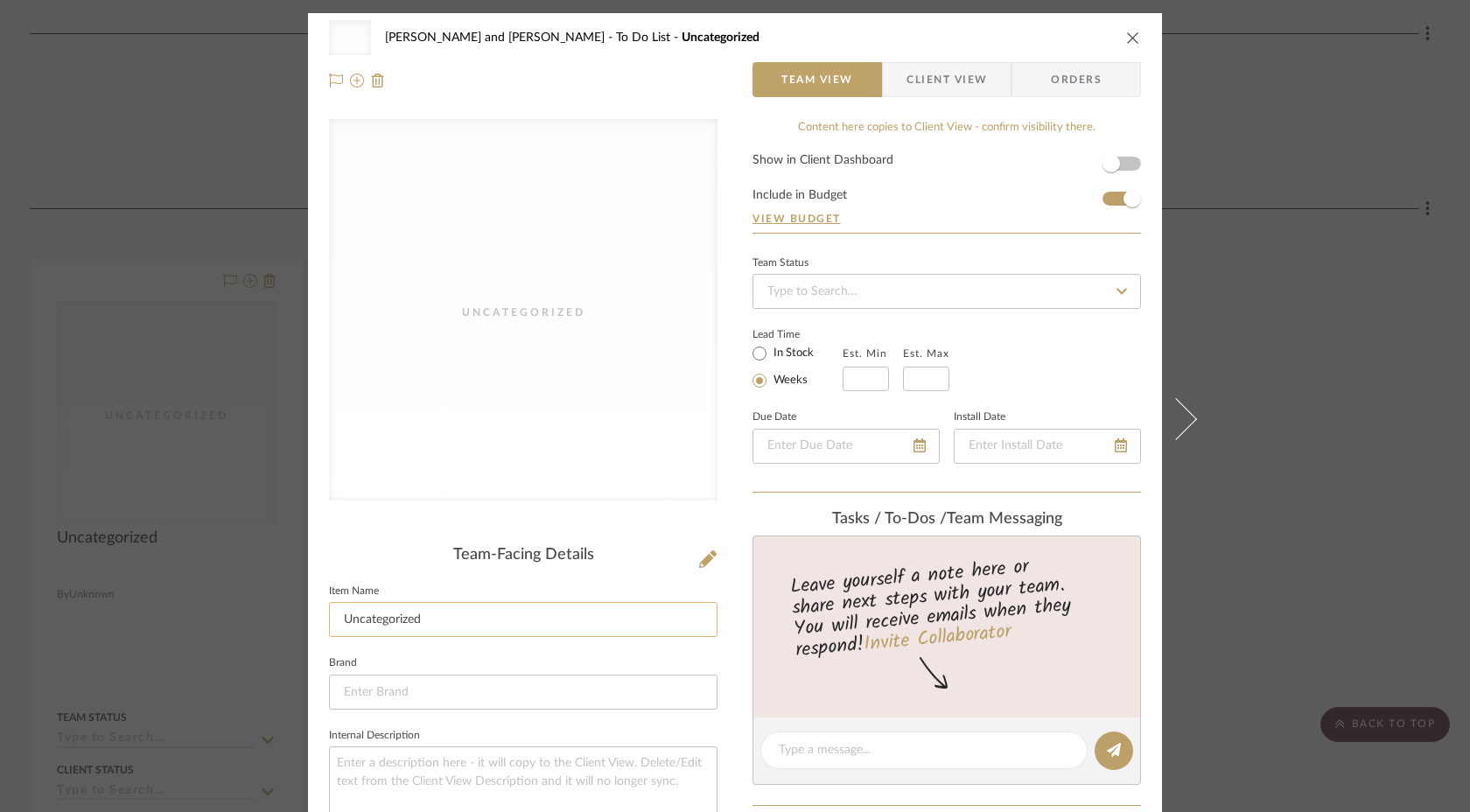 click on "Uncategorized" 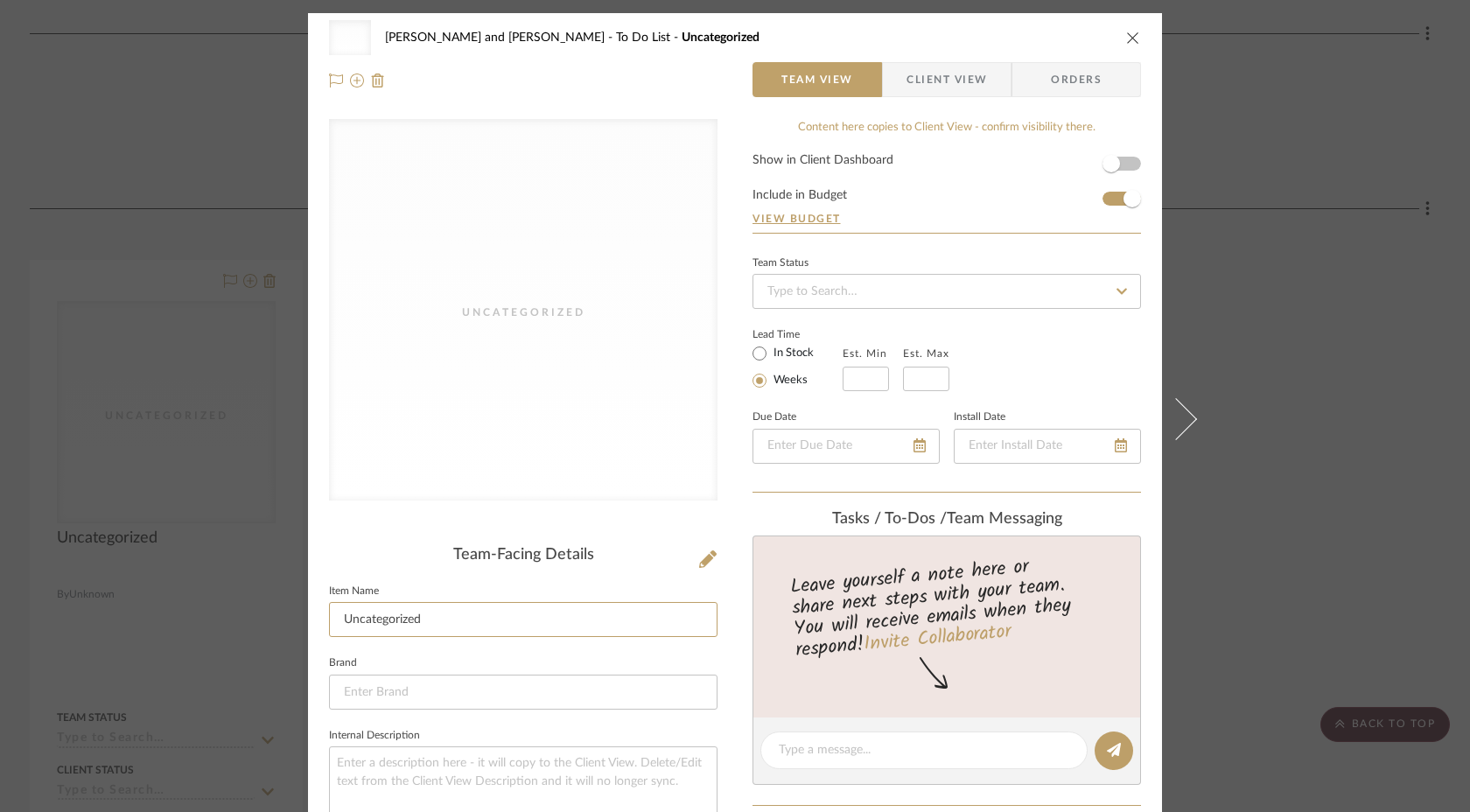 drag, startPoint x: 438, startPoint y: 616, endPoint x: 258, endPoint y: 599, distance: 180.801 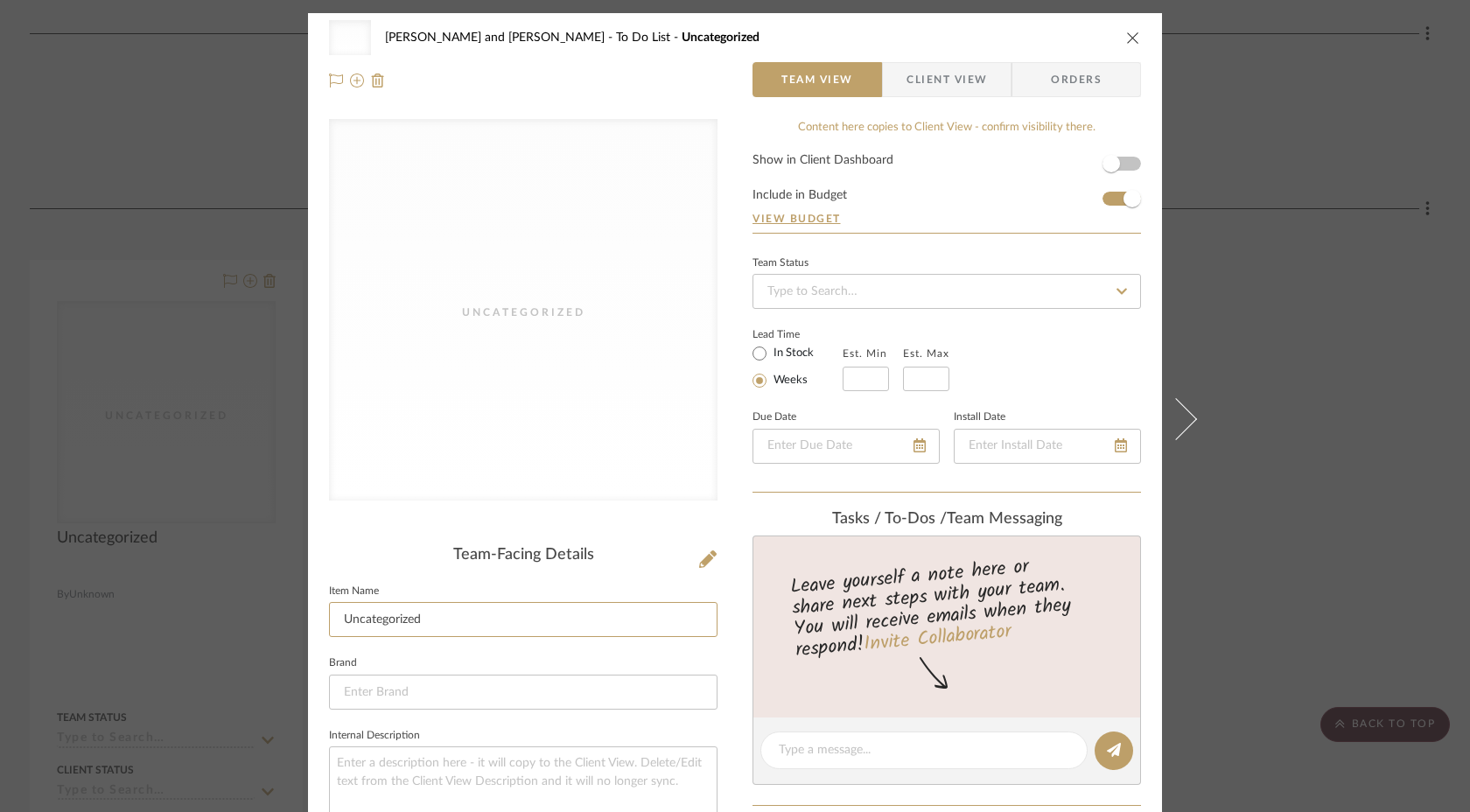 click on "Uncategorized [PERSON_NAME] and [PERSON_NAME] To Do List Uncategorized Team View Client View Orders Uncategorized  Team-Facing Details   Item Name  Uncategorized  Brand   Internal Description   Dimensions   Product Specifications   Item Costs   View Budget   Markup %  30%  Unit Cost  $0.00  Cost Type  DNET  Client Unit Price   $0.00   Quantity  1  Unit Type  Each  Subtotal   $0.00   Tax %  0%  Total Tax   $0.00   Shipping Cost  $0.00  Ship. Markup %  0% Taxable  Total Shipping   $0.00  Total Client Price  $0.00  Your Cost  $0.00  Your Margin  $0.00  Content here copies to Client View - confirm visibility there.  Show in Client Dashboard   Include in Budget   View Budget  Team Status  Lead Time  In Stock Weeks  Est. Min   Est. Max   Due Date   Install Date  Tasks / To-Dos /  team Messaging  Leave yourself a note here or share next steps with your team. You will receive emails when they
respond!  Invite Collaborator Internal Notes  Documents  Choose a file  or drag it here. Change Room/Update Quantity (1)" at bounding box center (735, 776) 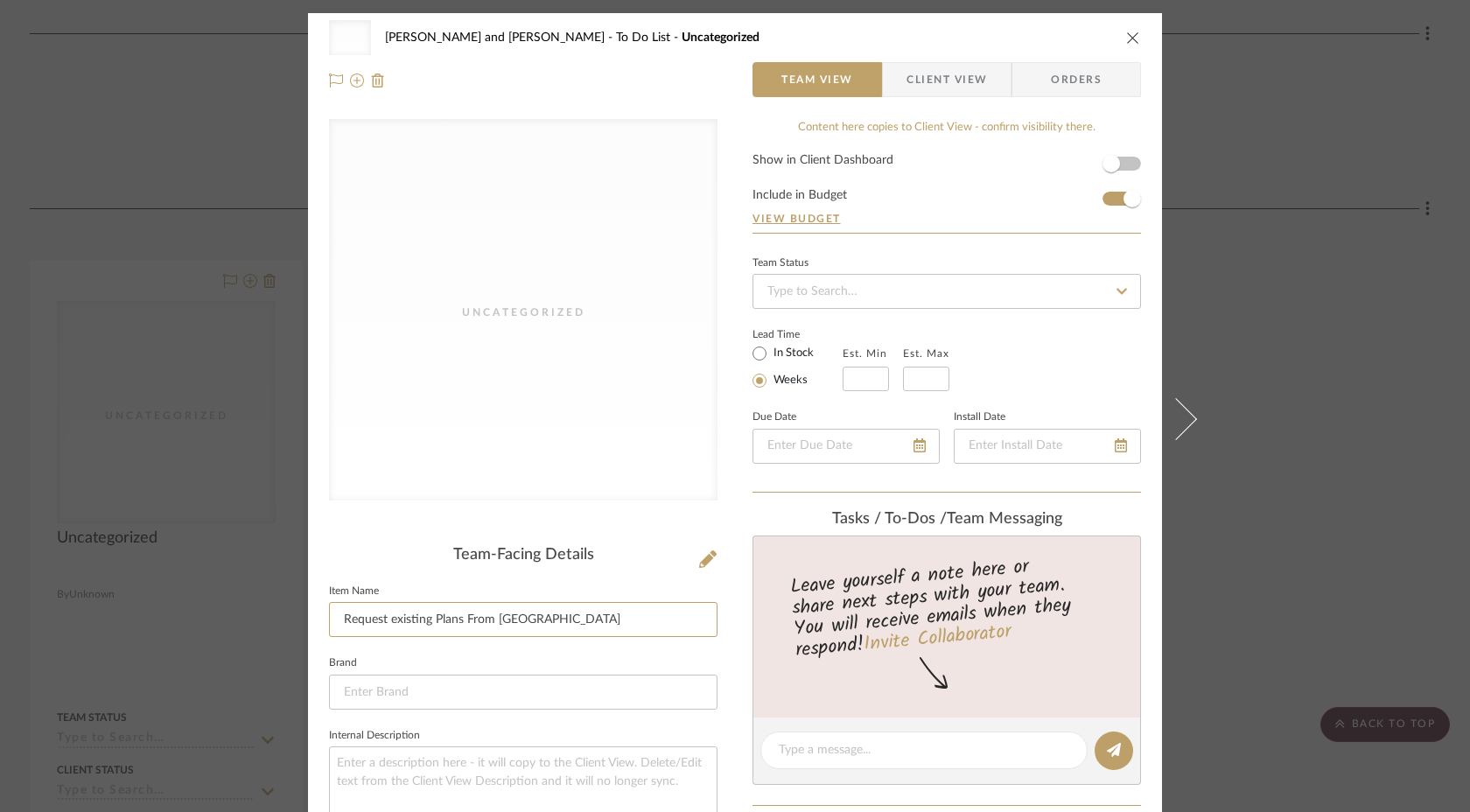 type on "Request existing Plans From Client" 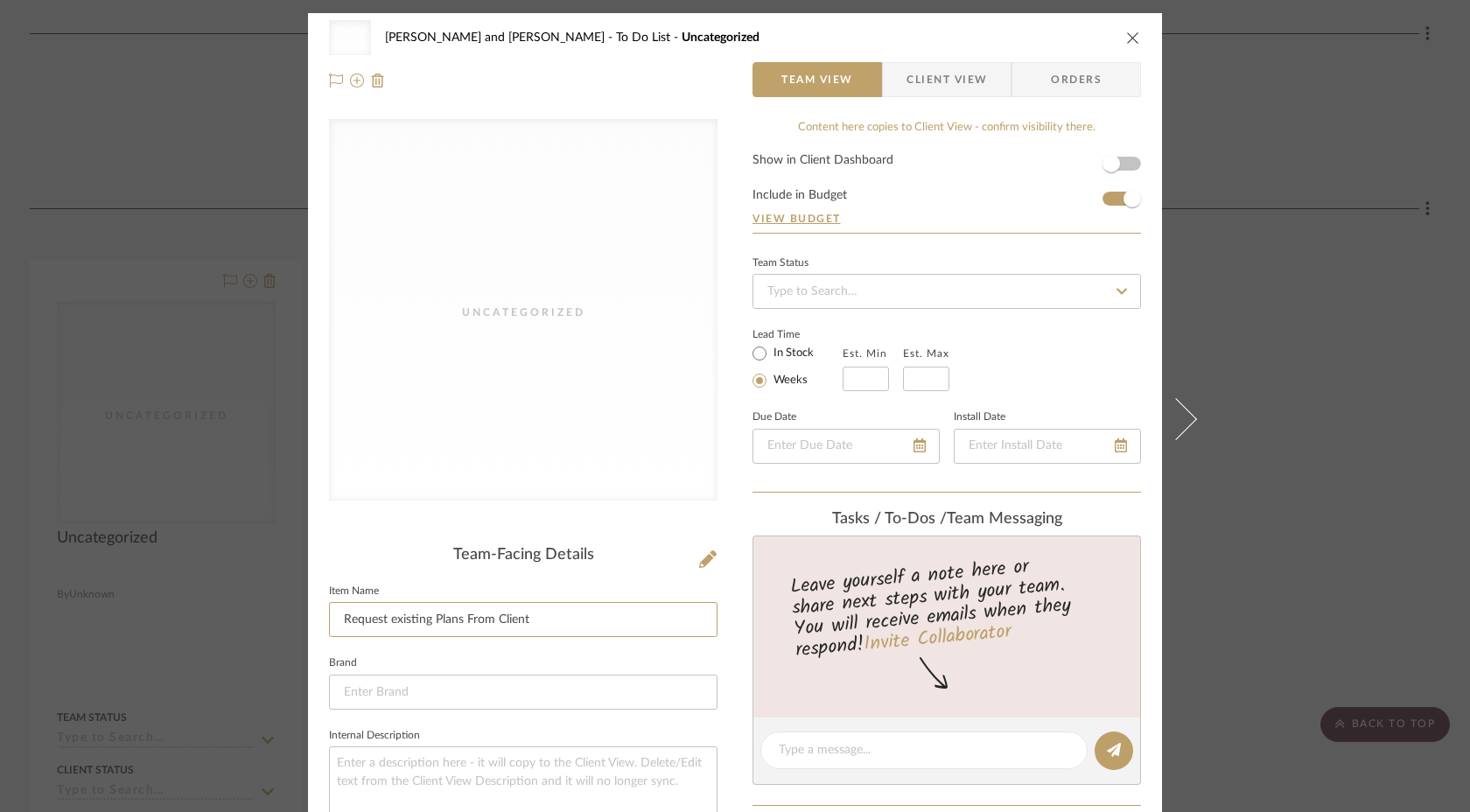 drag, startPoint x: 557, startPoint y: 627, endPoint x: 320, endPoint y: 599, distance: 238.64828 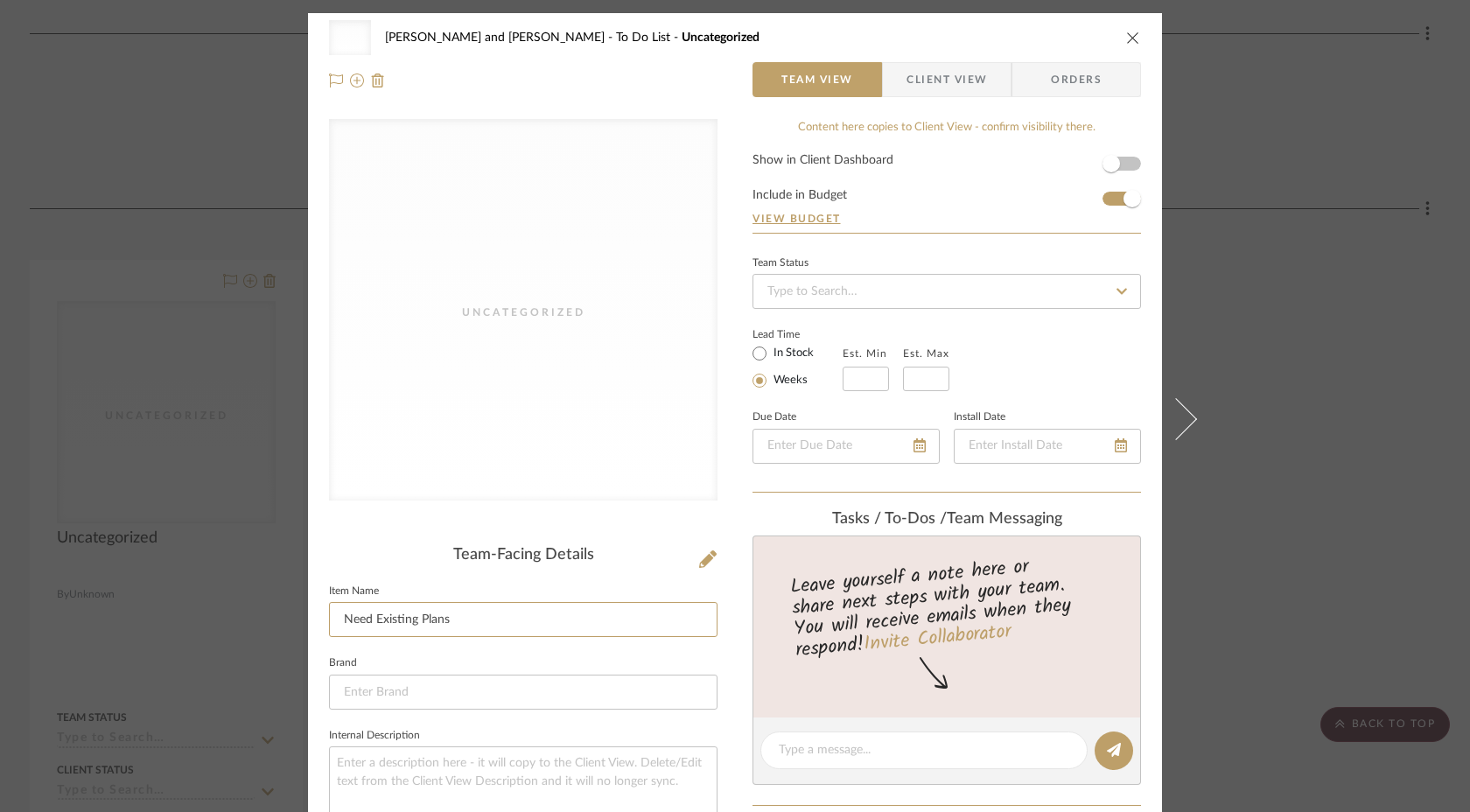 type on "Need Existing Plans" 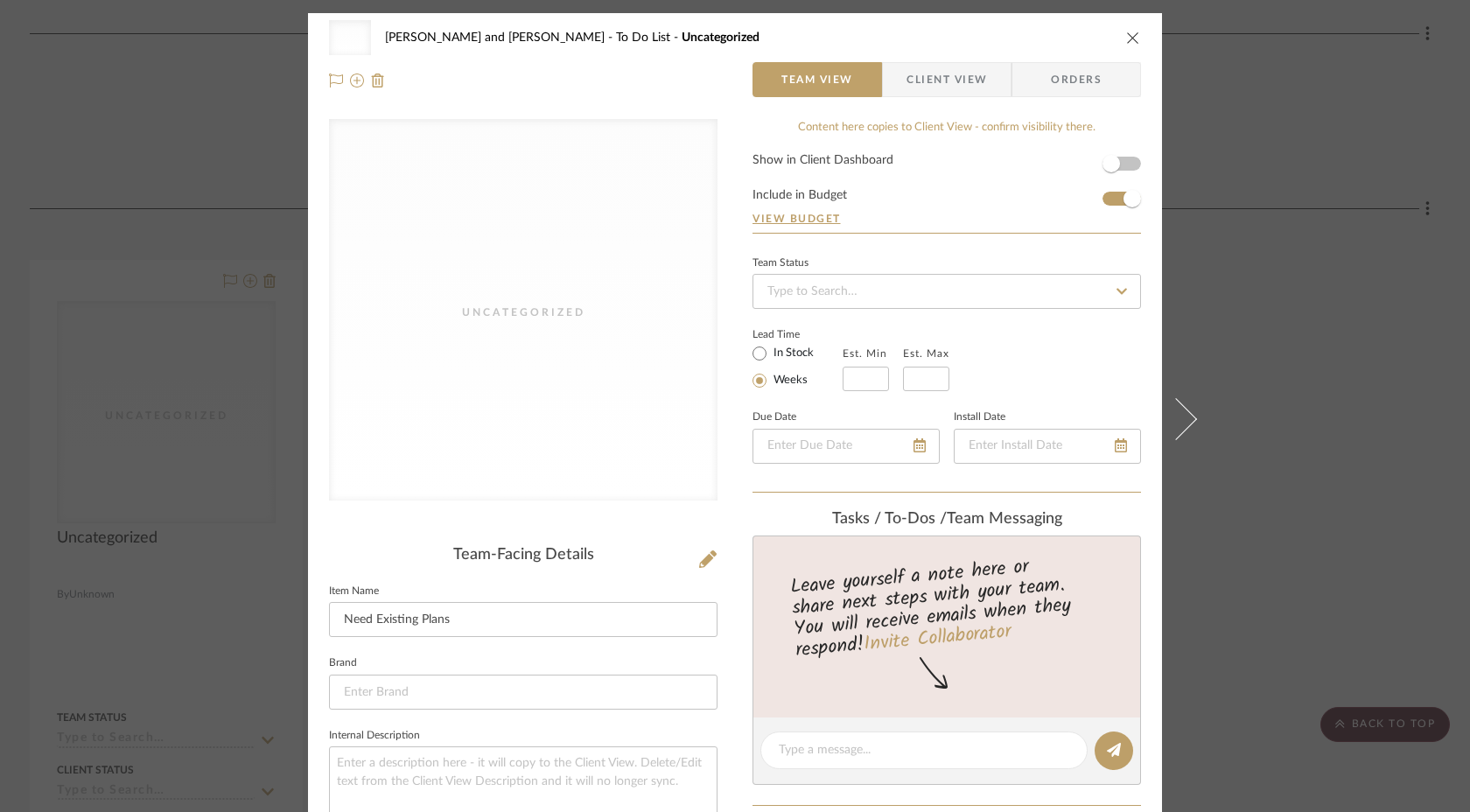 click on "Uncategorized [PERSON_NAME] and [PERSON_NAME] To Do List Uncategorized Team View Client View Orders Uncategorized  Team-Facing Details   Item Name  Need Existing Plans  Brand   Internal Description   Dimensions   Product Specifications   Item Costs   View Budget   Markup %  30%  Unit Cost  $0.00  Cost Type  DNET  Client Unit Price   $0.00   Quantity  1  Unit Type  Each  Subtotal   $0.00   Tax %  0%  Total Tax   $0.00   Shipping Cost  $0.00  Ship. Markup %  0% Taxable  Total Shipping   $0.00  Total Client Price  $0.00  Your Cost  $0.00  Your Margin  $0.00  Content here copies to Client View - confirm visibility there.  Show in Client Dashboard   Include in Budget   View Budget  Team Status  Lead Time  In Stock Weeks  Est. Min   Est. Max   Due Date   Install Date  Tasks / To-Dos /  team Messaging  Leave yourself a note here or share next steps with your team. You will receive emails when they
respond!  Invite Collaborator Internal Notes  Documents  Choose a file  or drag it here. Change Room/Update Quantity" at bounding box center [735, 406] 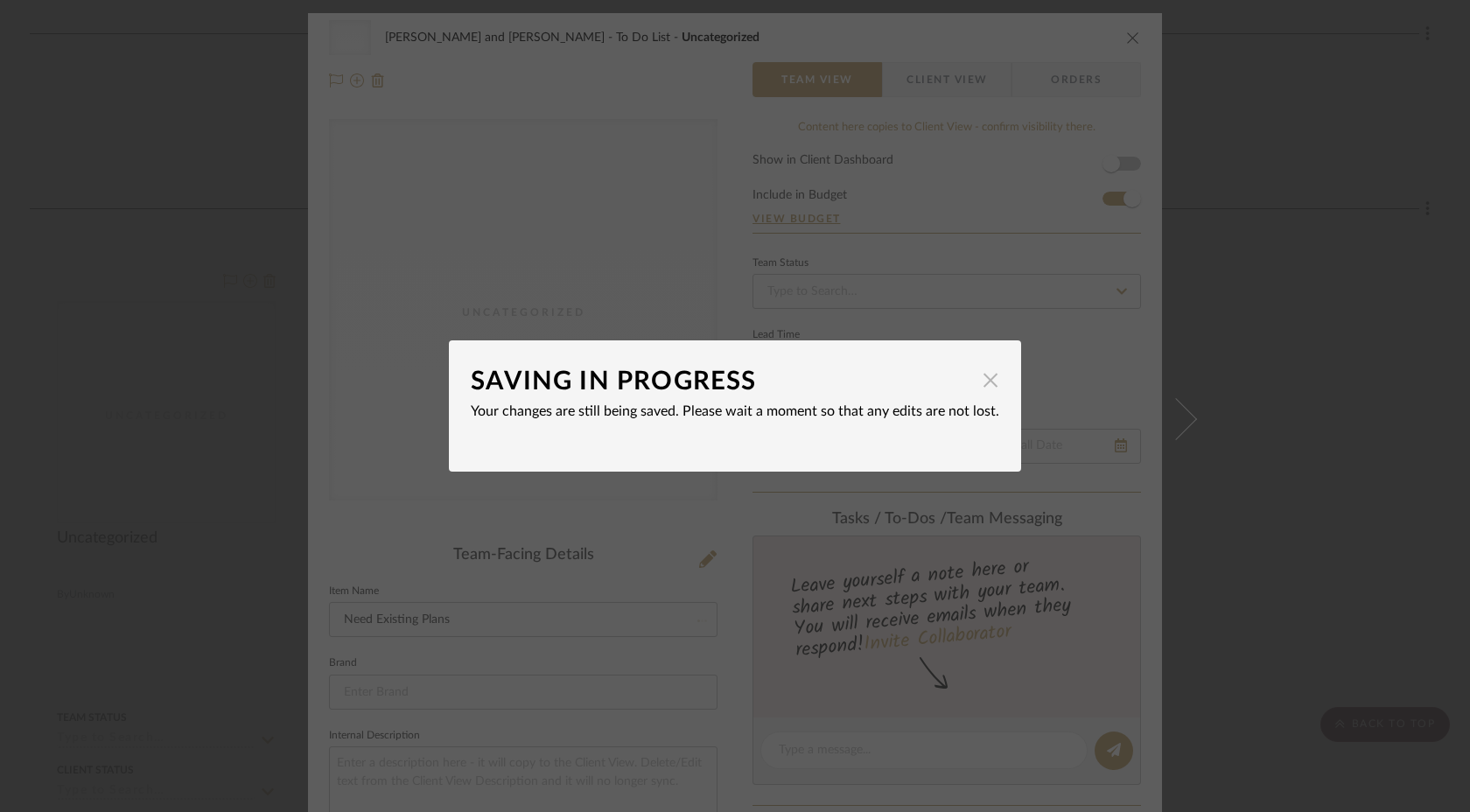 click at bounding box center [990, 380] 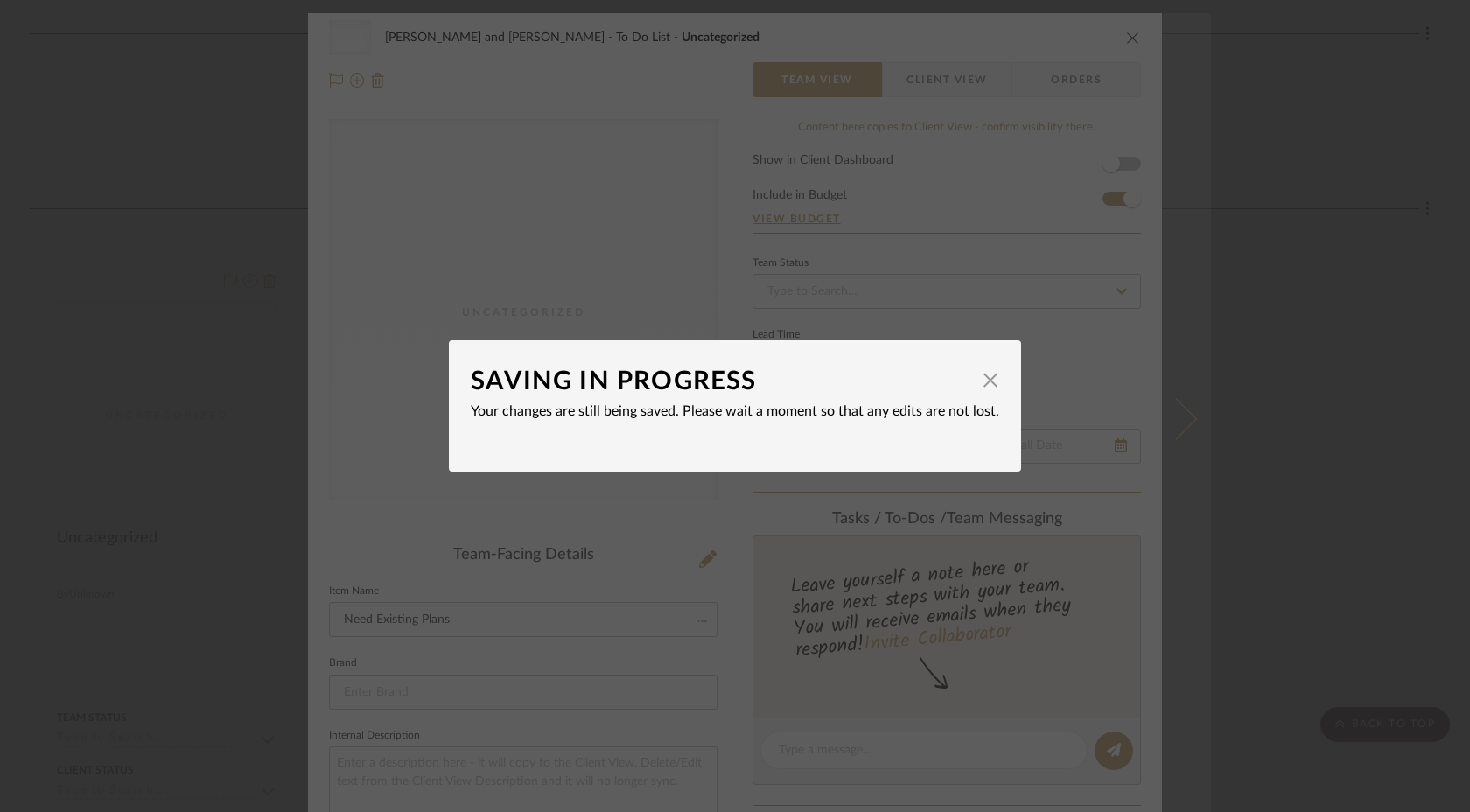 type 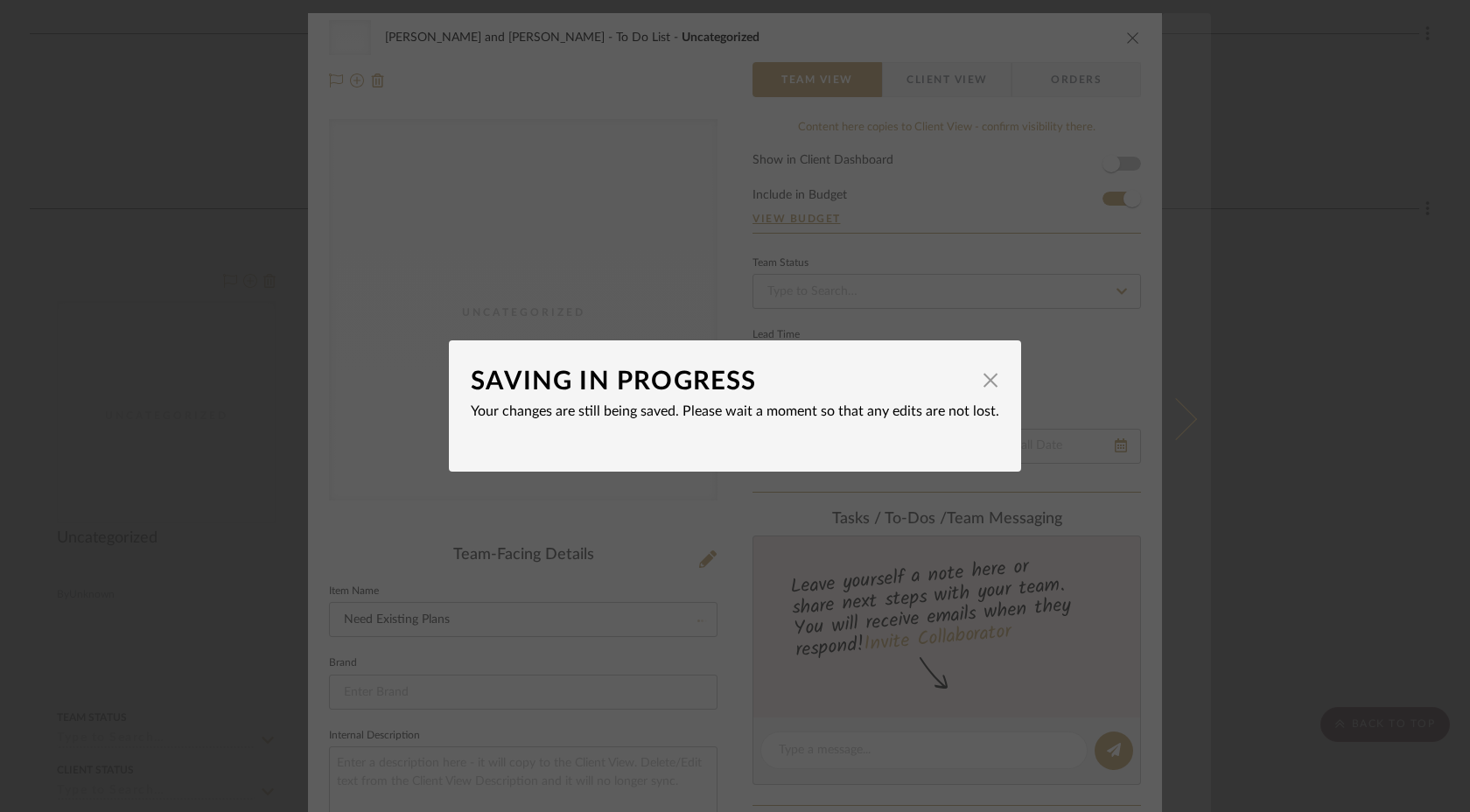 type 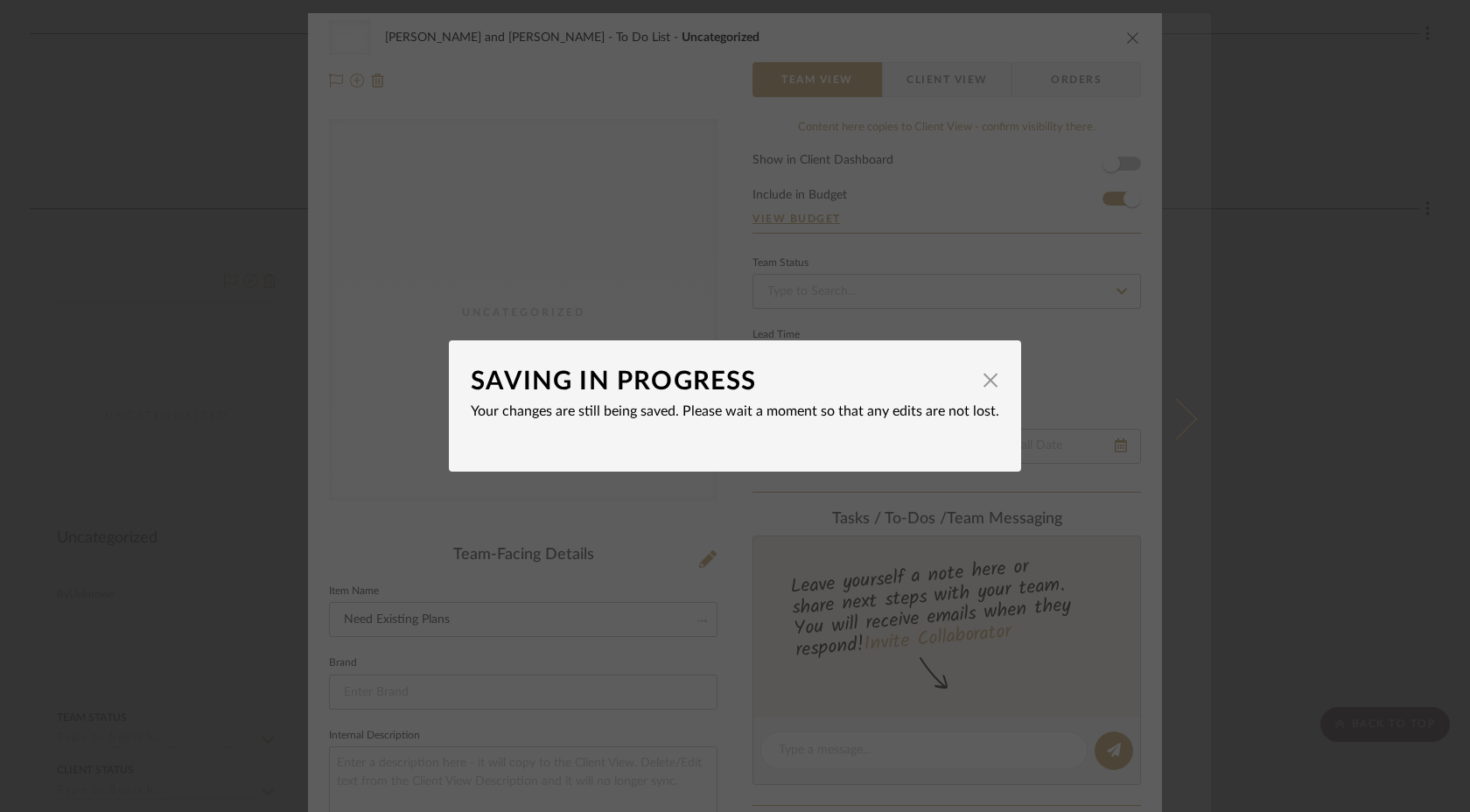 type 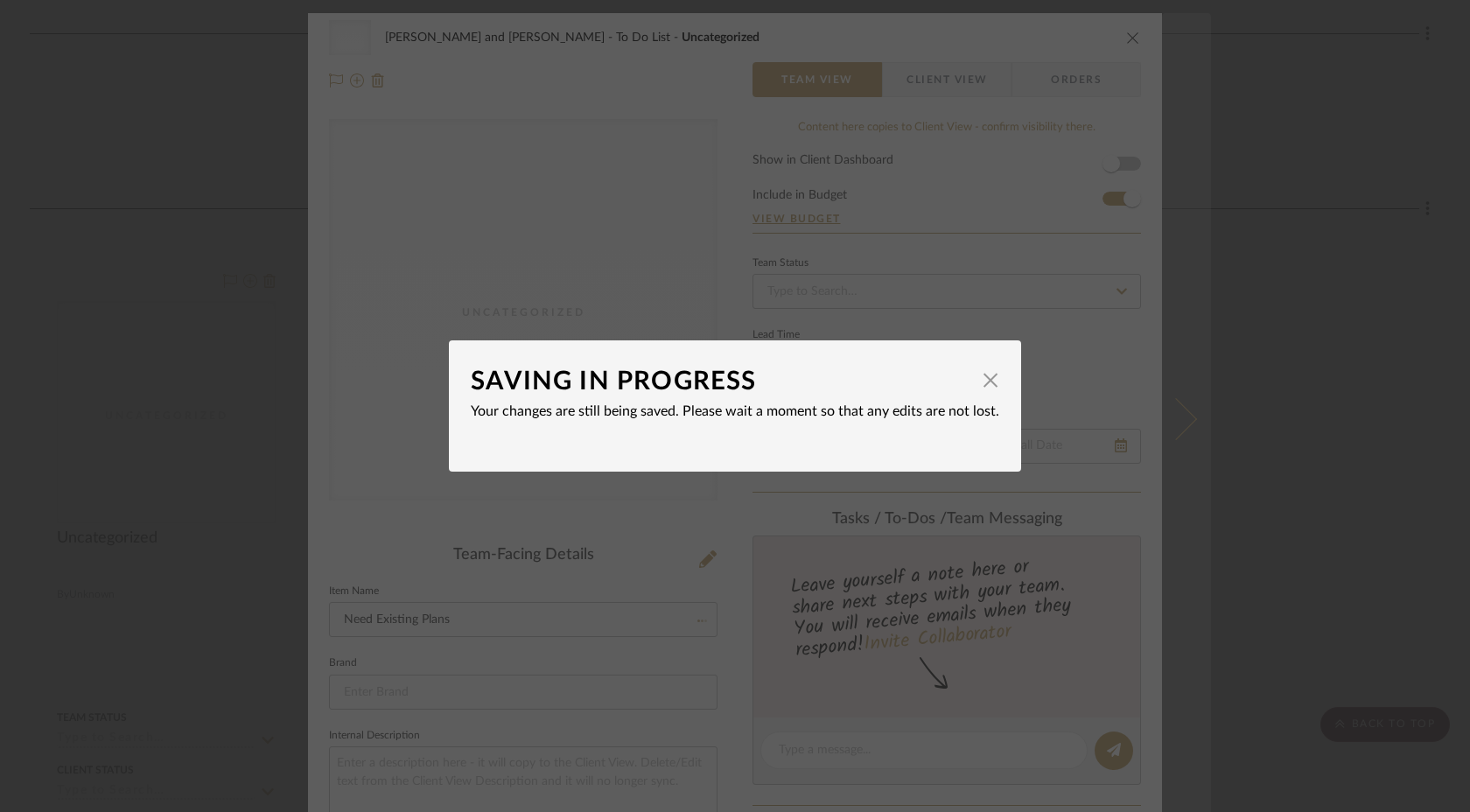 type 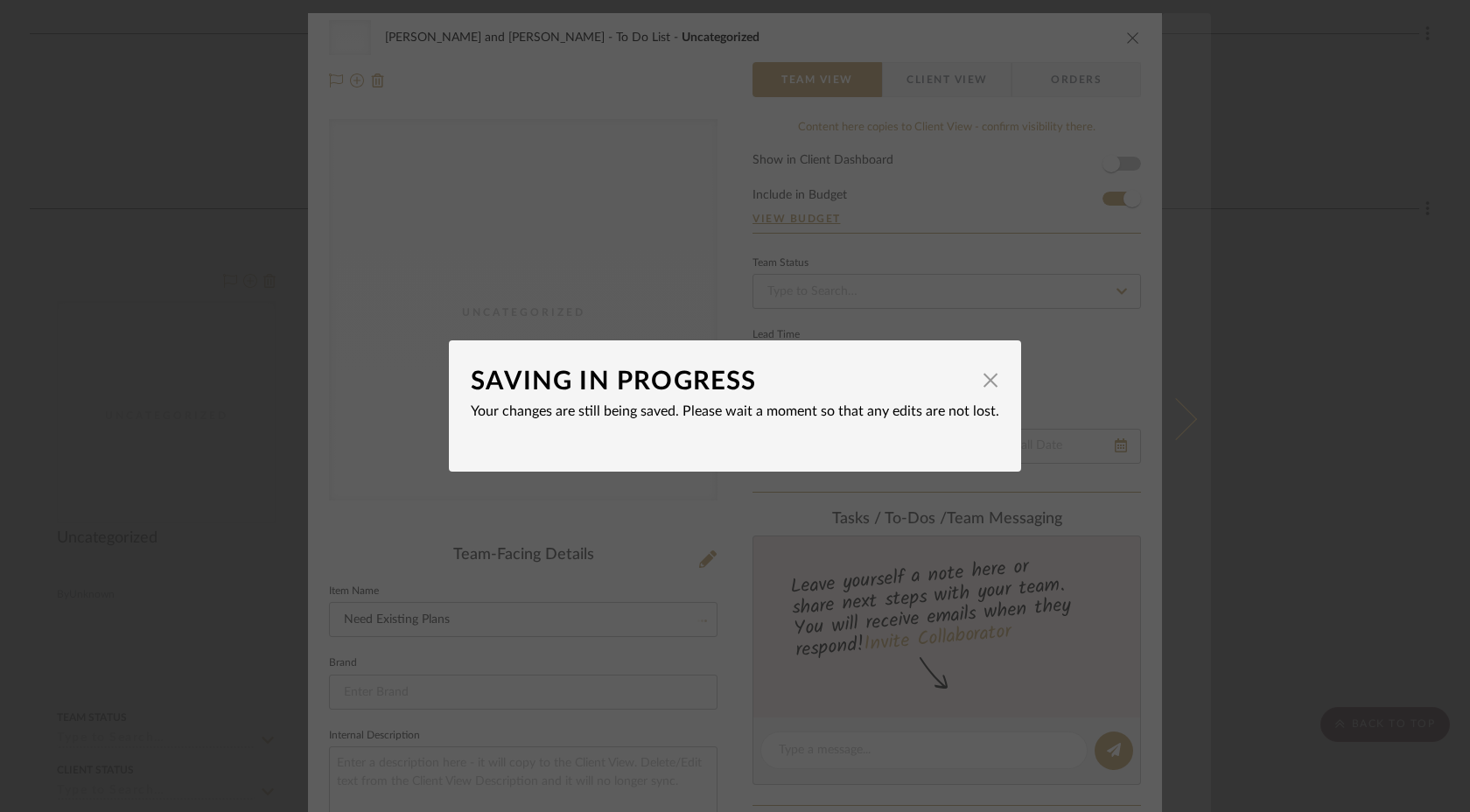 type 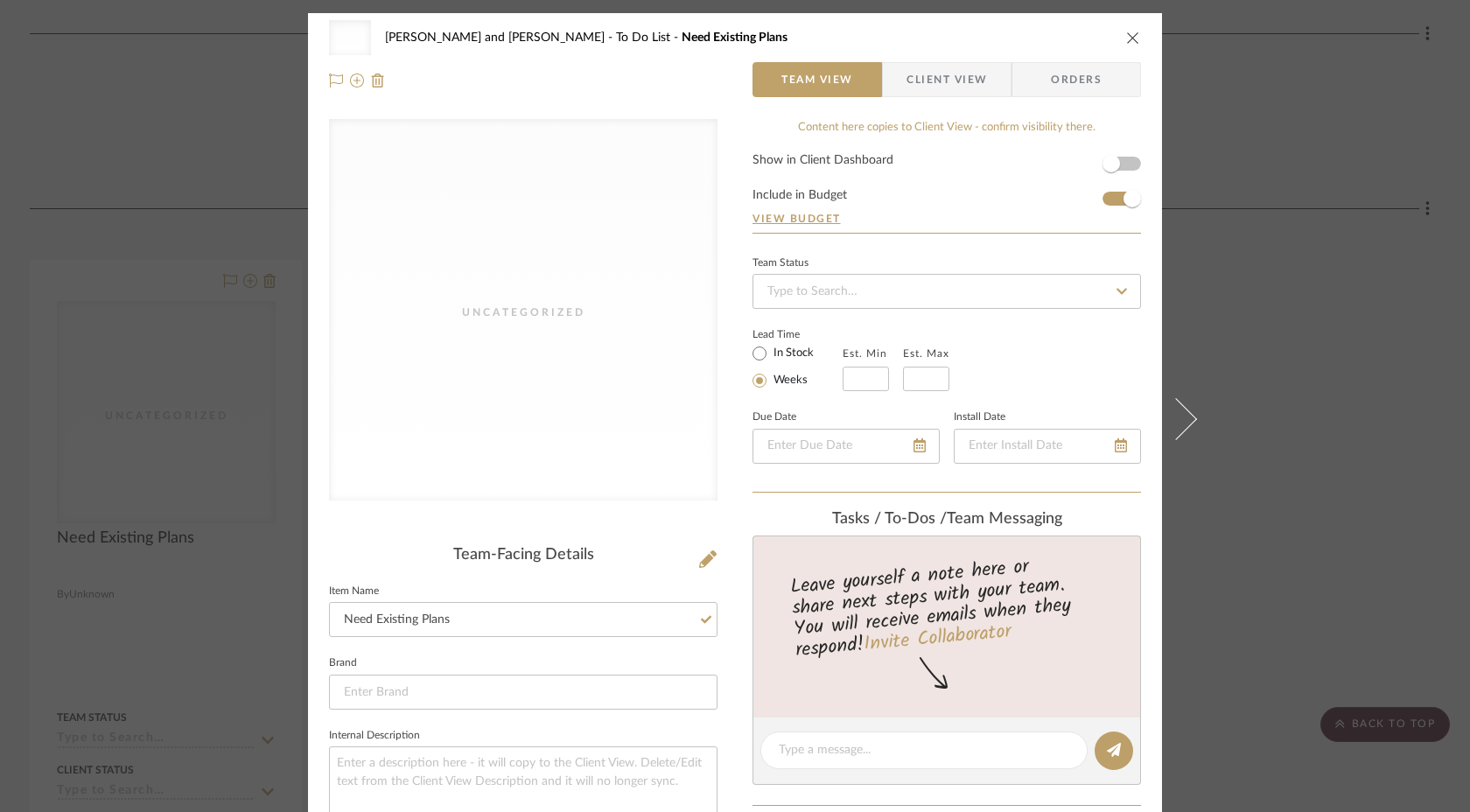 click on "Uncategorized [PERSON_NAME] and [PERSON_NAME] To Do List Need Existing Plans Team View Client View Orders Uncategorized  Team-Facing Details   Item Name  Need Existing Plans  Brand   Internal Description   Dimensions   Product Specifications   Item Costs   View Budget   Markup %  30%  Unit Cost  $0.00  Cost Type  DNET  Client Unit Price   $0.00   Quantity  1  Unit Type  Each  Subtotal   $0.00   Tax %  0%  Total Tax   $0.00   Shipping Cost  $0.00  Ship. Markup %  0% Taxable  Total Shipping   $0.00  Total Client Price  $0.00  Your Cost  $0.00  Your Margin  $0.00  Content here copies to Client View - confirm visibility there.  Show in Client Dashboard   Include in Budget   View Budget  Team Status  Lead Time  In Stock Weeks  Est. Min   Est. Max   Due Date   Install Date  Tasks / To-Dos /  team Messaging  Leave yourself a note here or share next steps with your team. You will receive emails when they
respond!  Invite Collaborator Internal Notes  Documents  Choose a file  or drag it here.  To Do List  (1)" at bounding box center (735, 406) 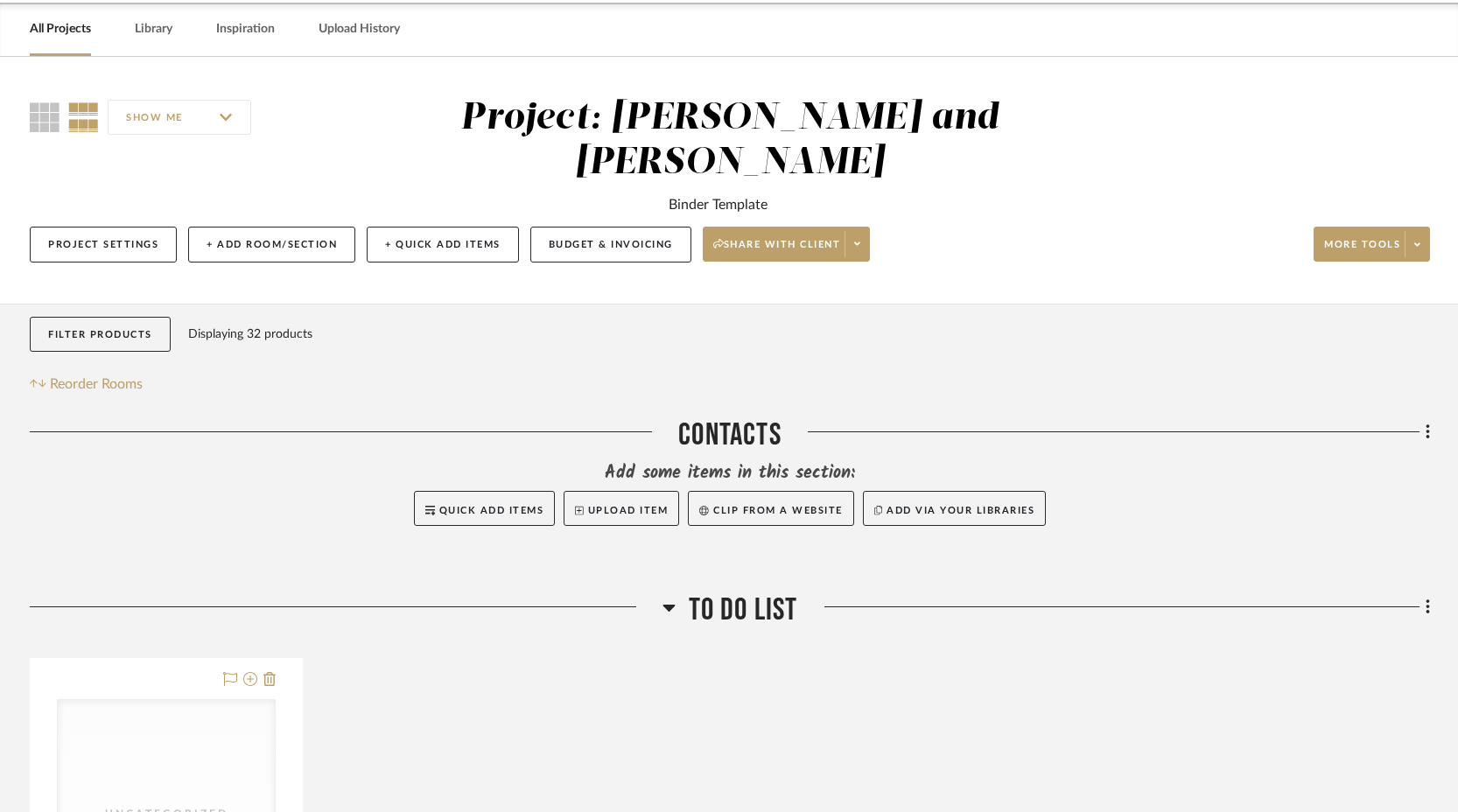 scroll, scrollTop: 0, scrollLeft: 0, axis: both 